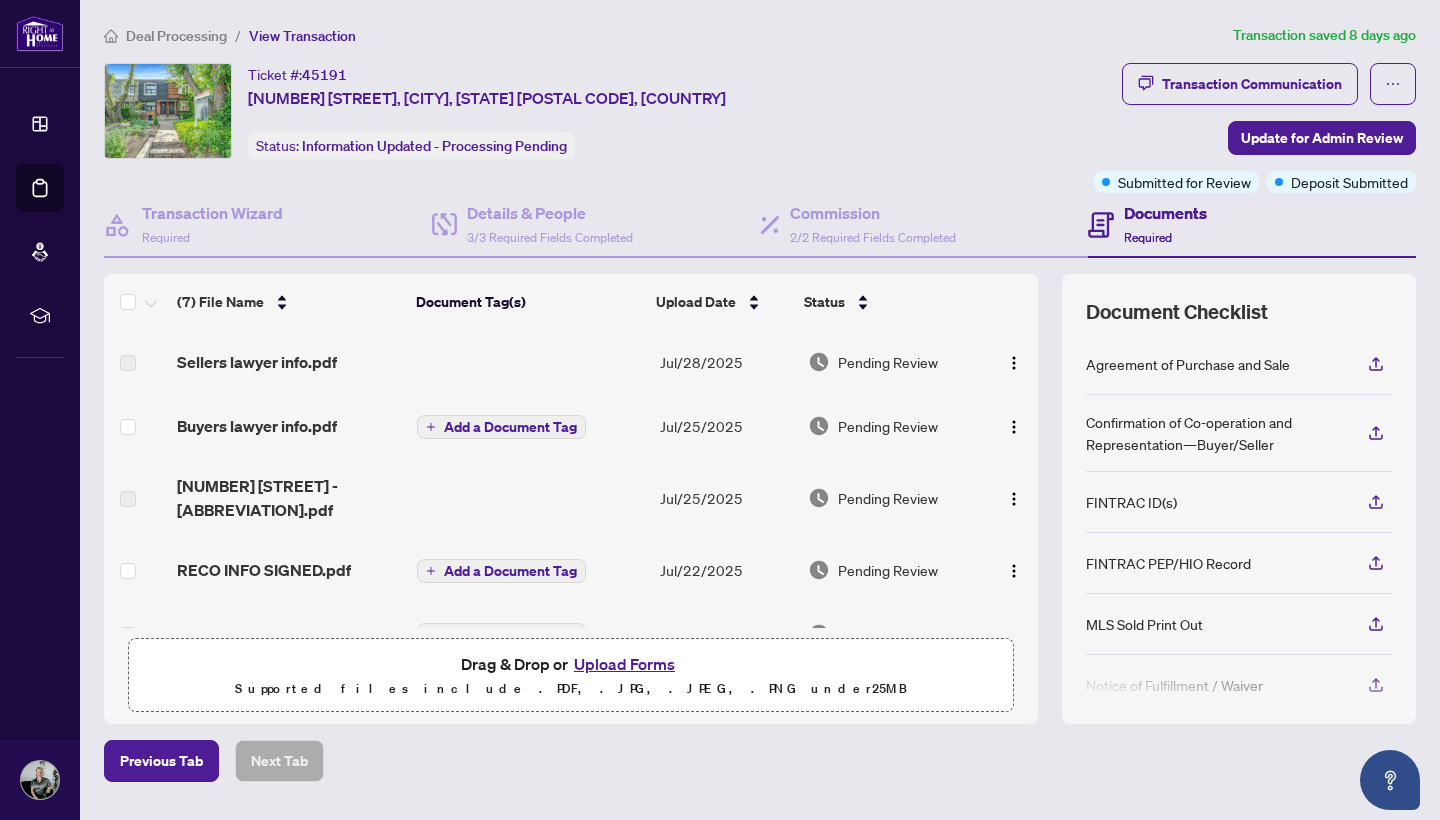 scroll, scrollTop: 0, scrollLeft: 0, axis: both 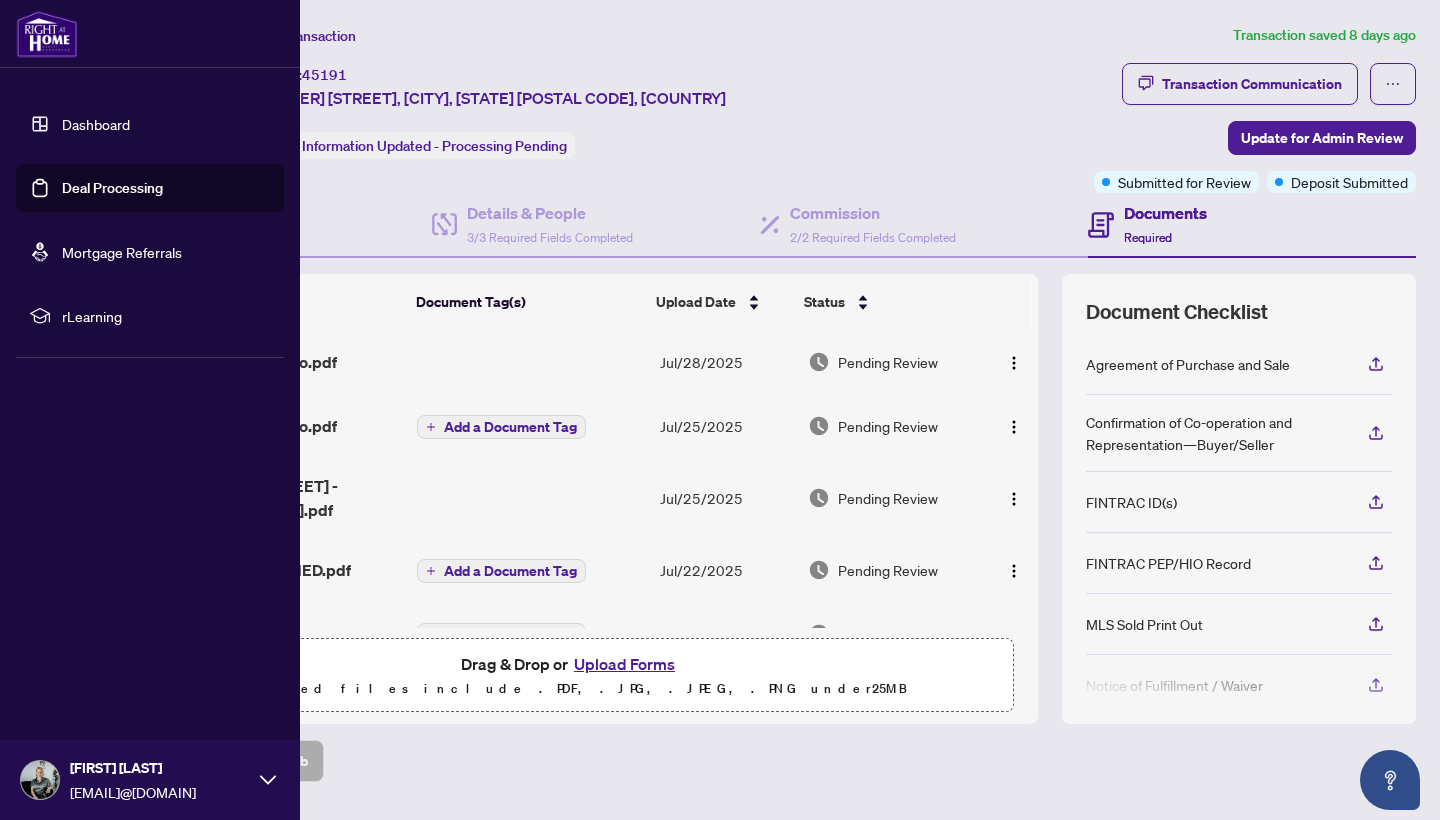 click on "Dashboard" at bounding box center (96, 124) 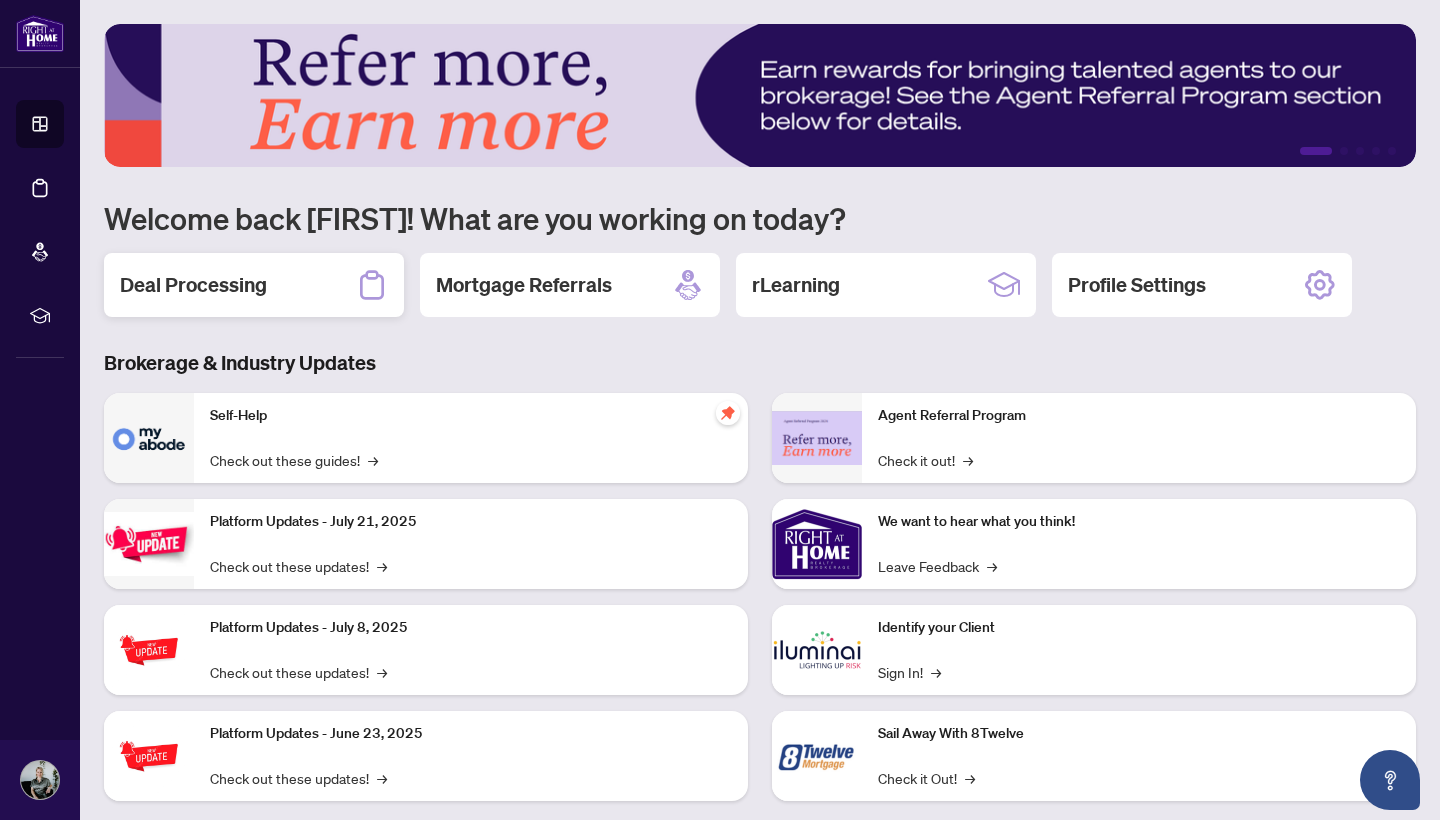 click on "Deal Processing" at bounding box center (193, 285) 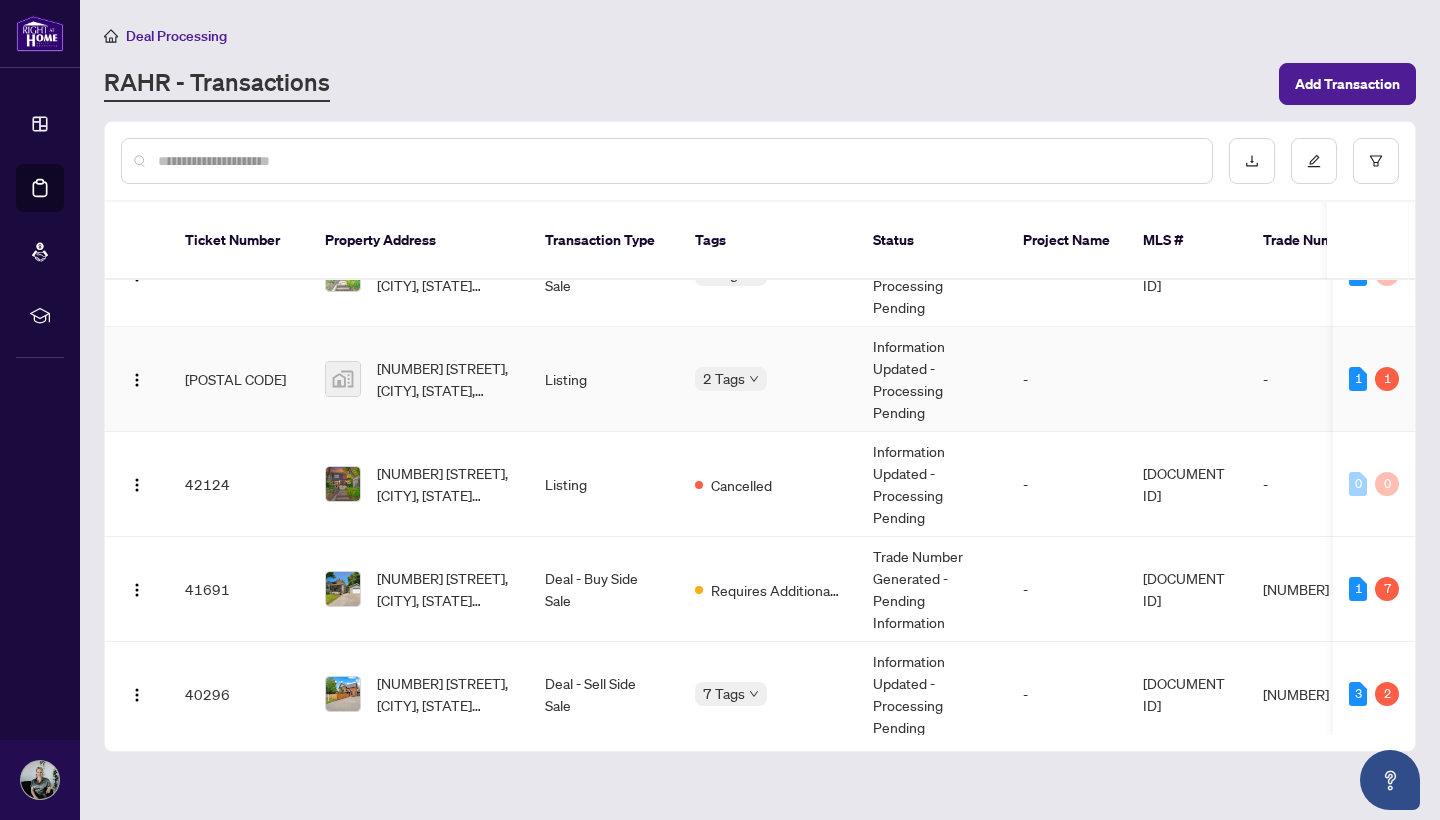 scroll, scrollTop: 70, scrollLeft: 1, axis: both 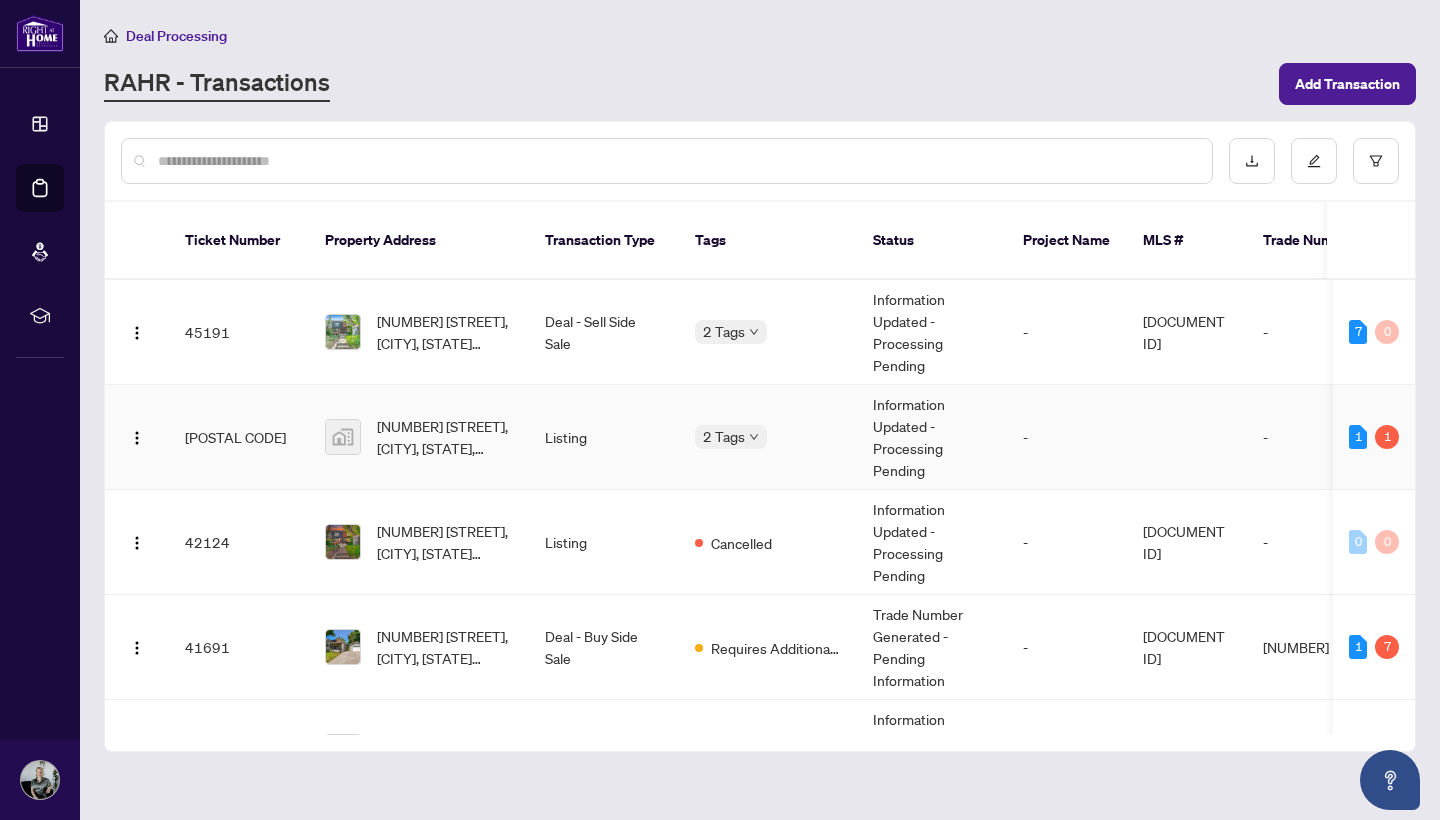 click on "Listing" at bounding box center [604, 437] 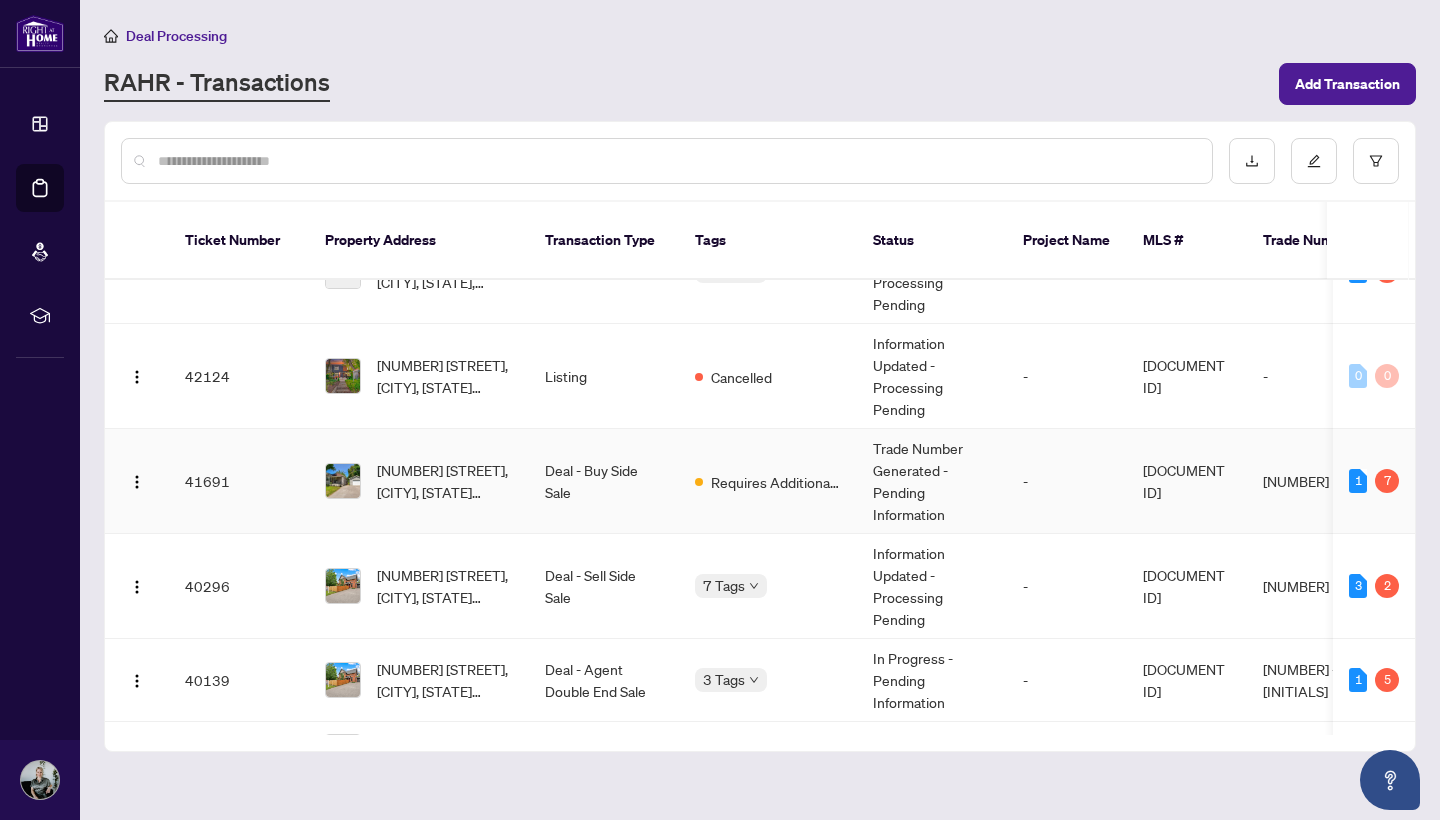 scroll, scrollTop: 167, scrollLeft: 0, axis: vertical 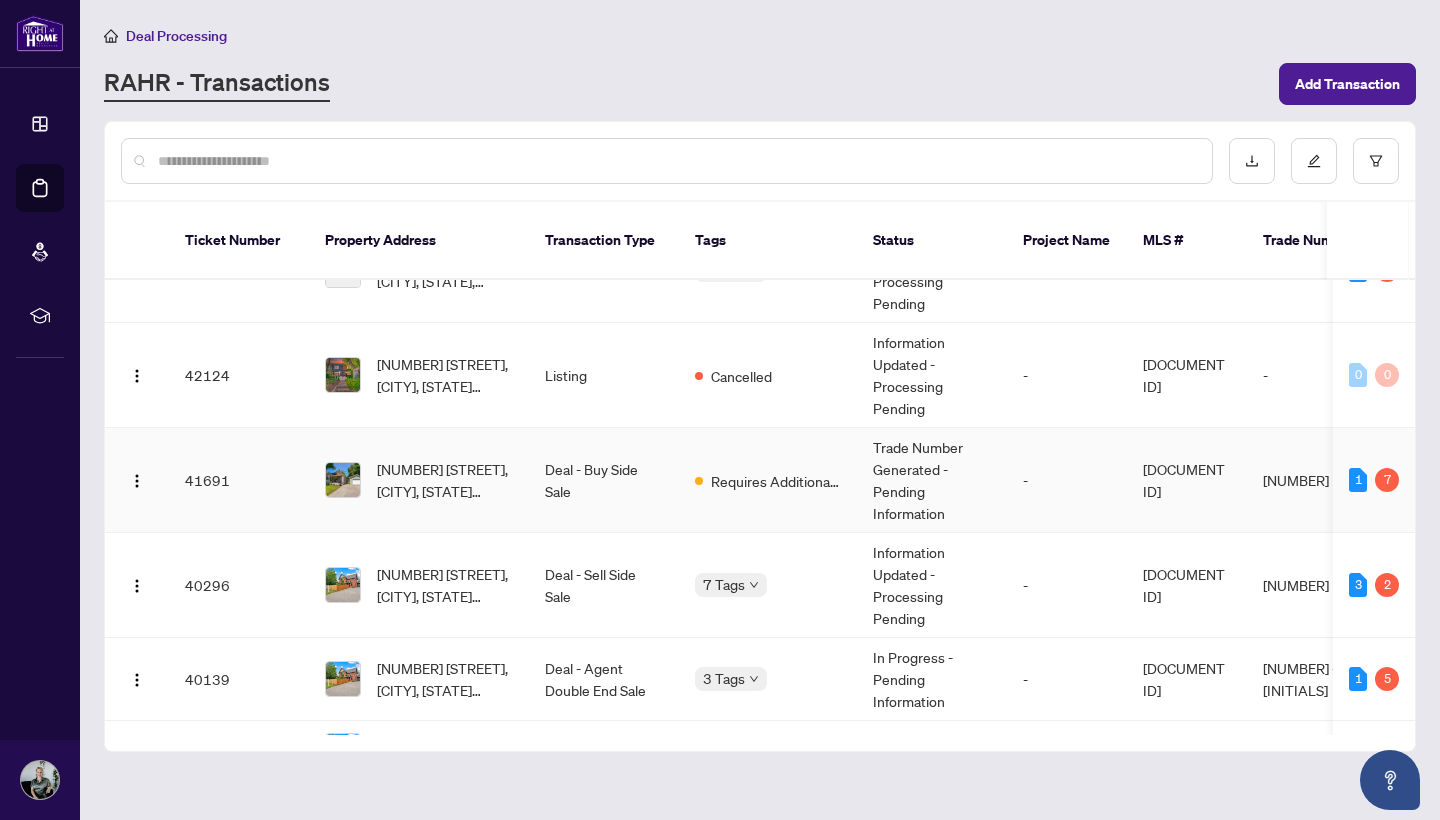 click on "Requires Additional Docs" at bounding box center [768, 480] 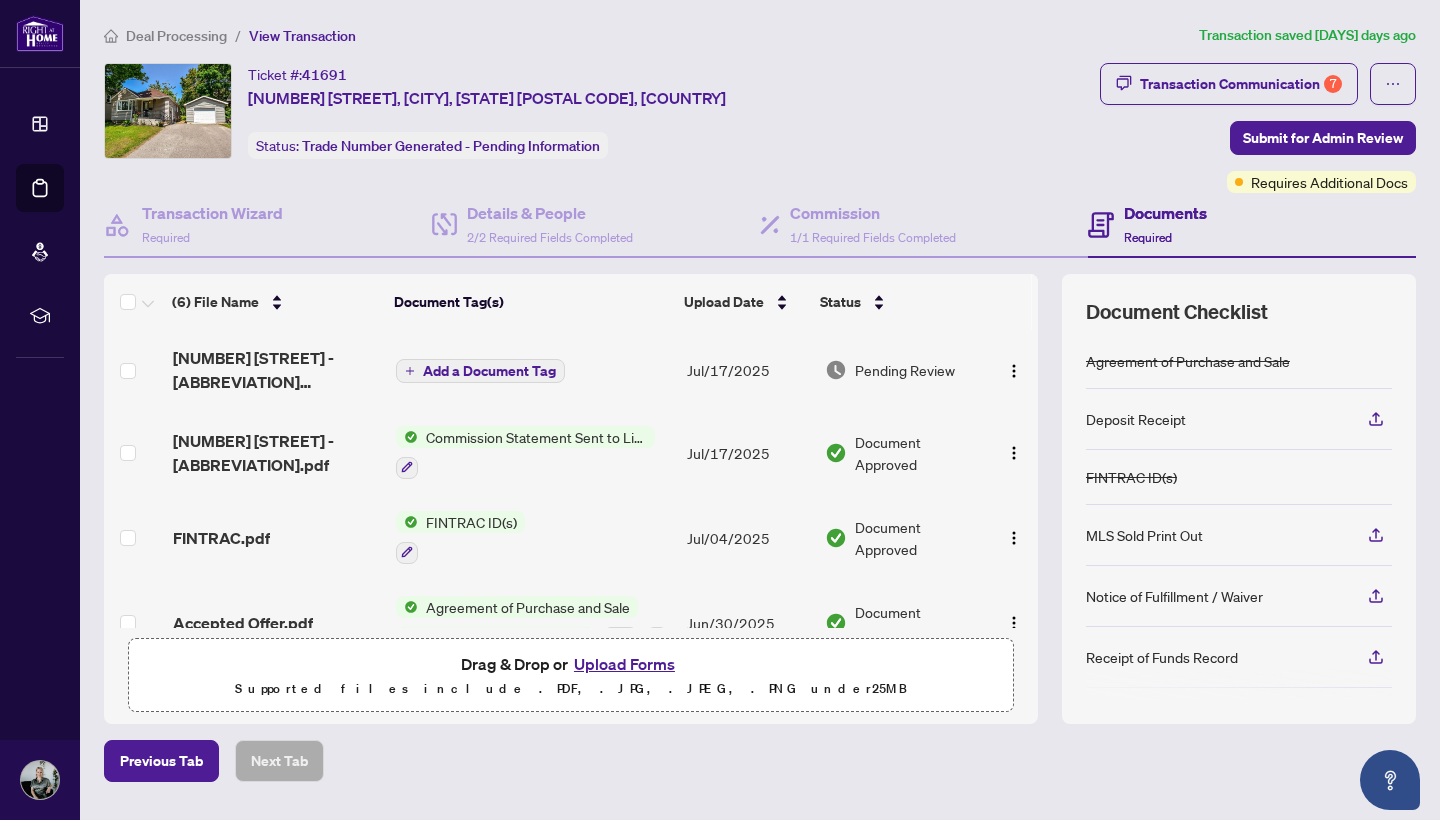 scroll, scrollTop: 0, scrollLeft: 0, axis: both 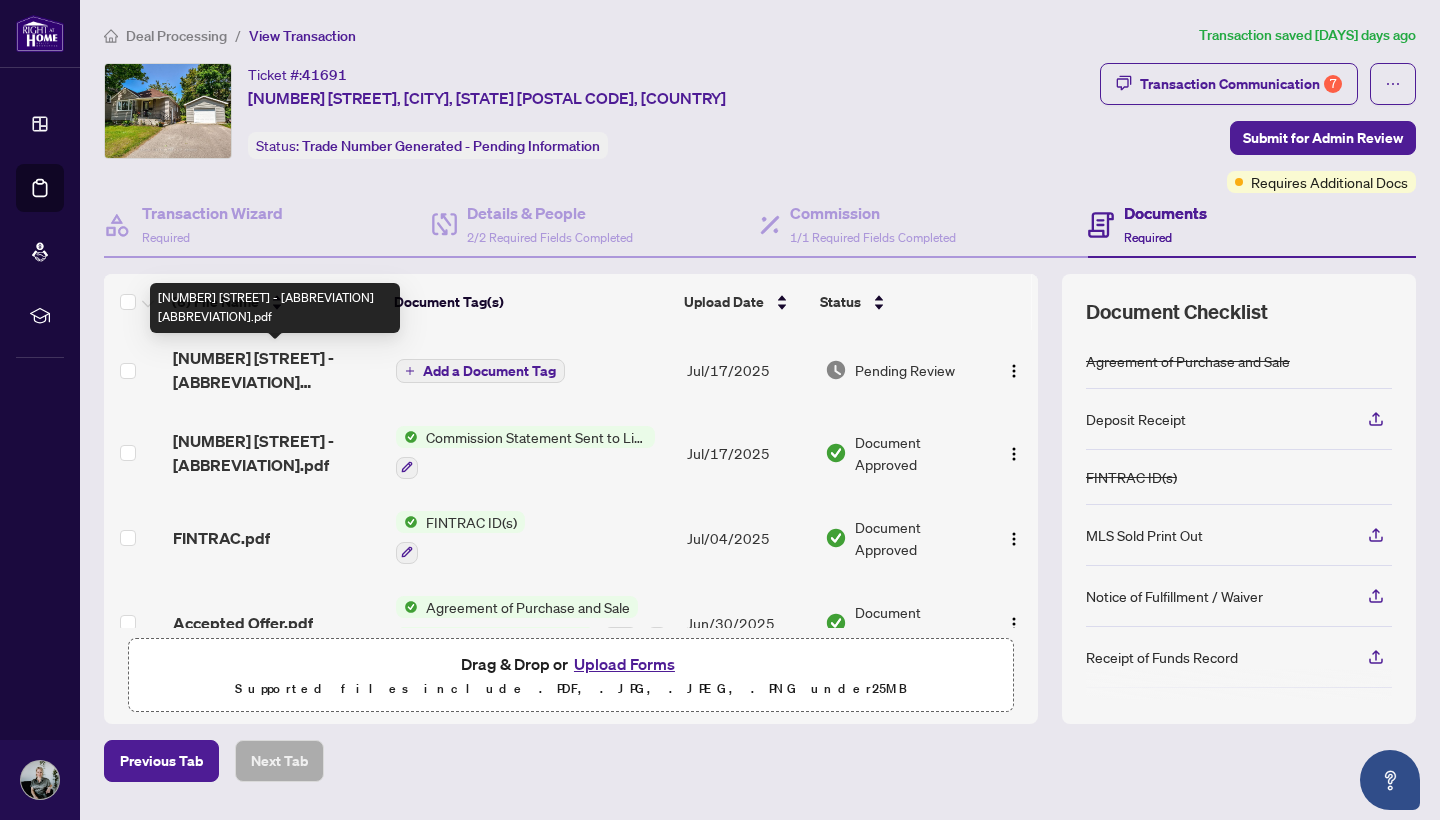click on "[NUMBER] [STREET] - [ABBREVIATION] [ABBREVIATION].pdf" at bounding box center [276, 370] 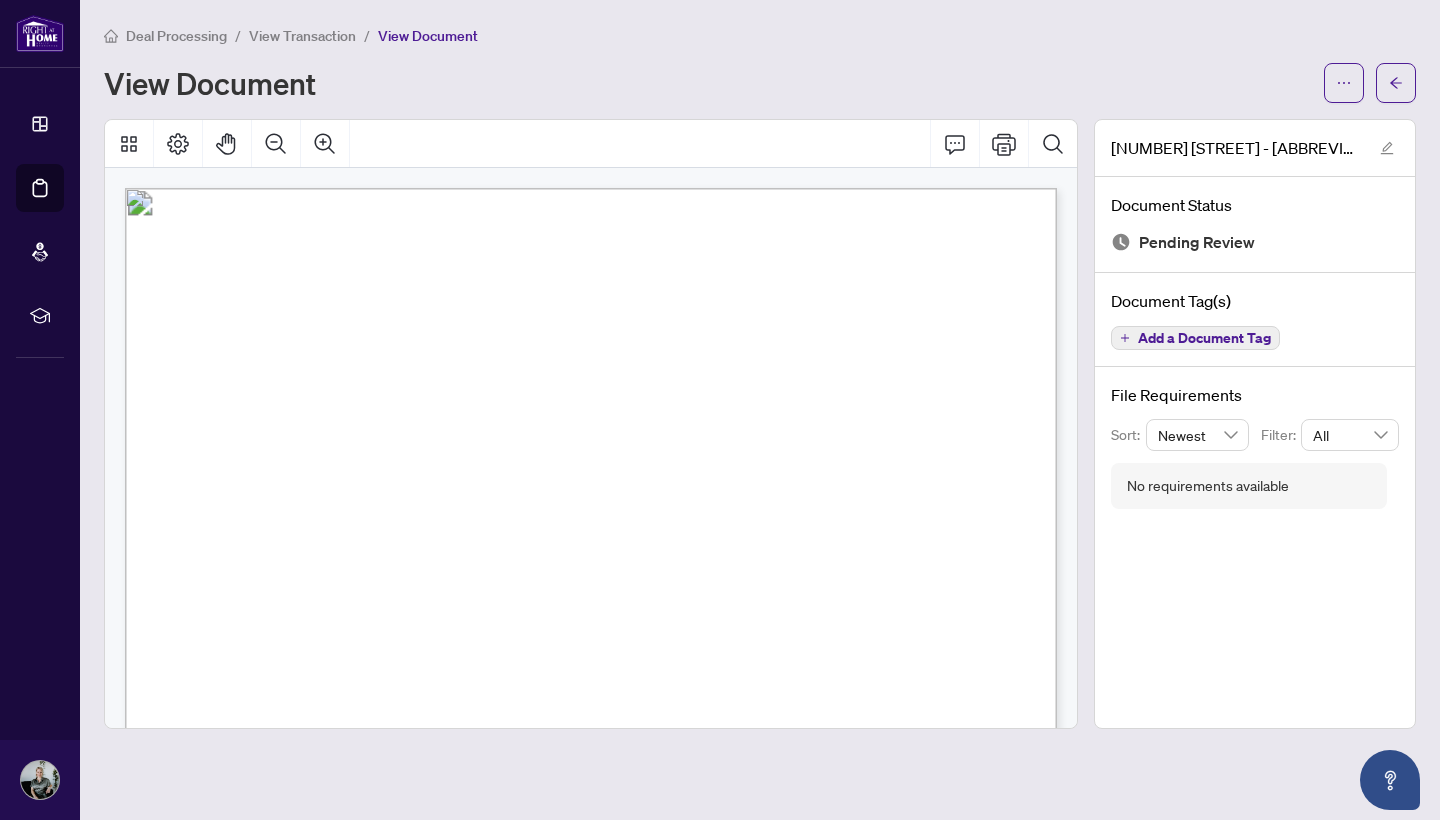 scroll, scrollTop: 0, scrollLeft: 0, axis: both 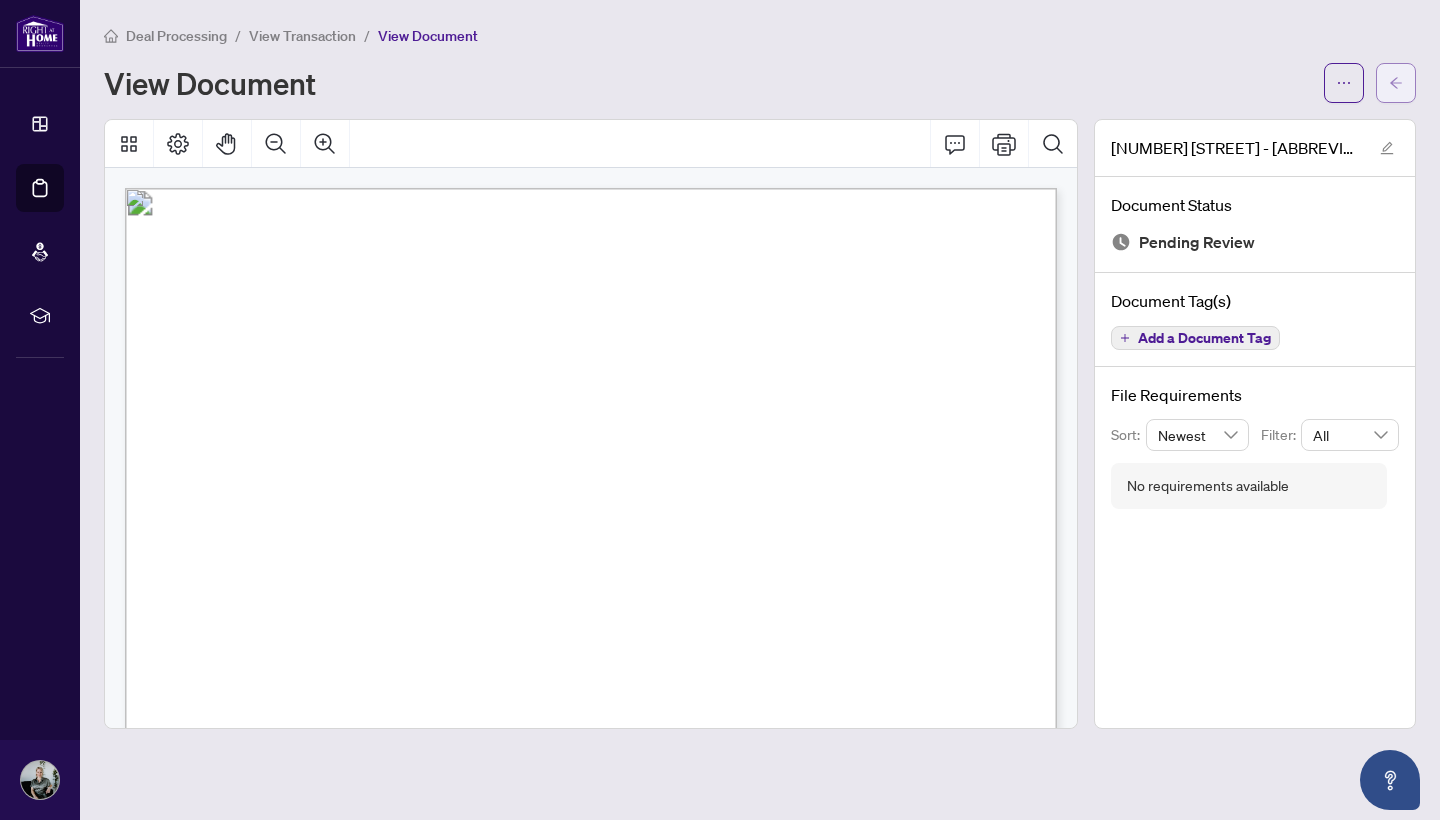 click at bounding box center (1396, 83) 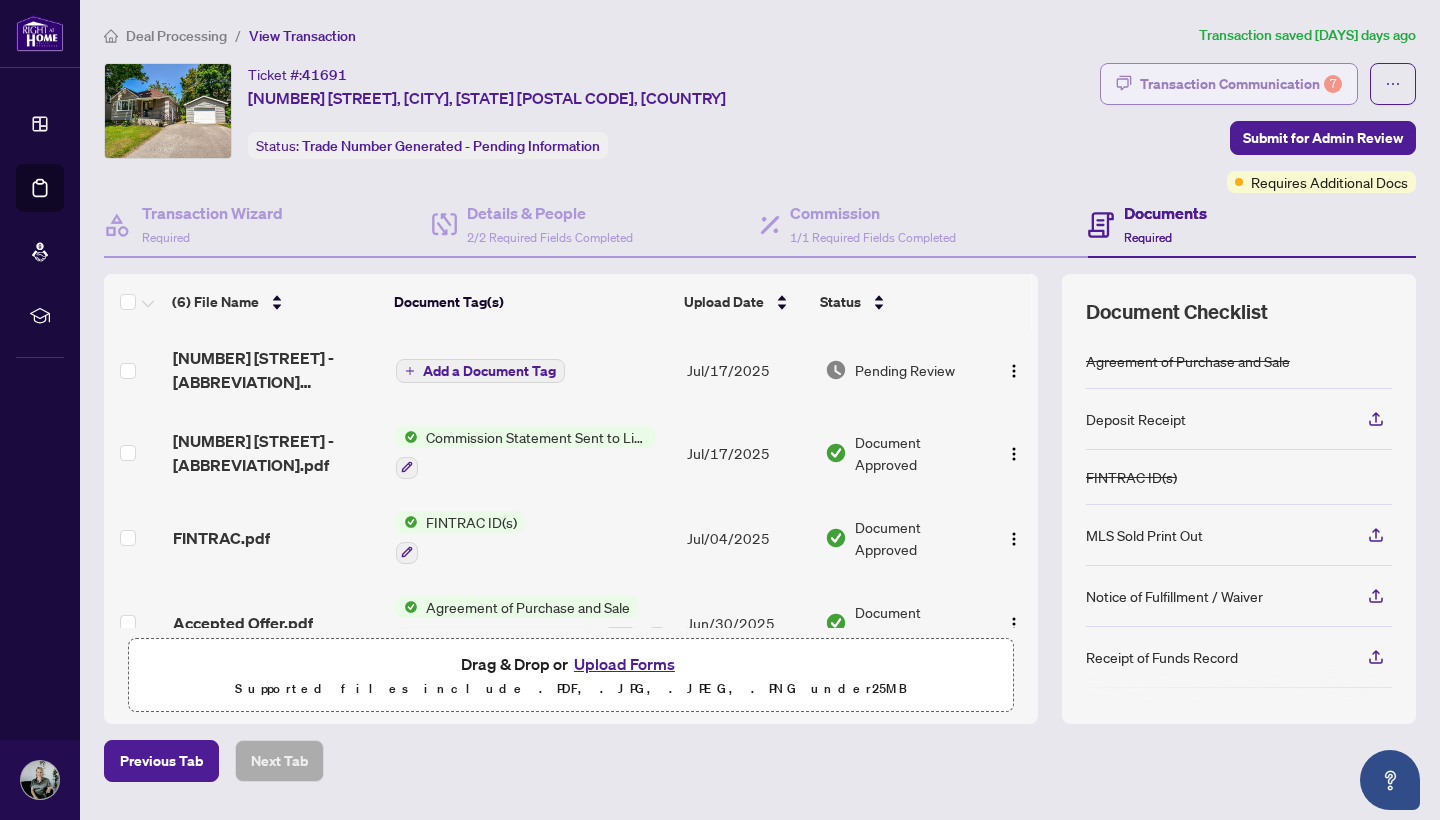 click on "Transaction Communication 7" at bounding box center [1241, 84] 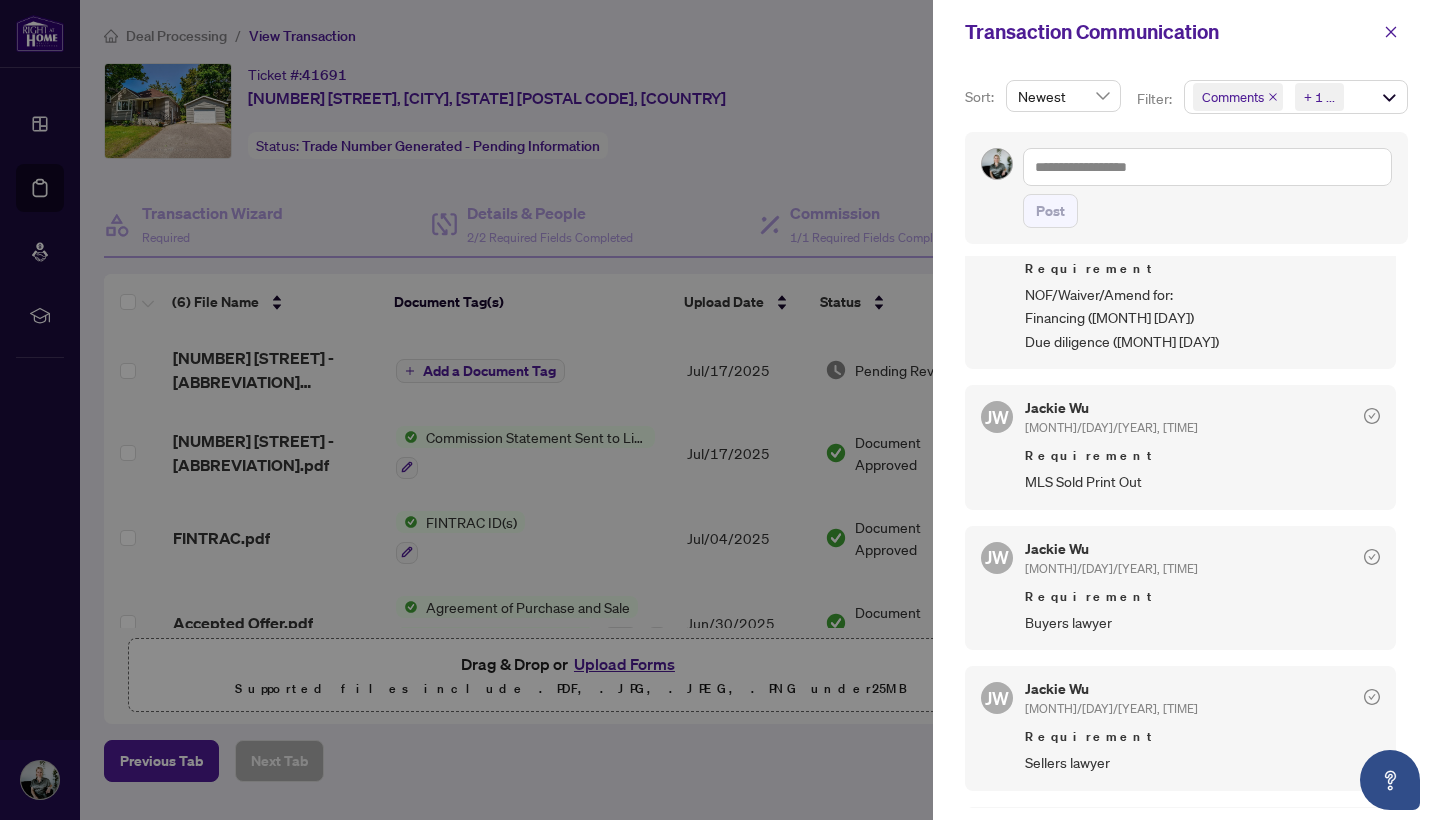 scroll, scrollTop: 0, scrollLeft: 0, axis: both 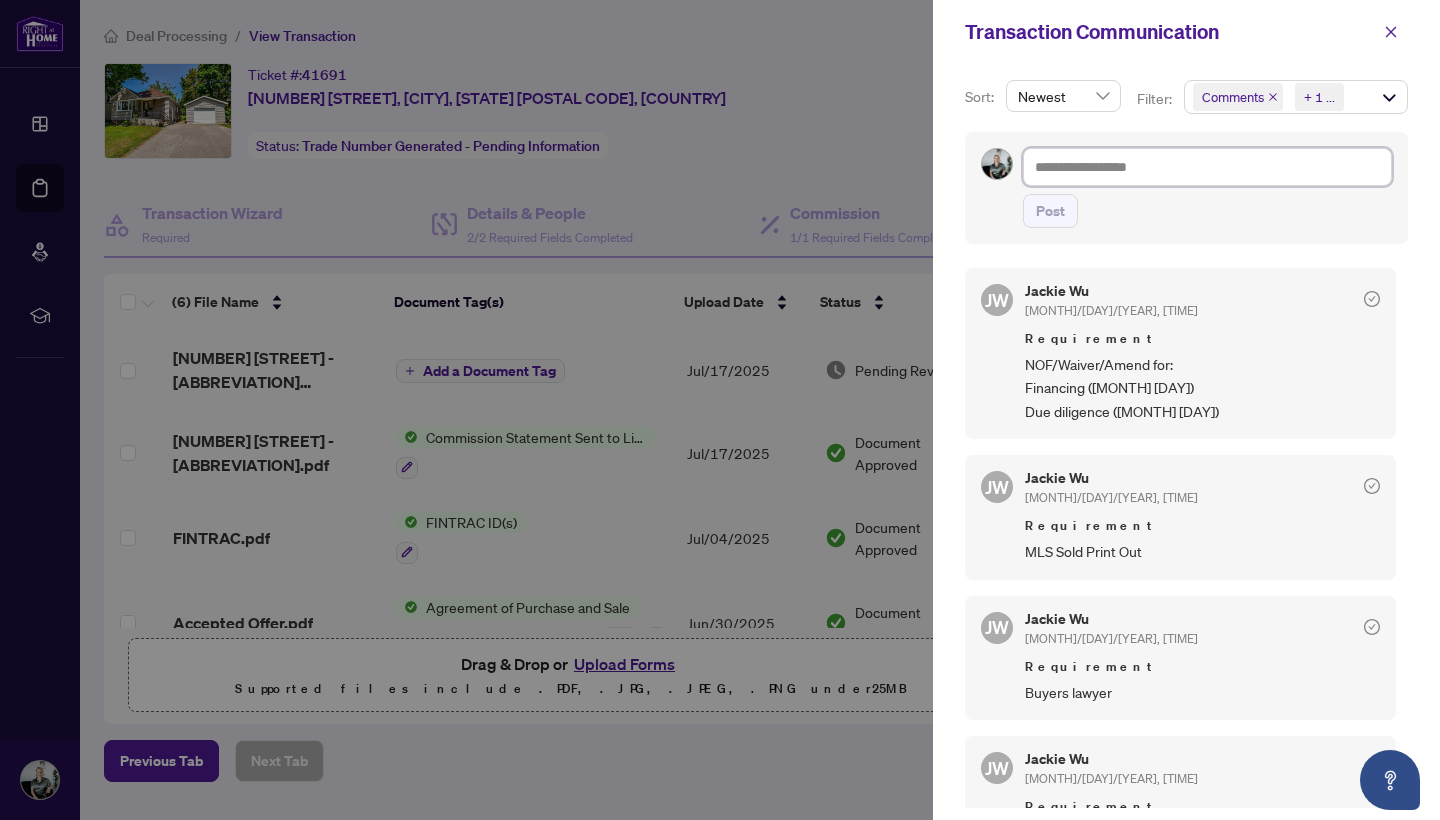 click at bounding box center [1207, 167] 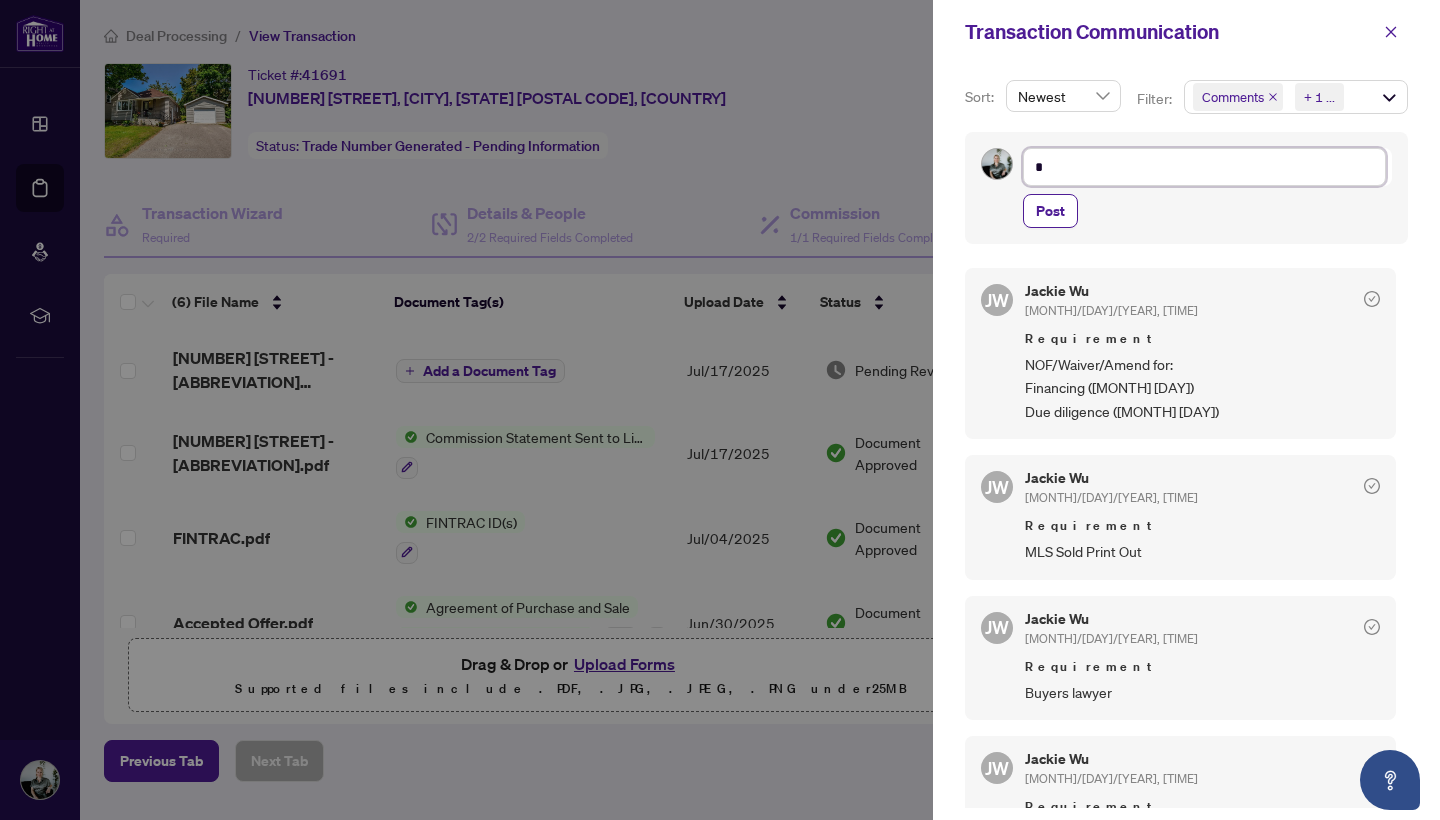 type on "**" 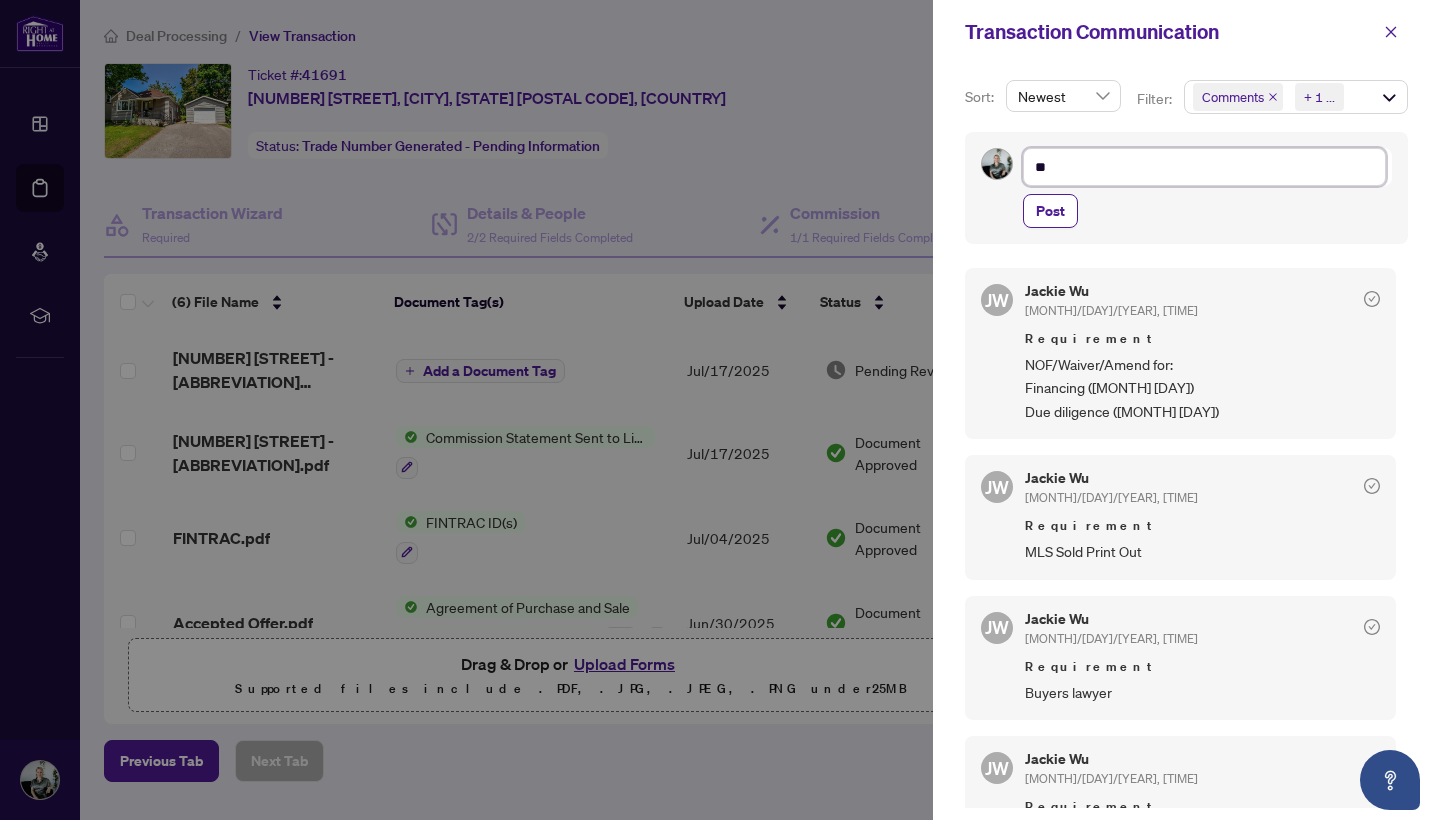 type on "**" 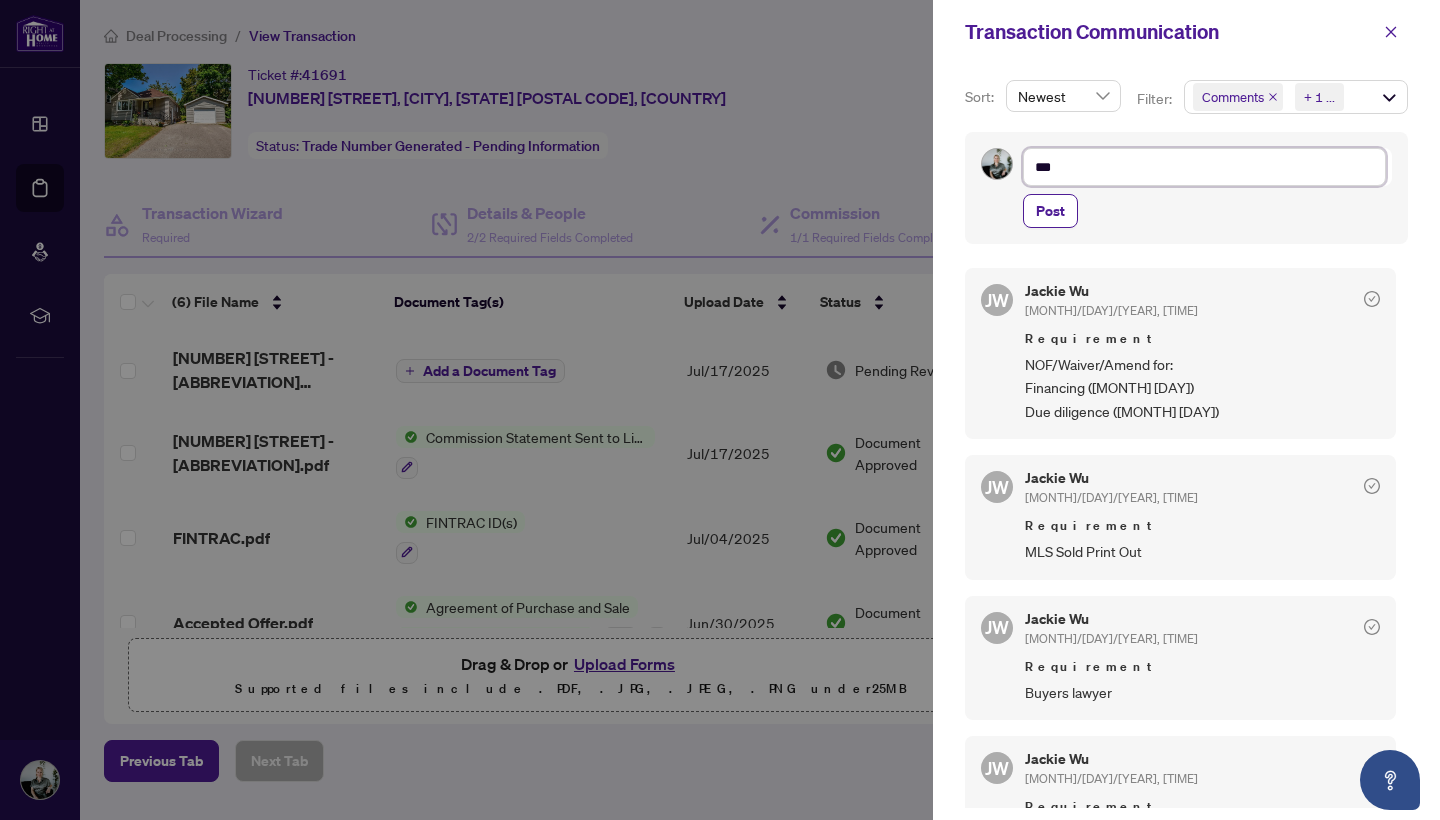 type on "****" 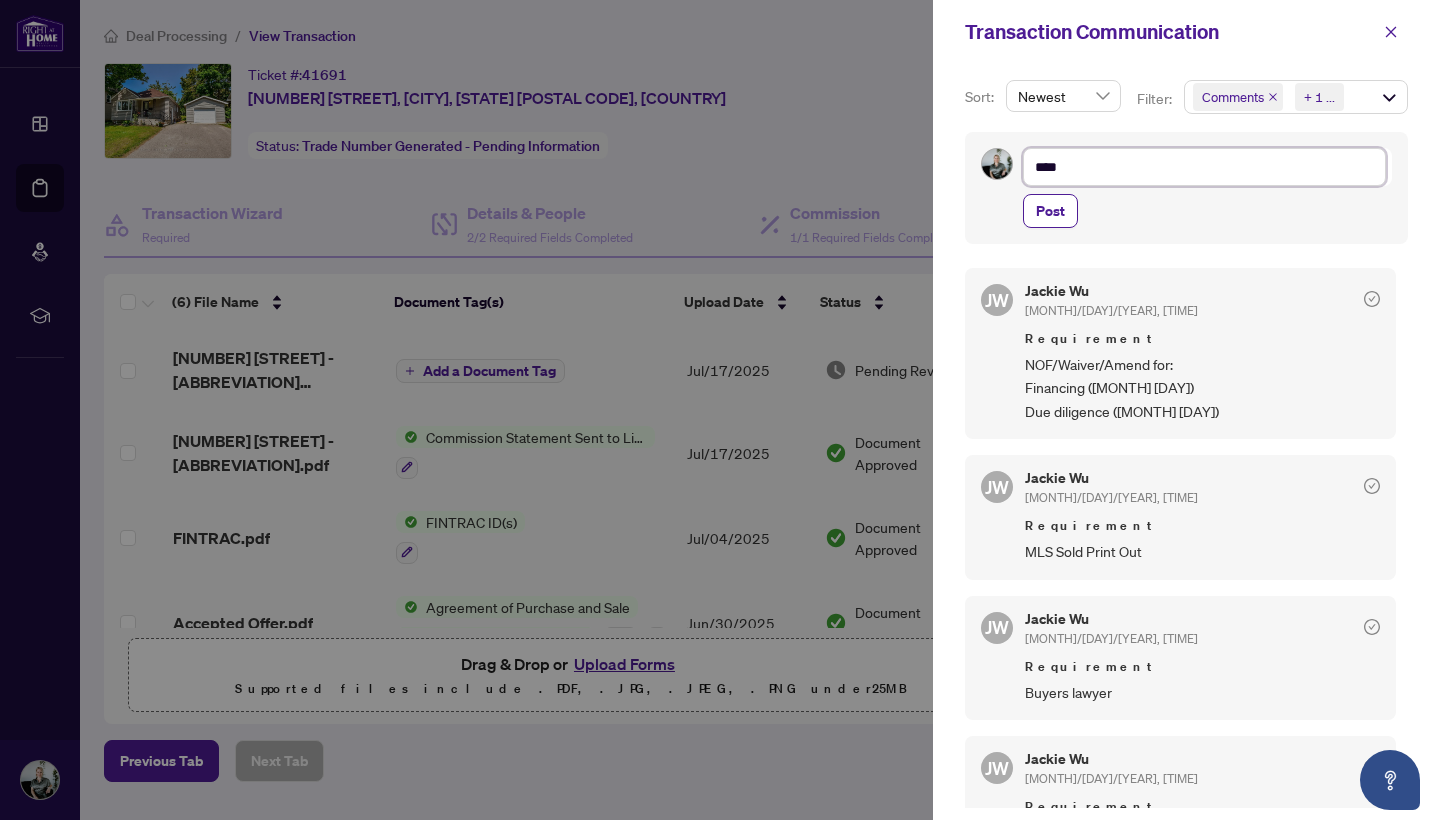 type on "*****" 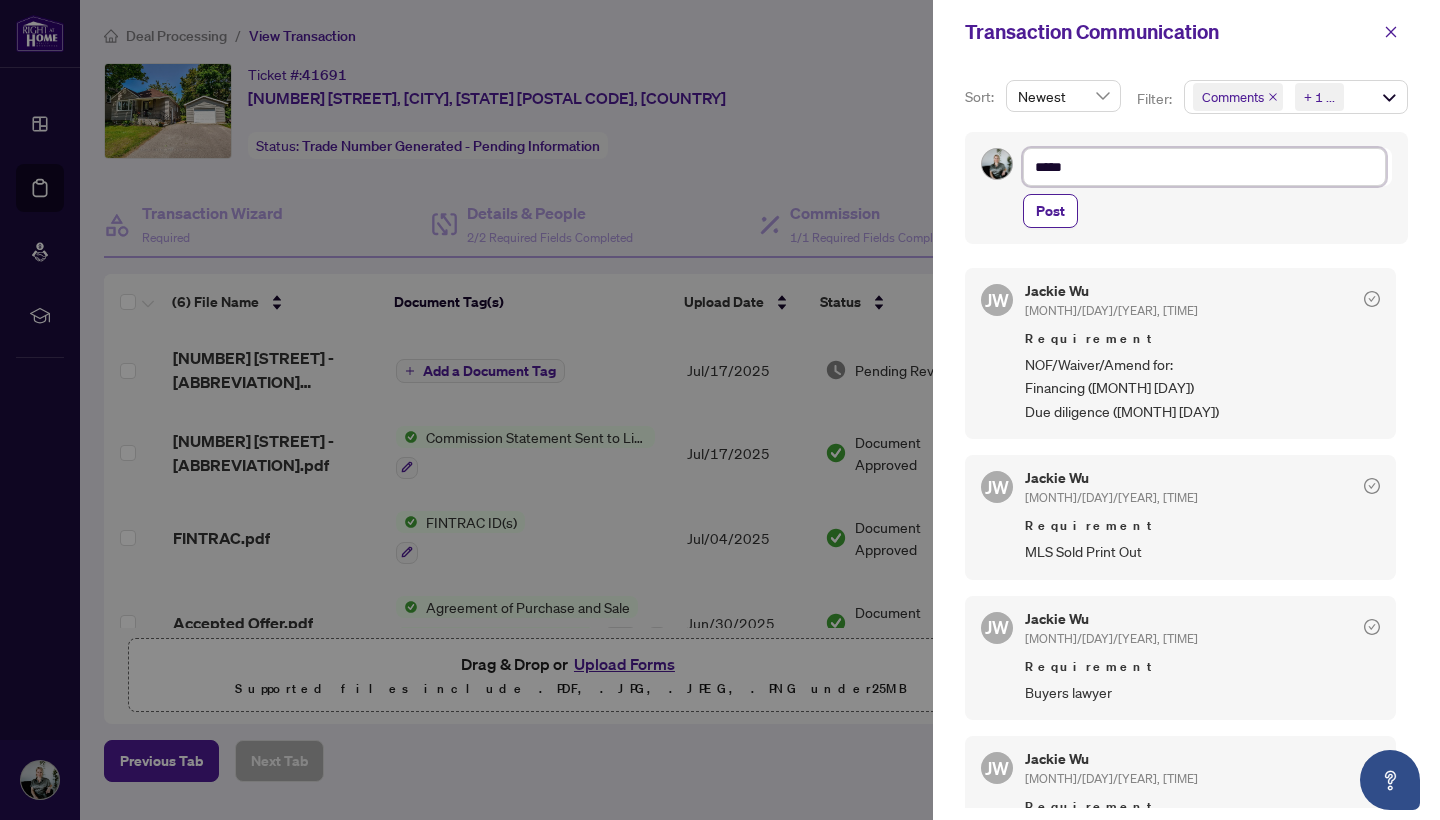 type on "******" 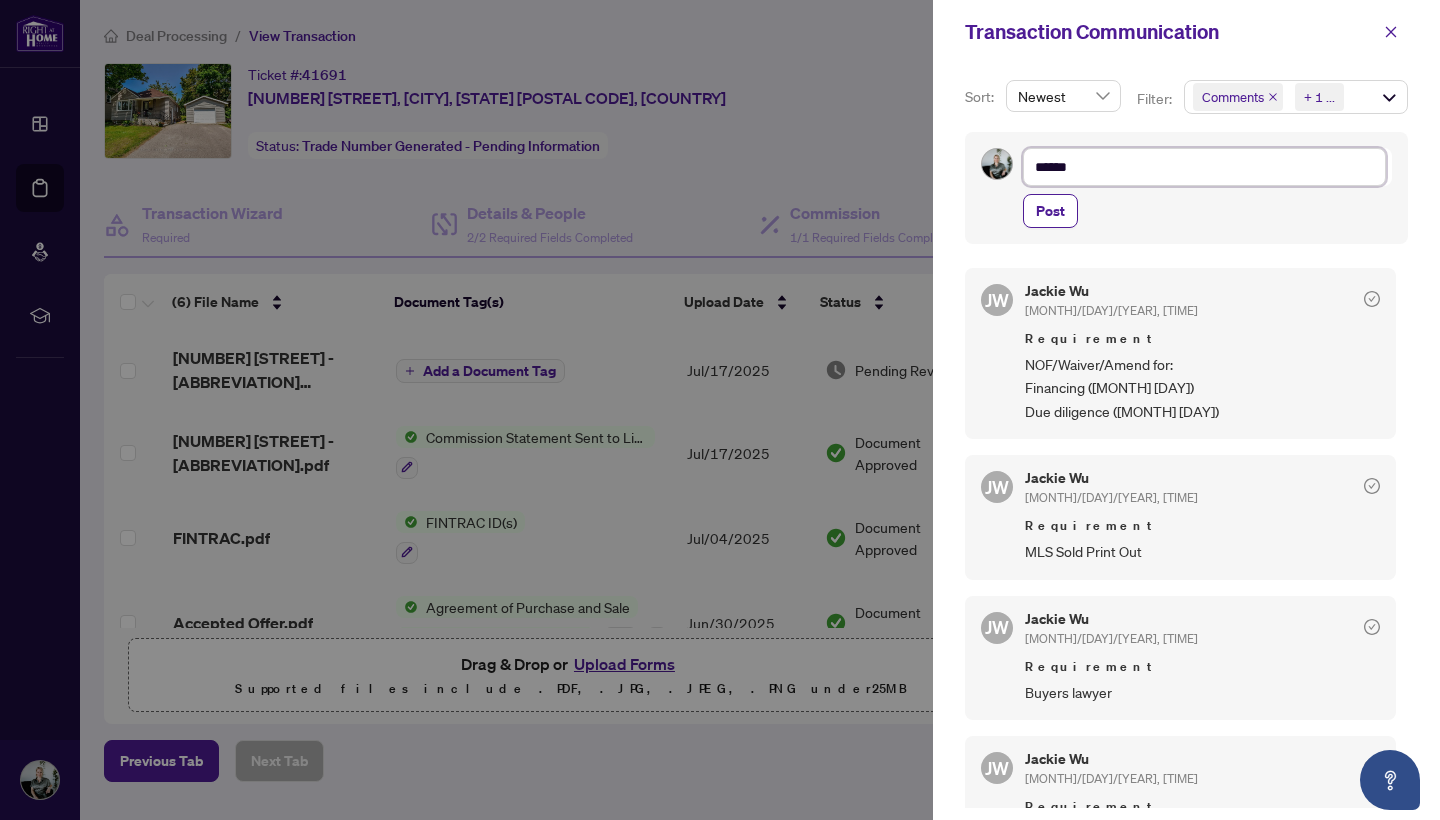 type on "*******" 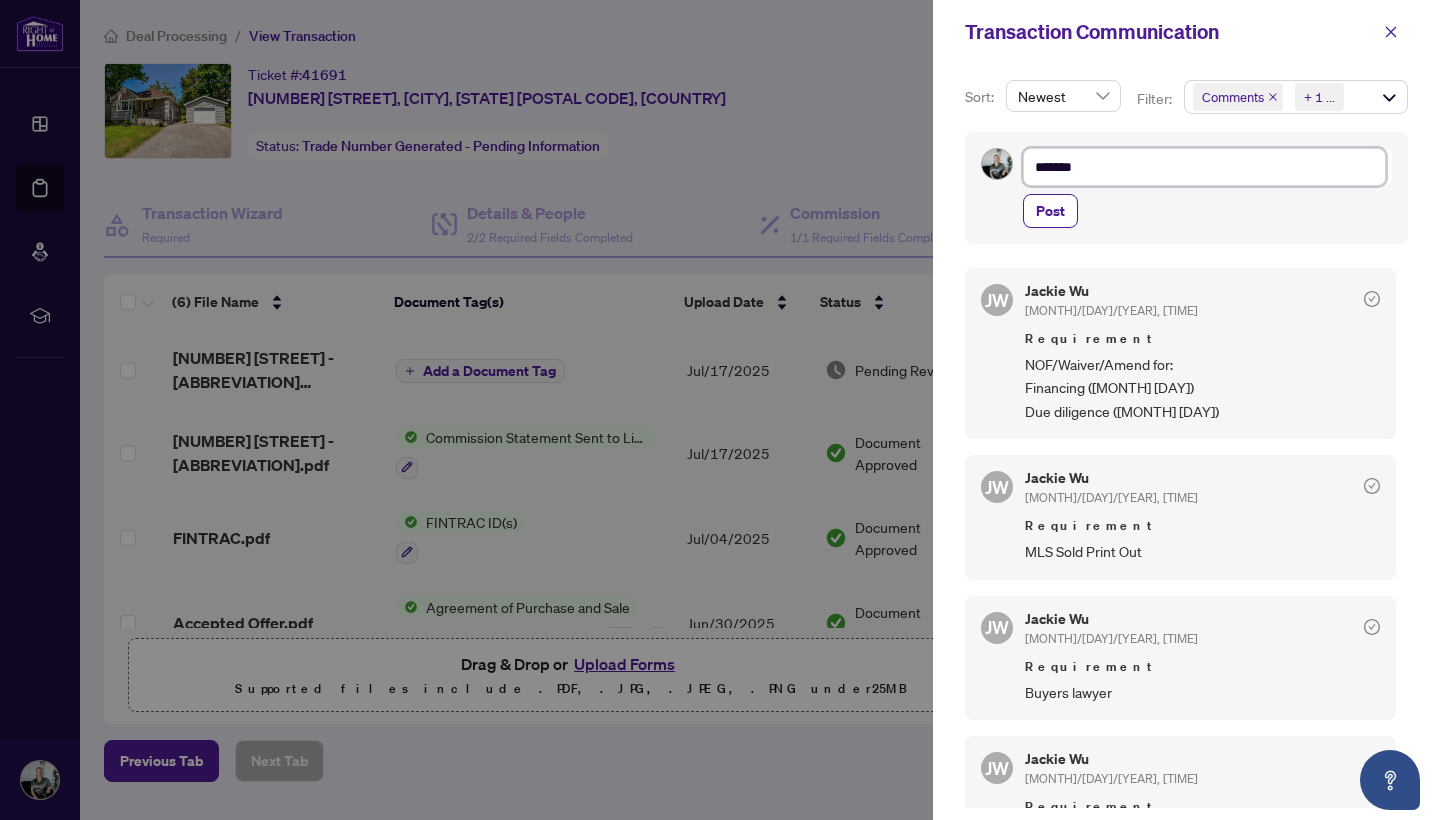 type on "********" 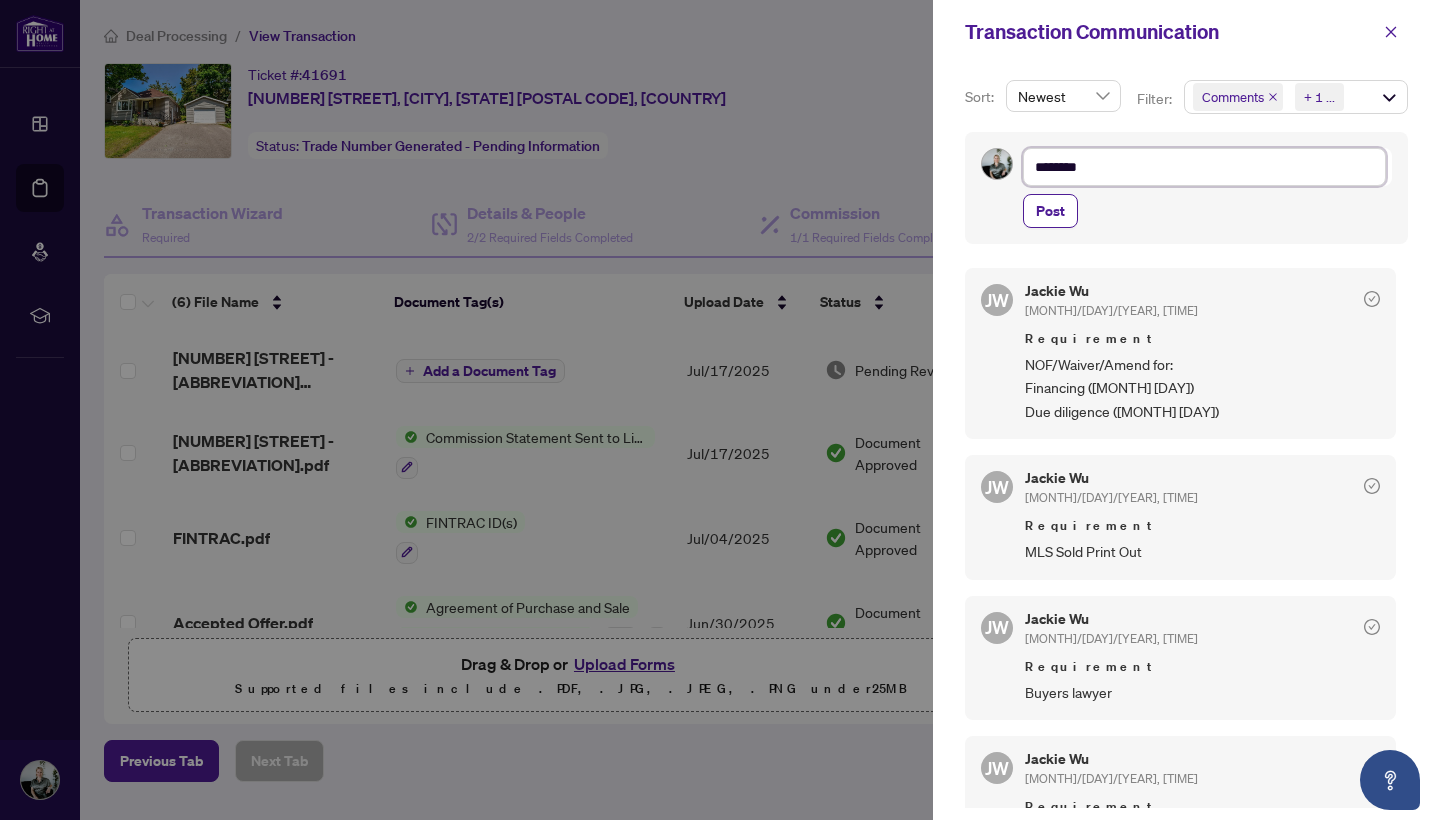 type on "*********" 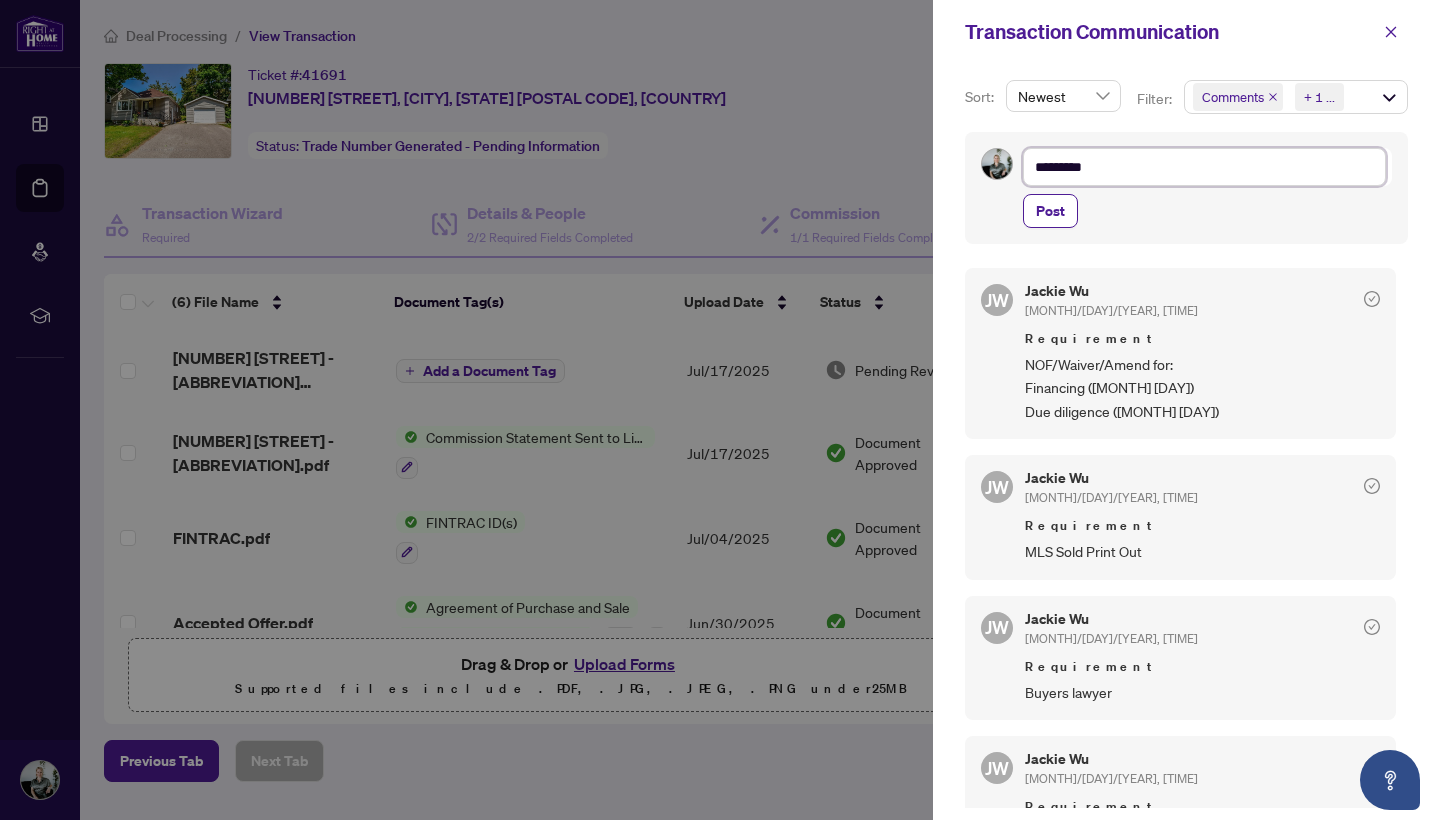 type on "**********" 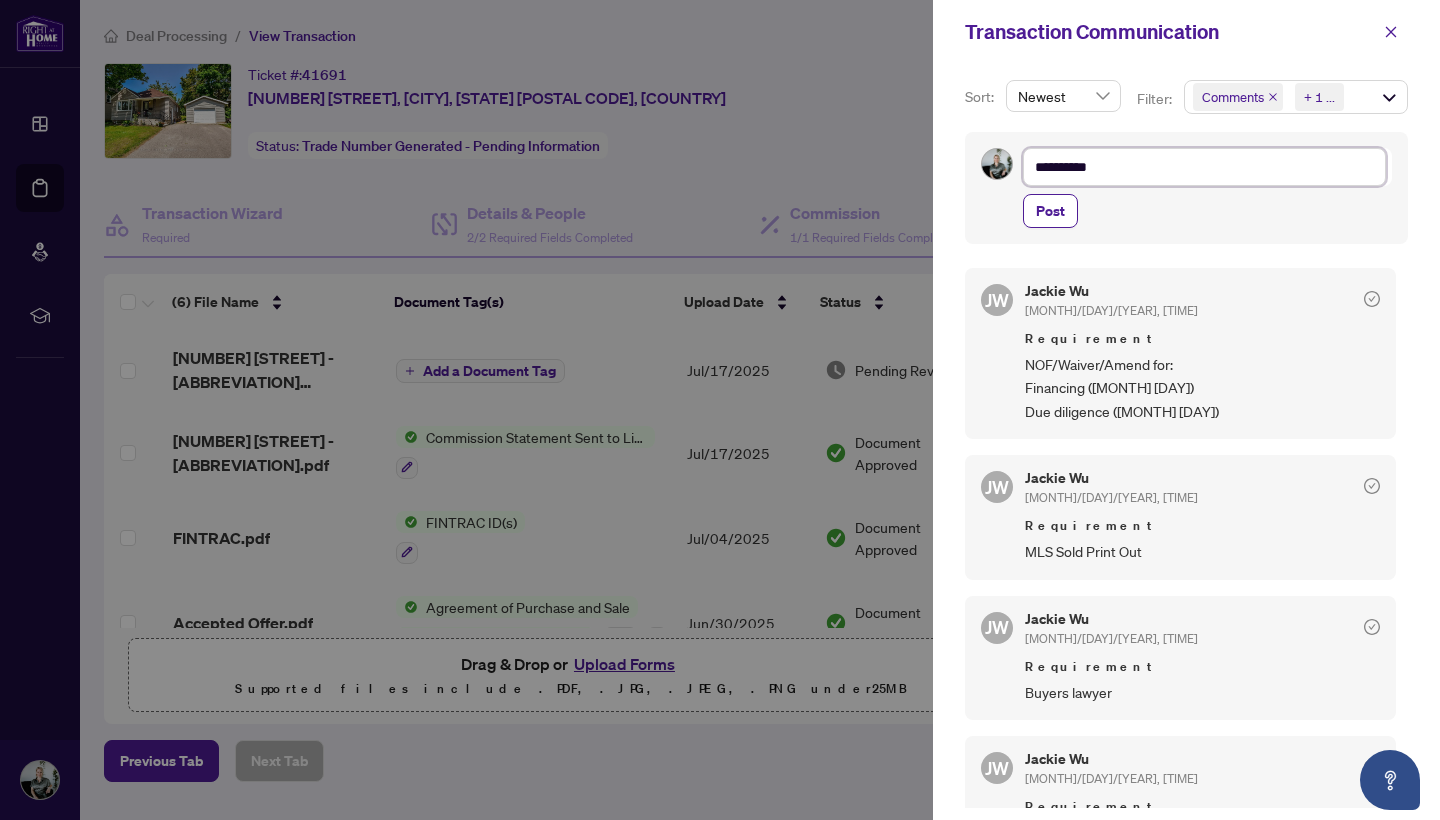 type on "**********" 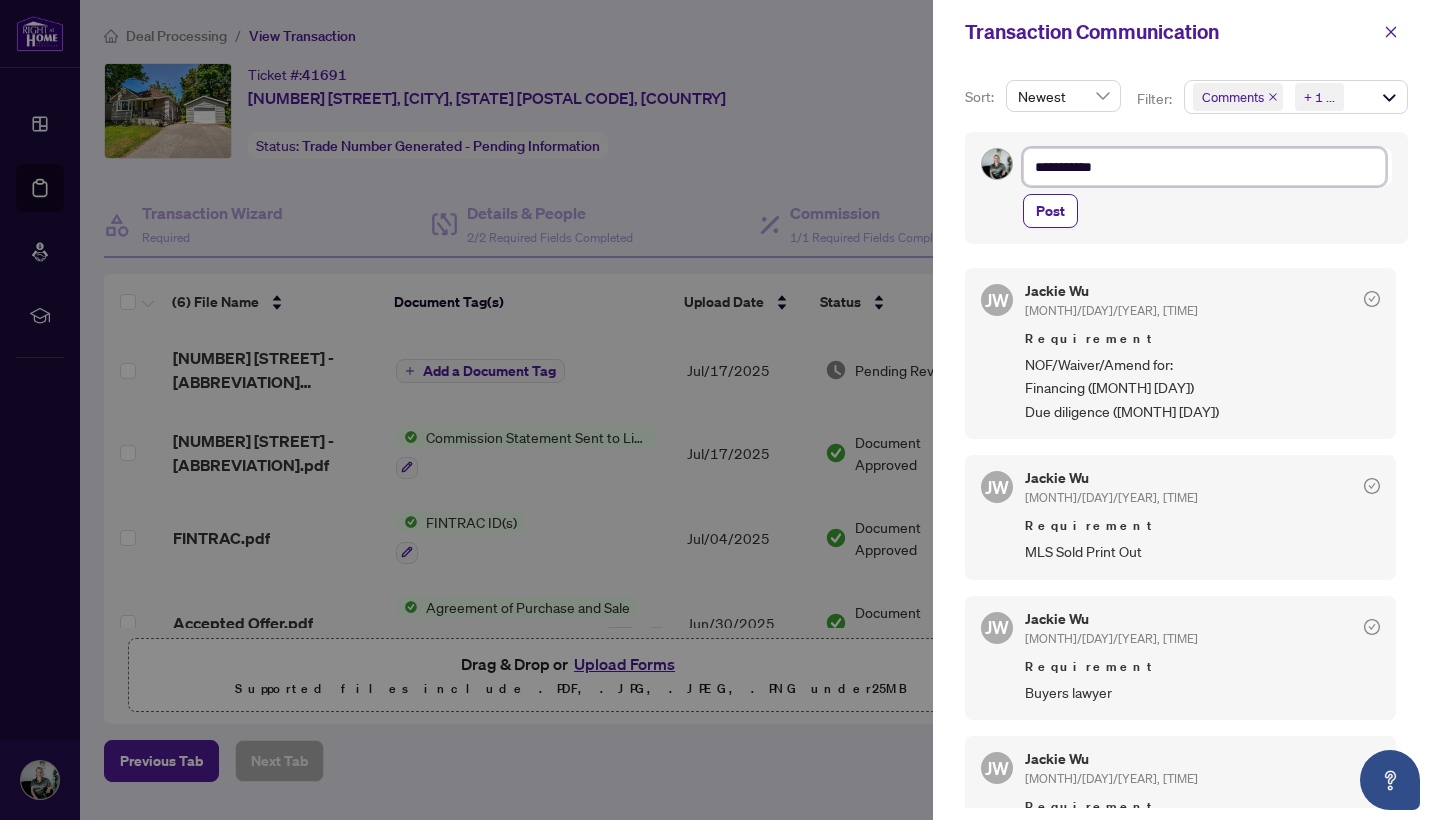 type on "**********" 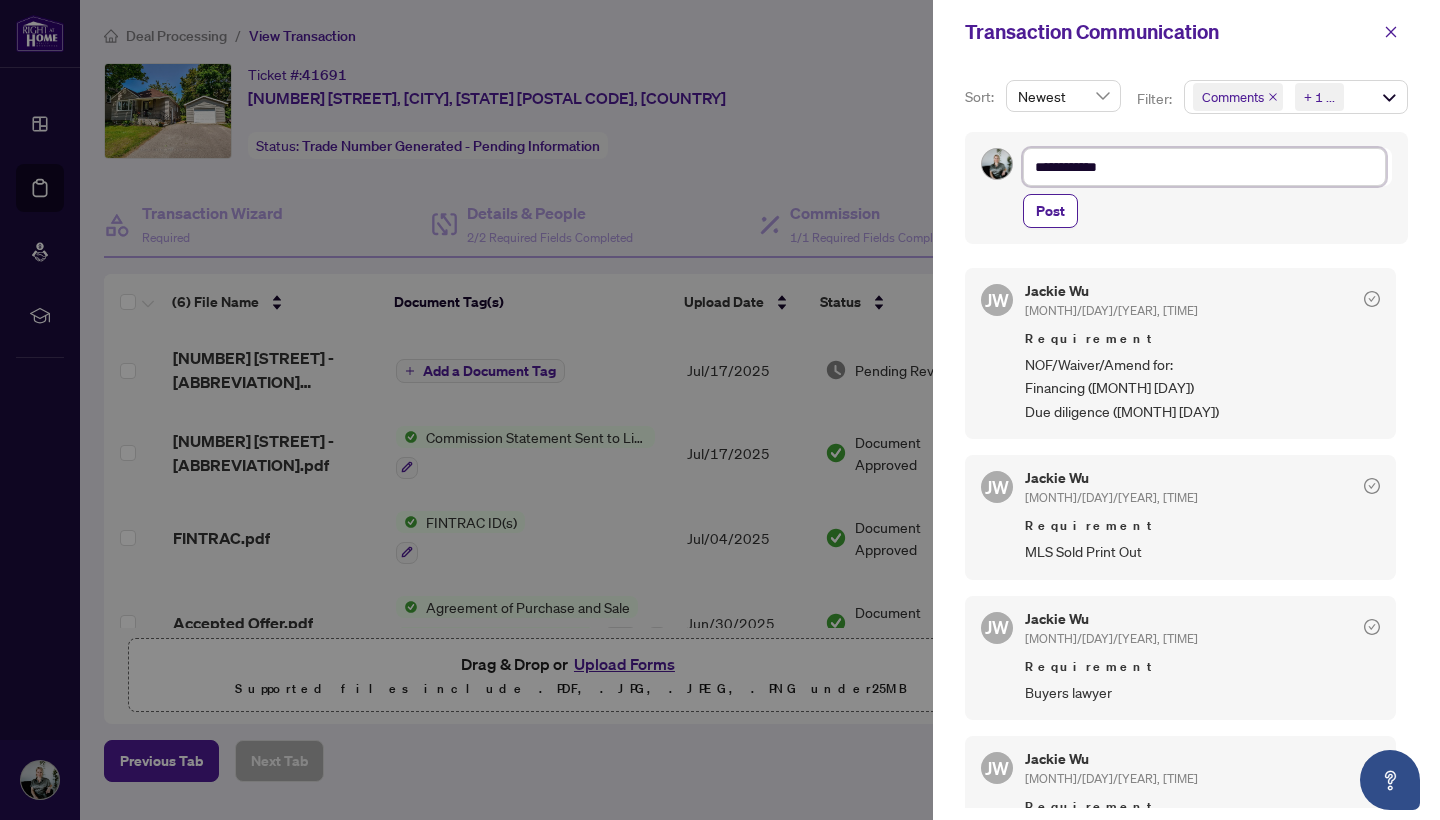 type on "**********" 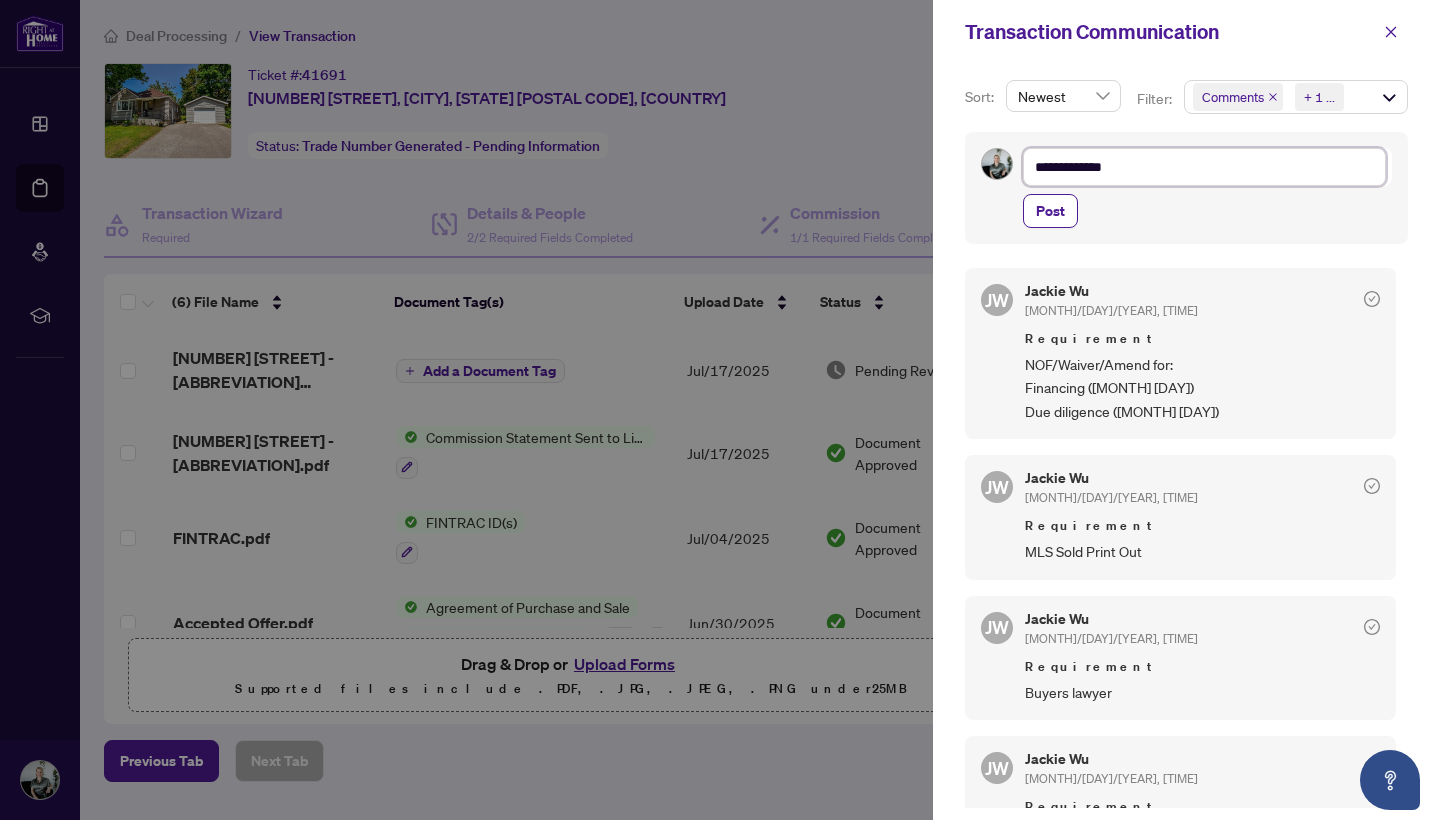 type on "**********" 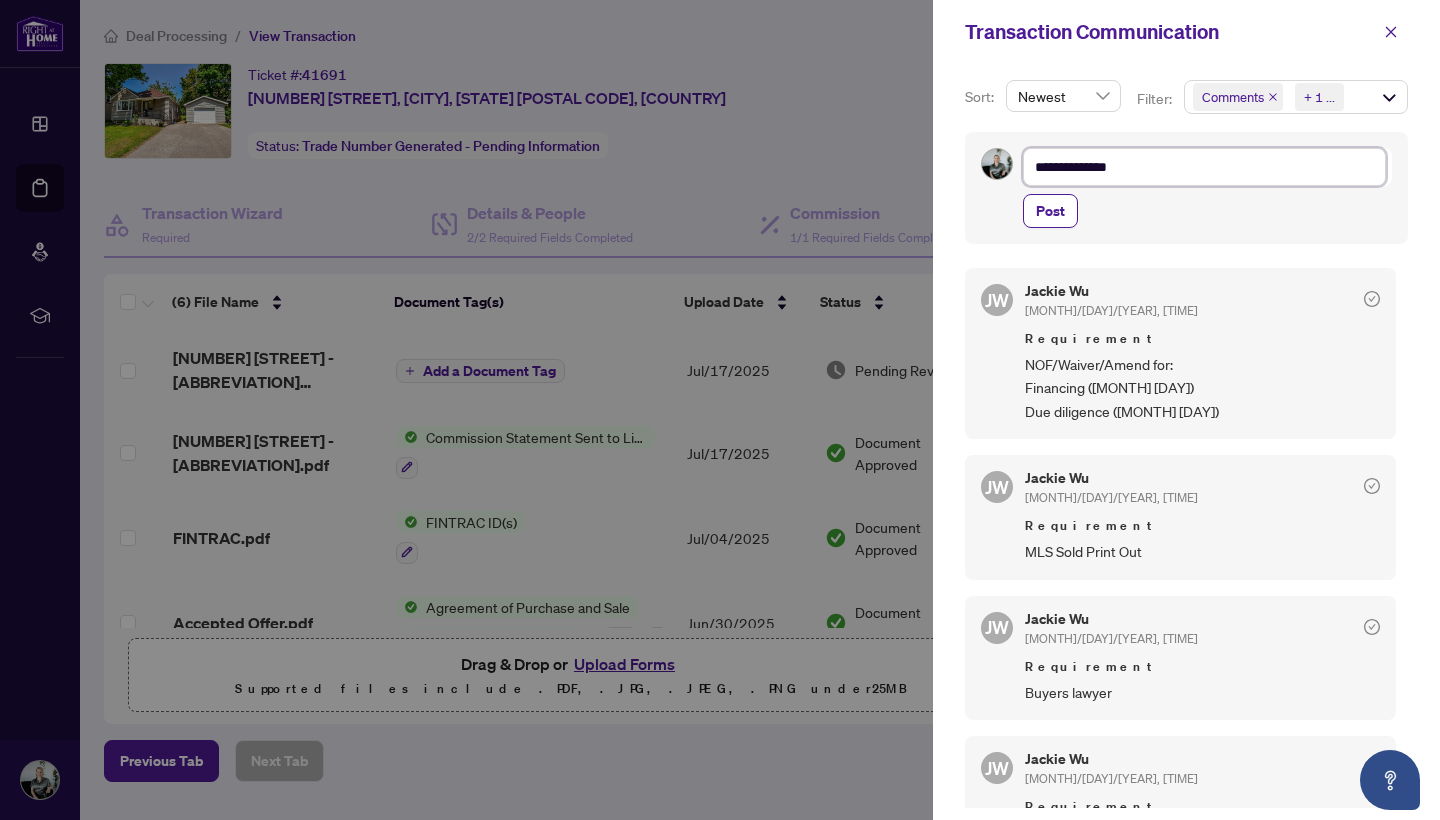 type on "**********" 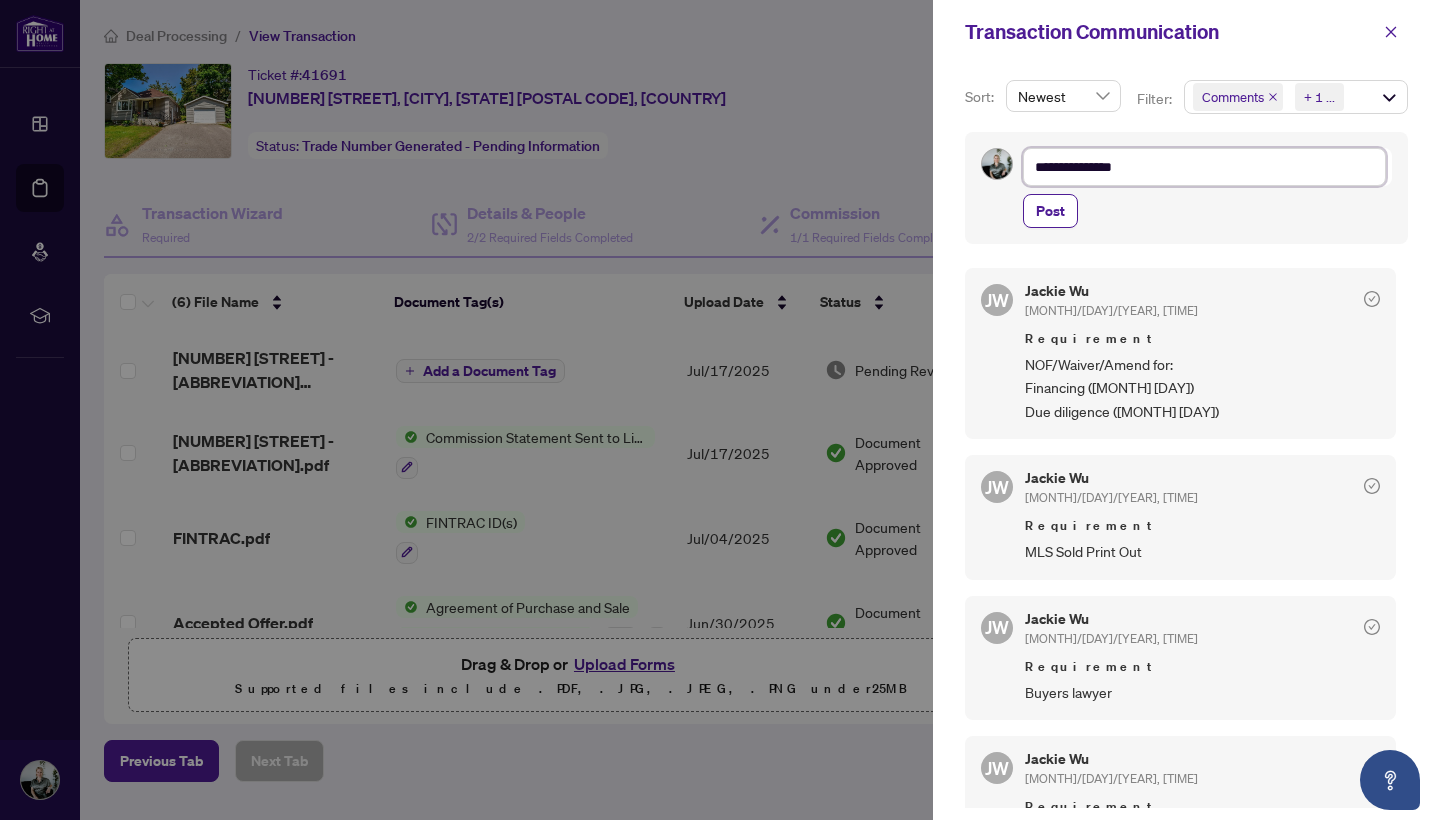type on "**********" 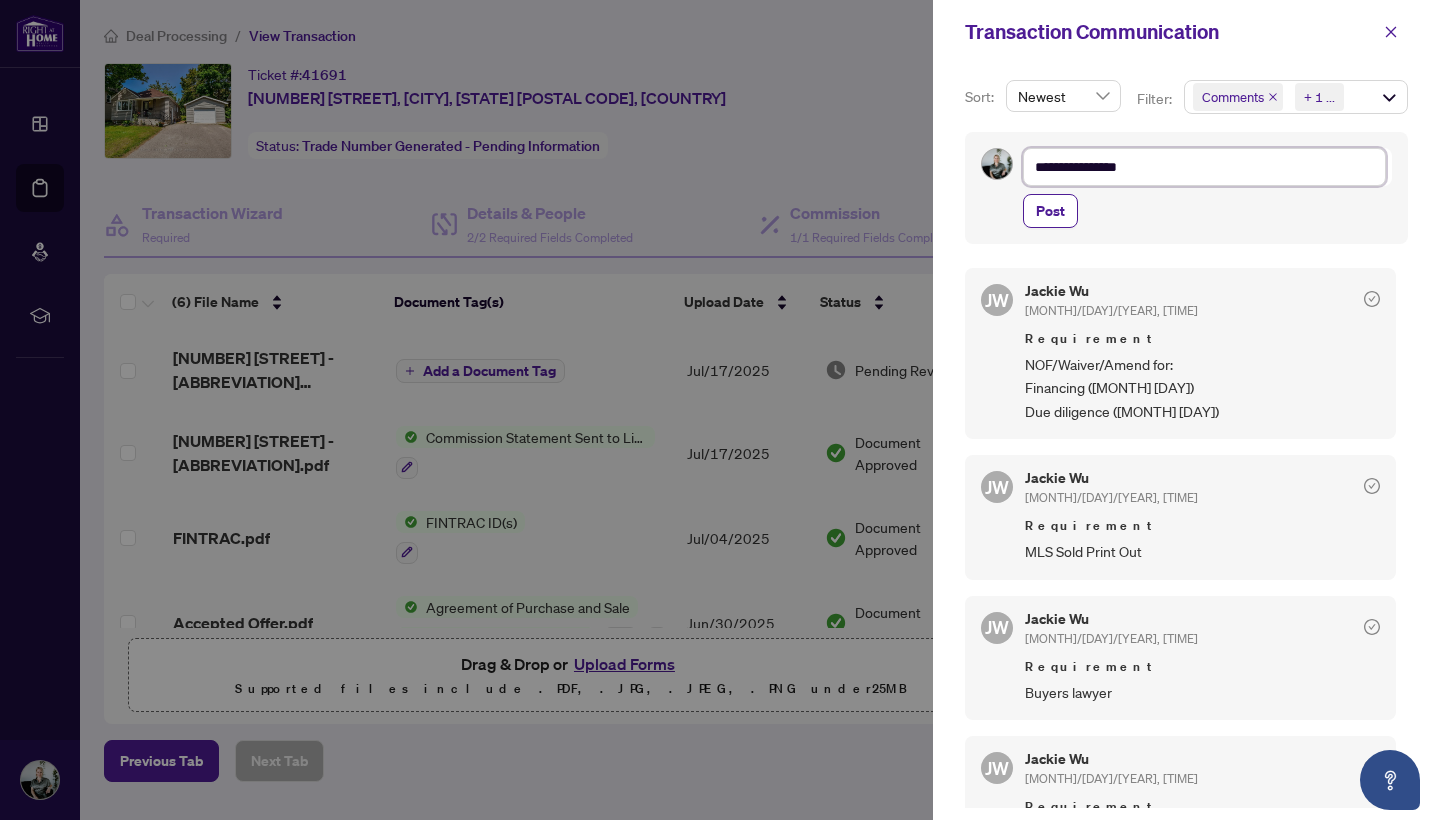 type on "**********" 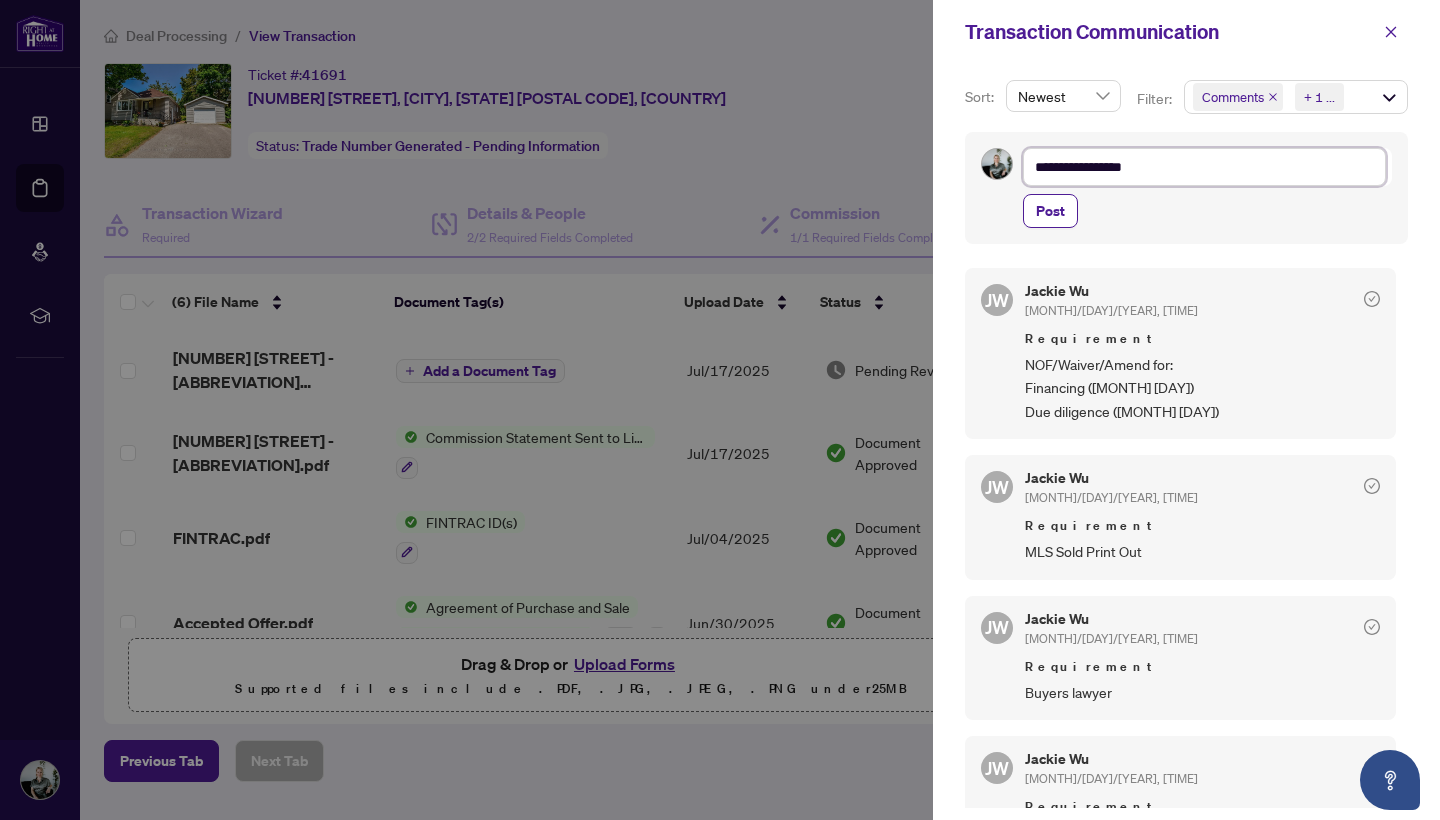 type on "**********" 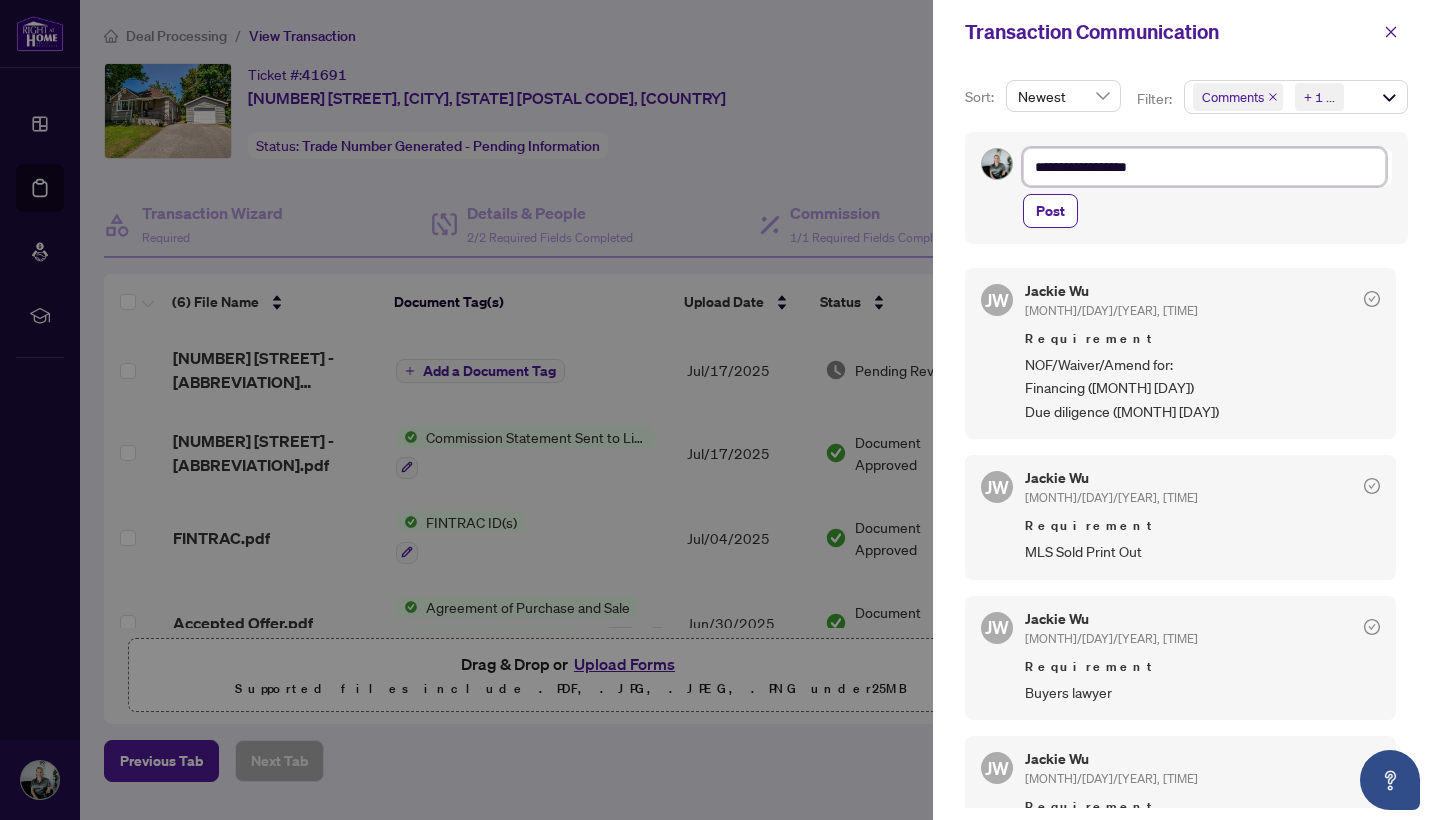 type on "**********" 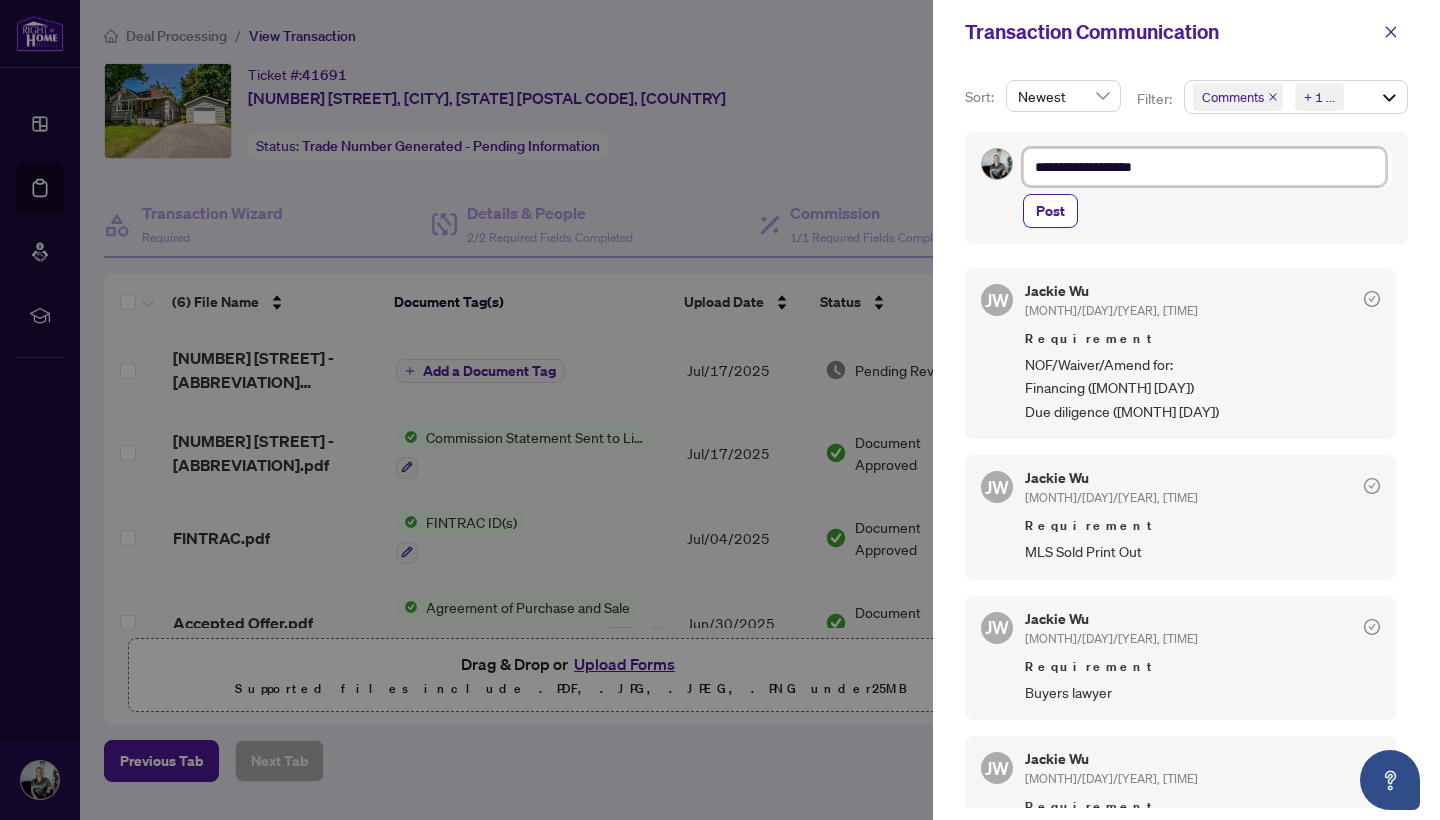 type on "**********" 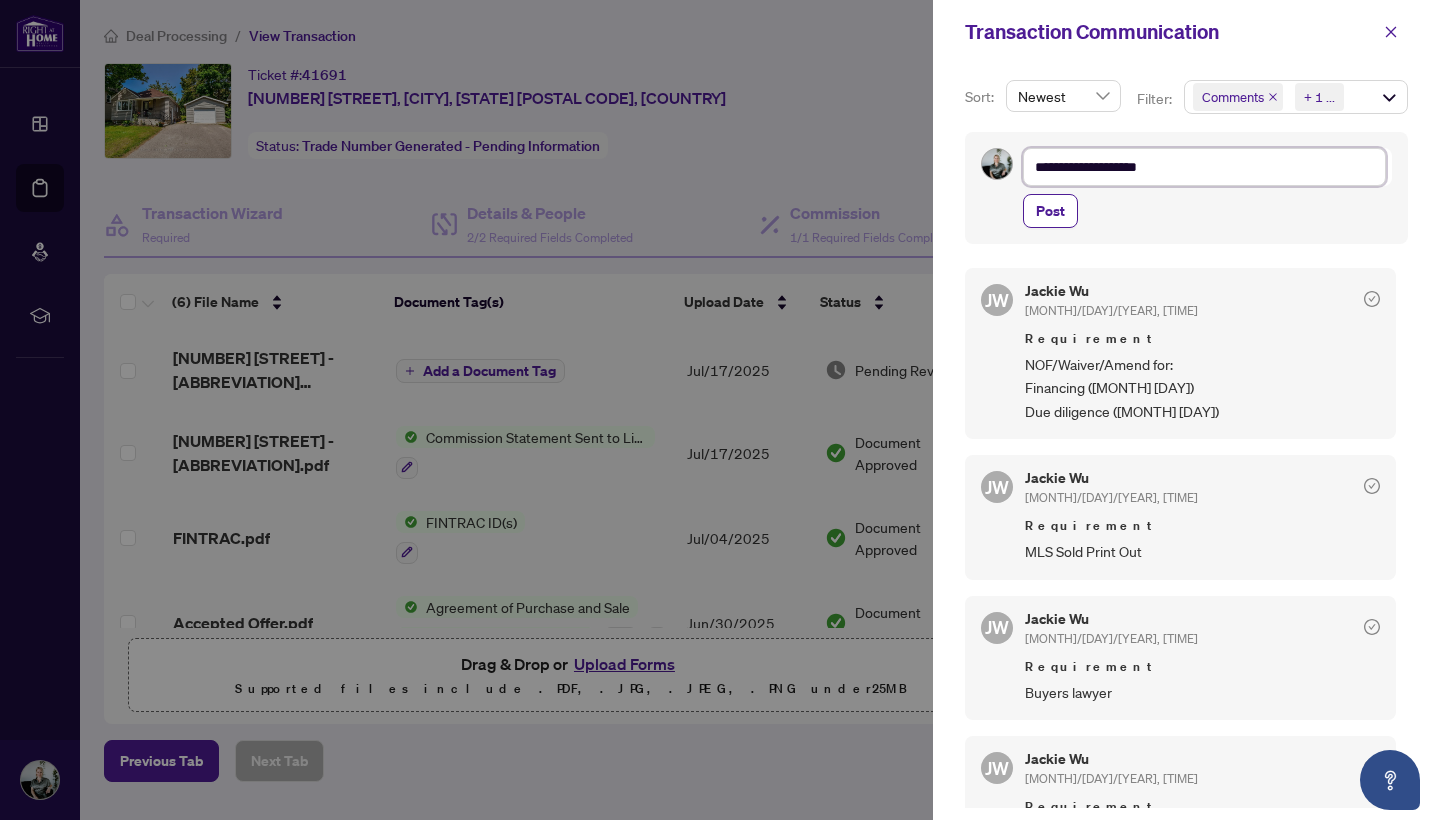 type on "**********" 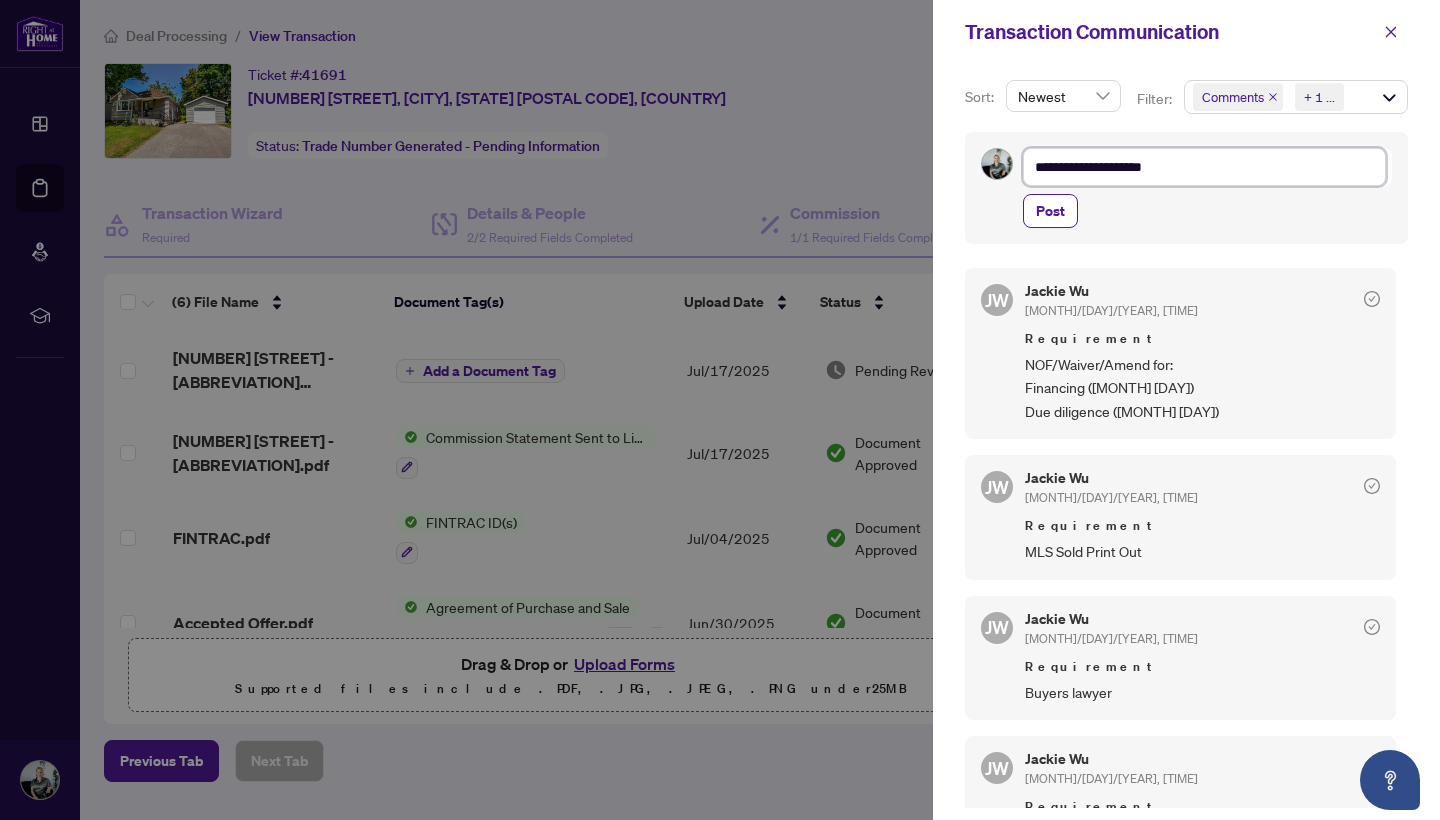 type on "**********" 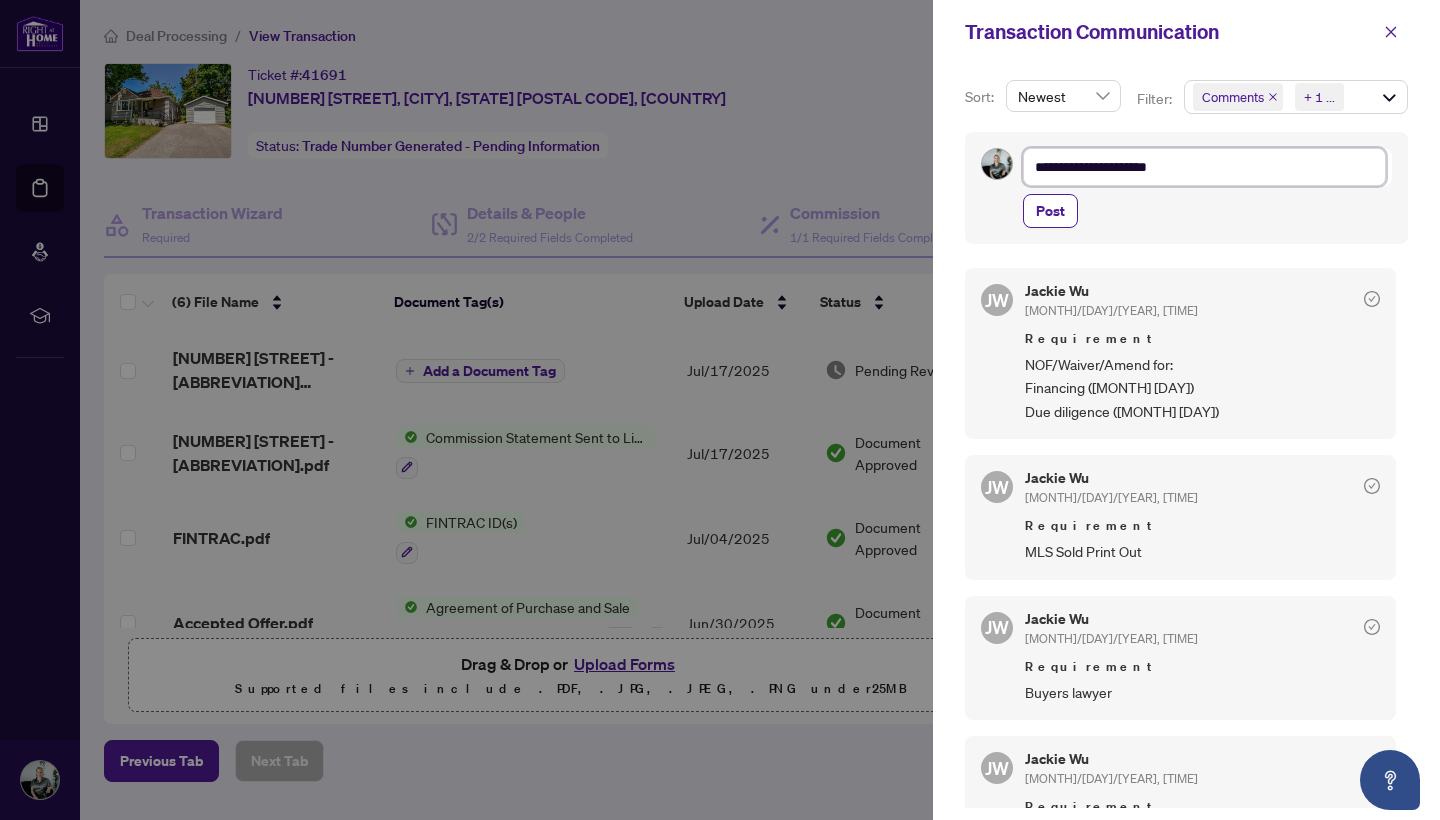 type on "**********" 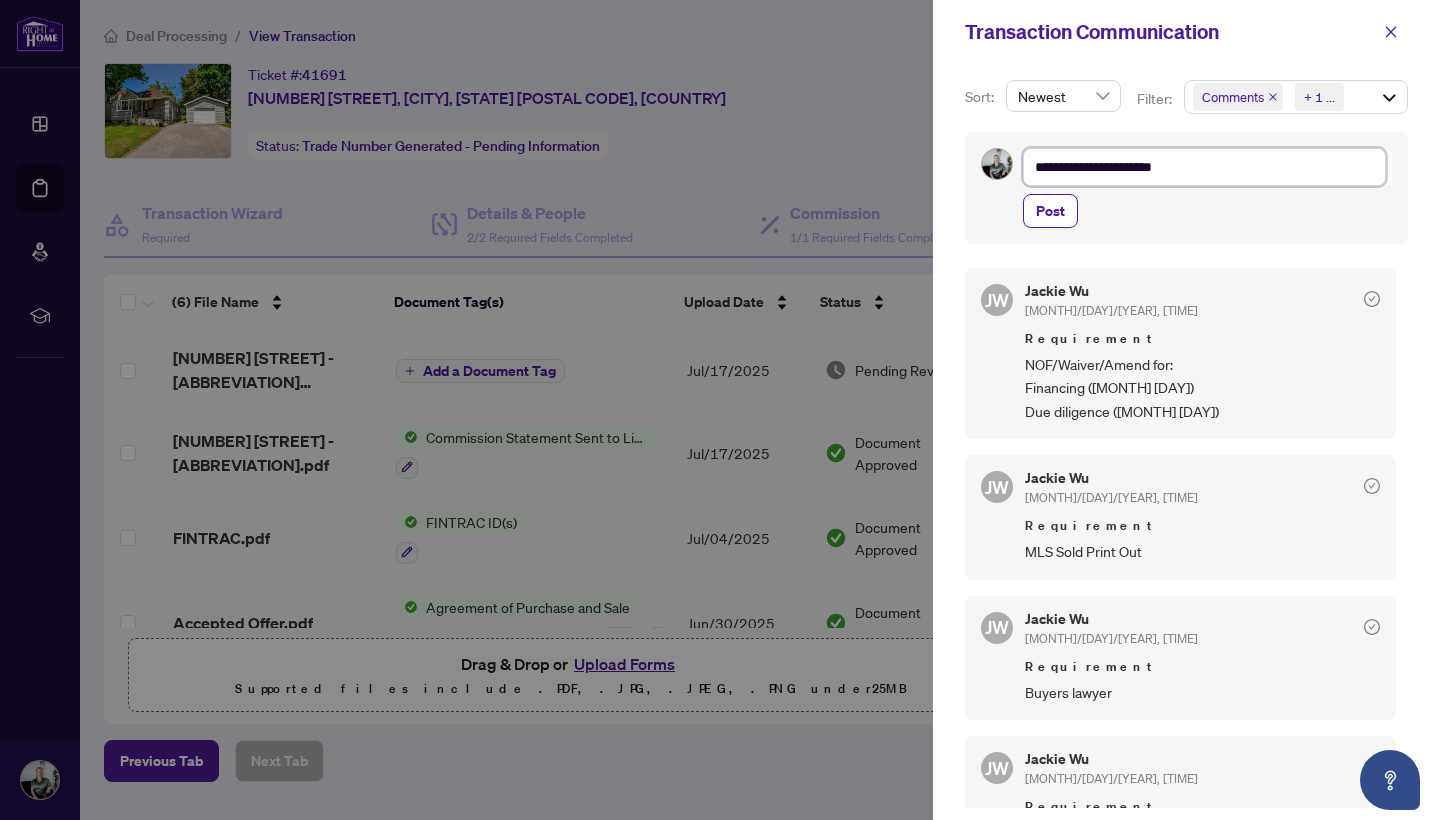 type on "**********" 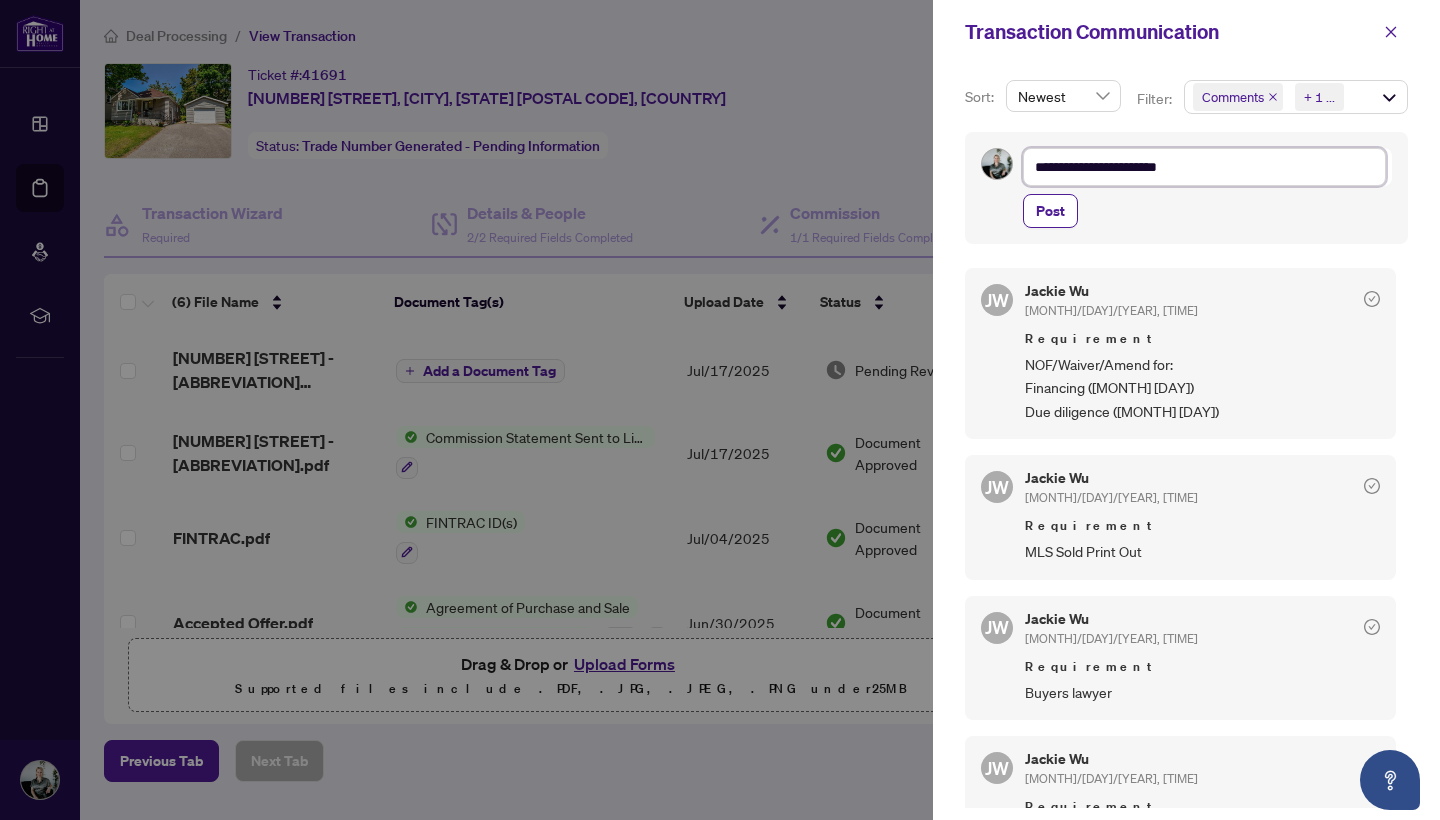 type on "**********" 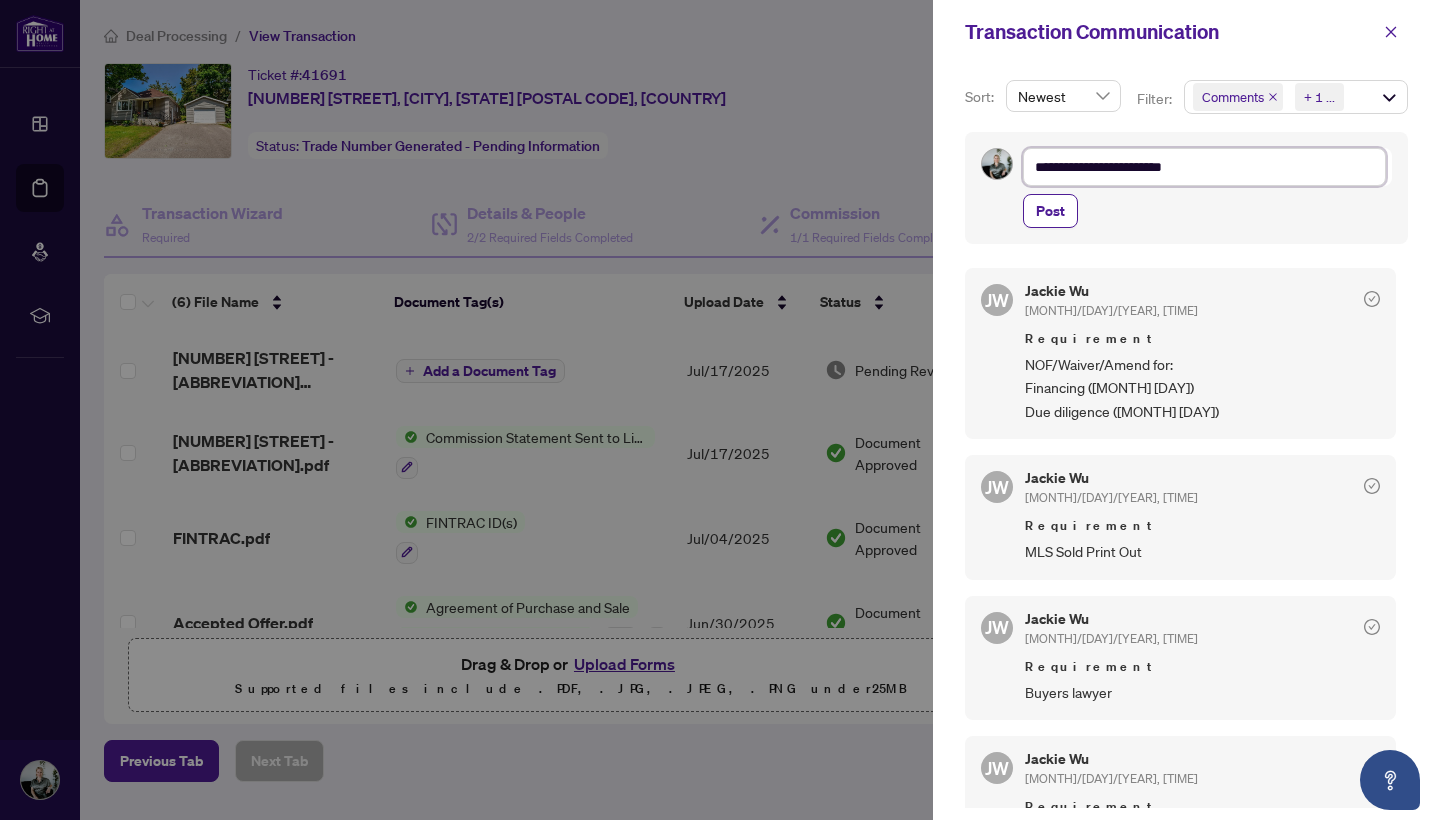type on "**********" 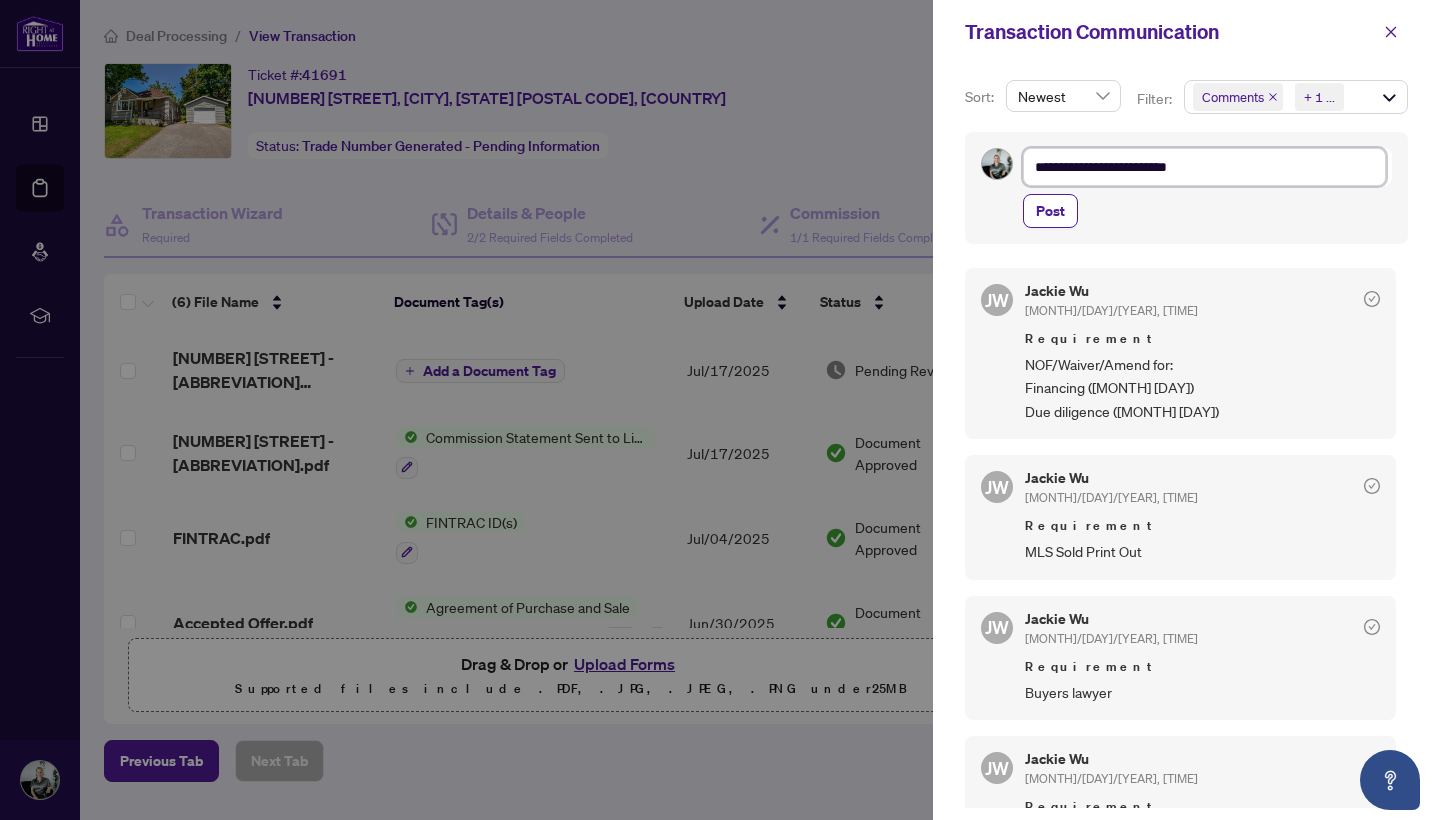 type on "**********" 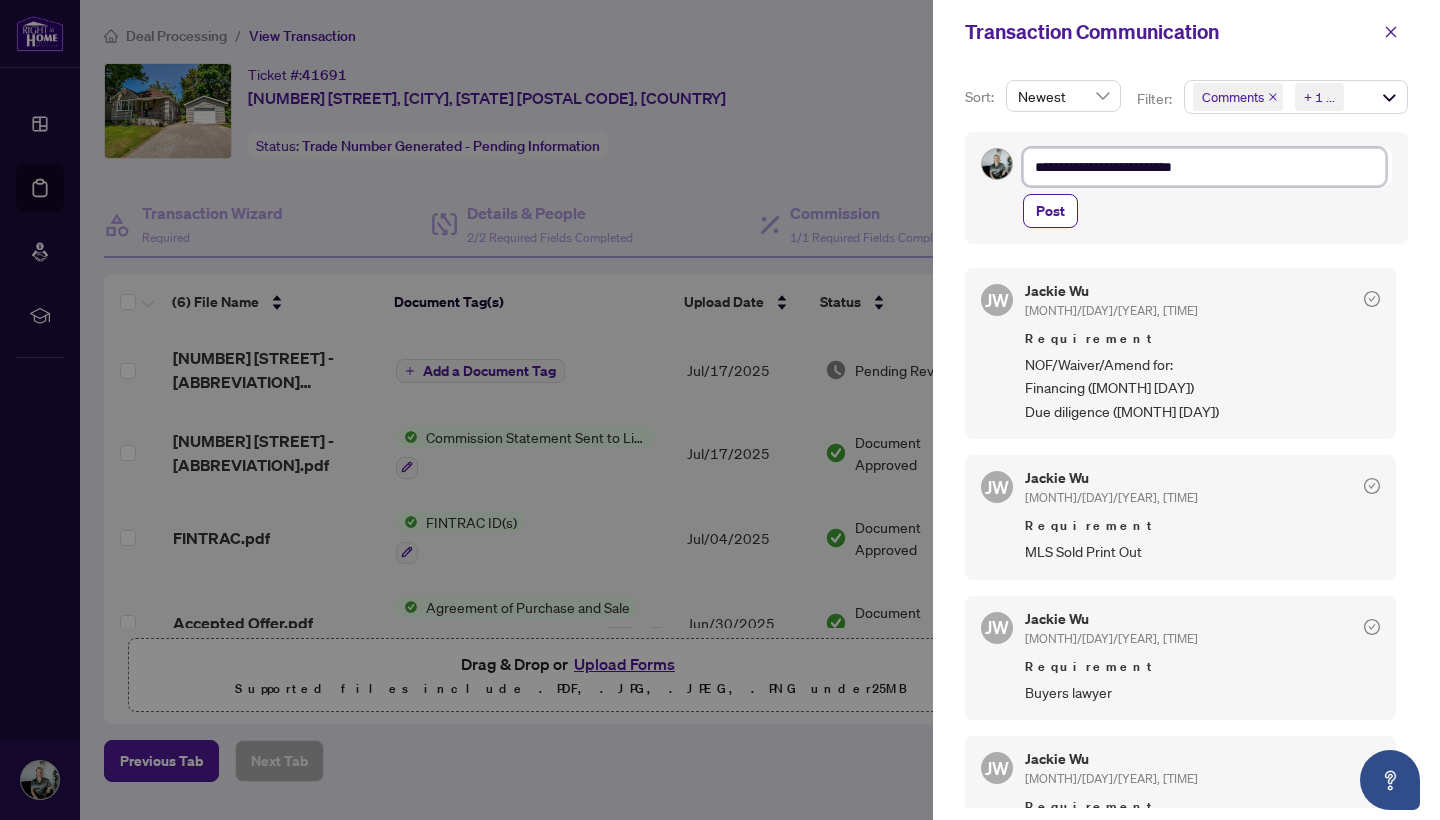 type on "**********" 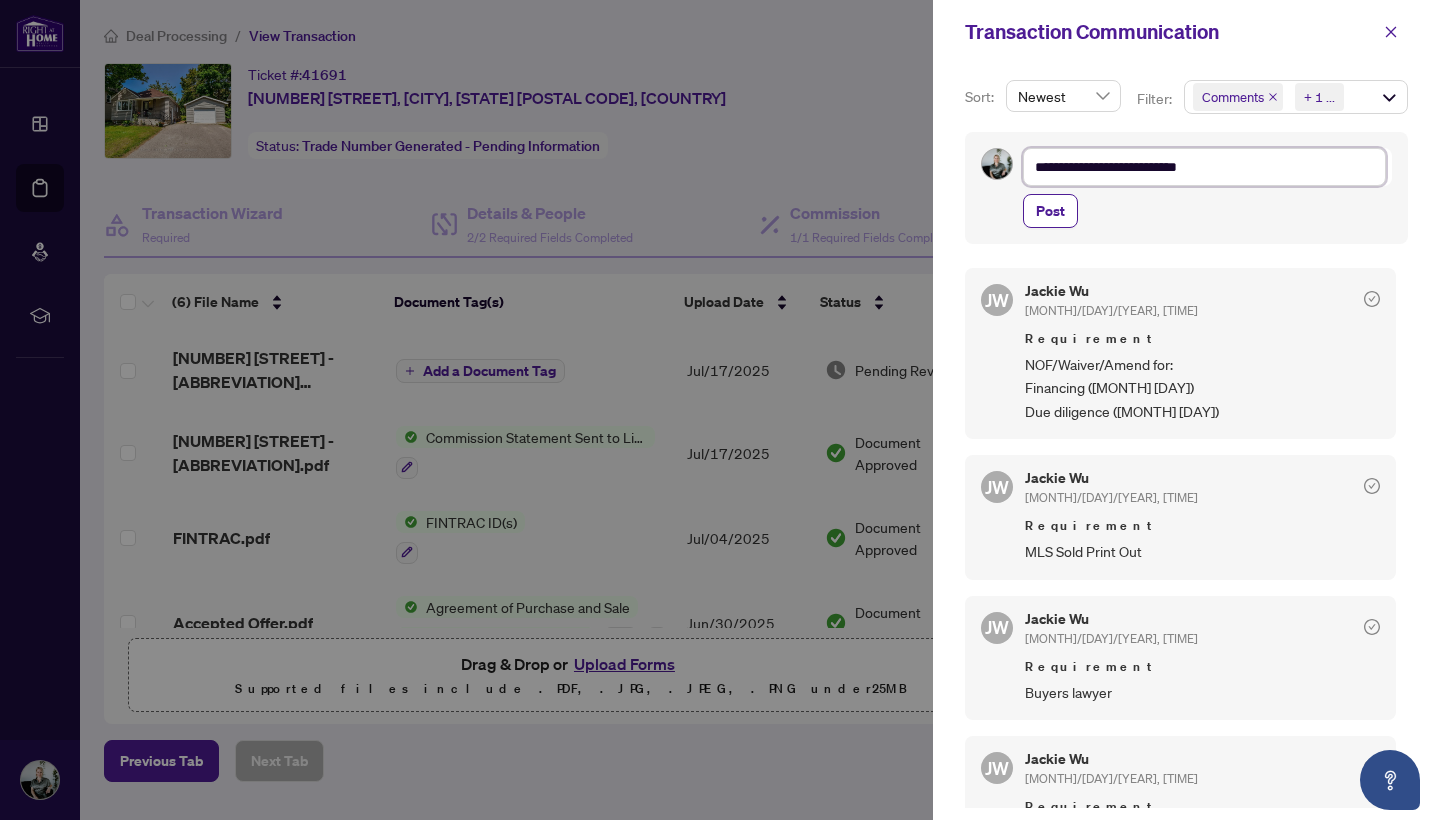 type on "**********" 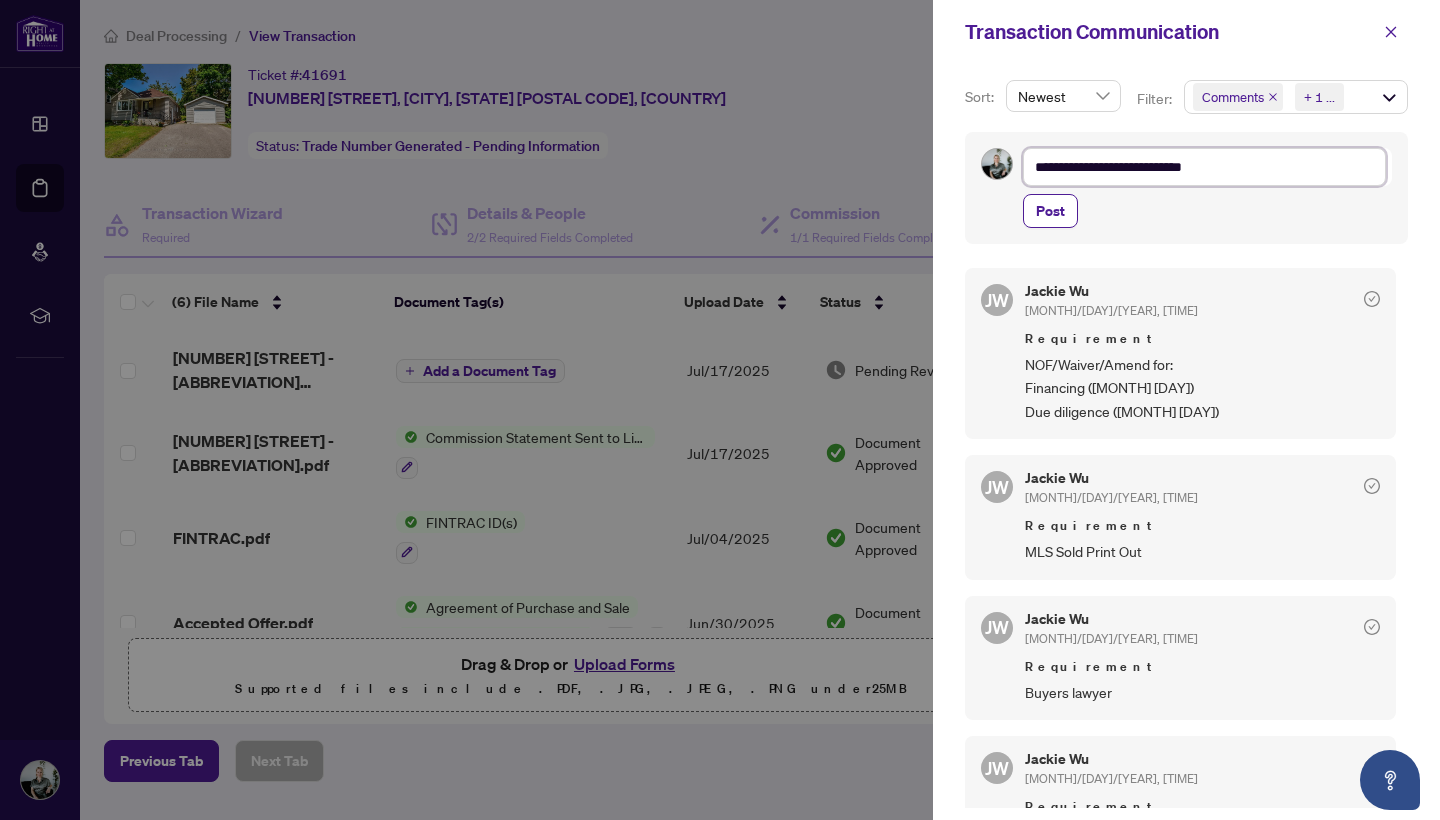type on "**********" 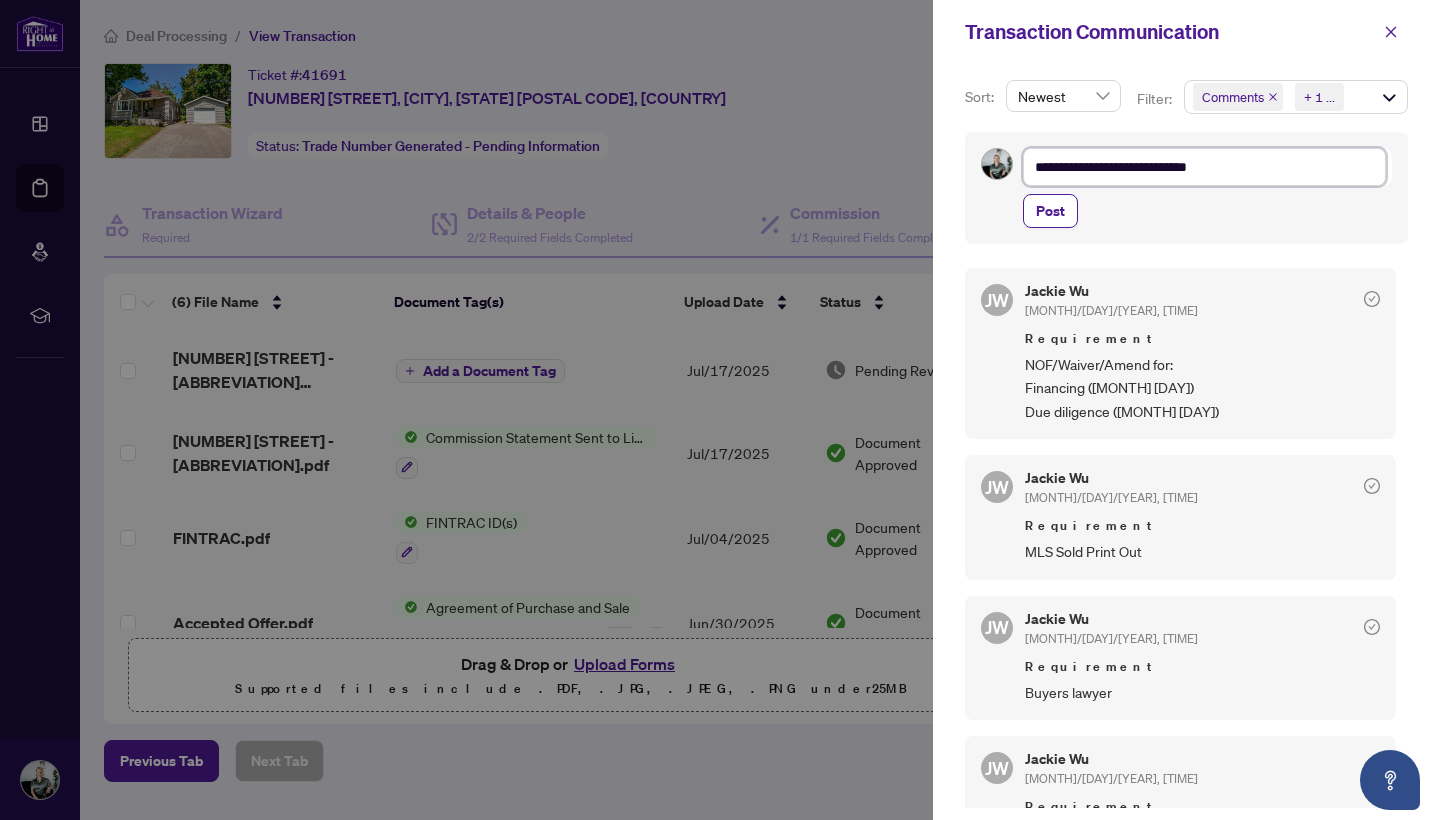 type on "**********" 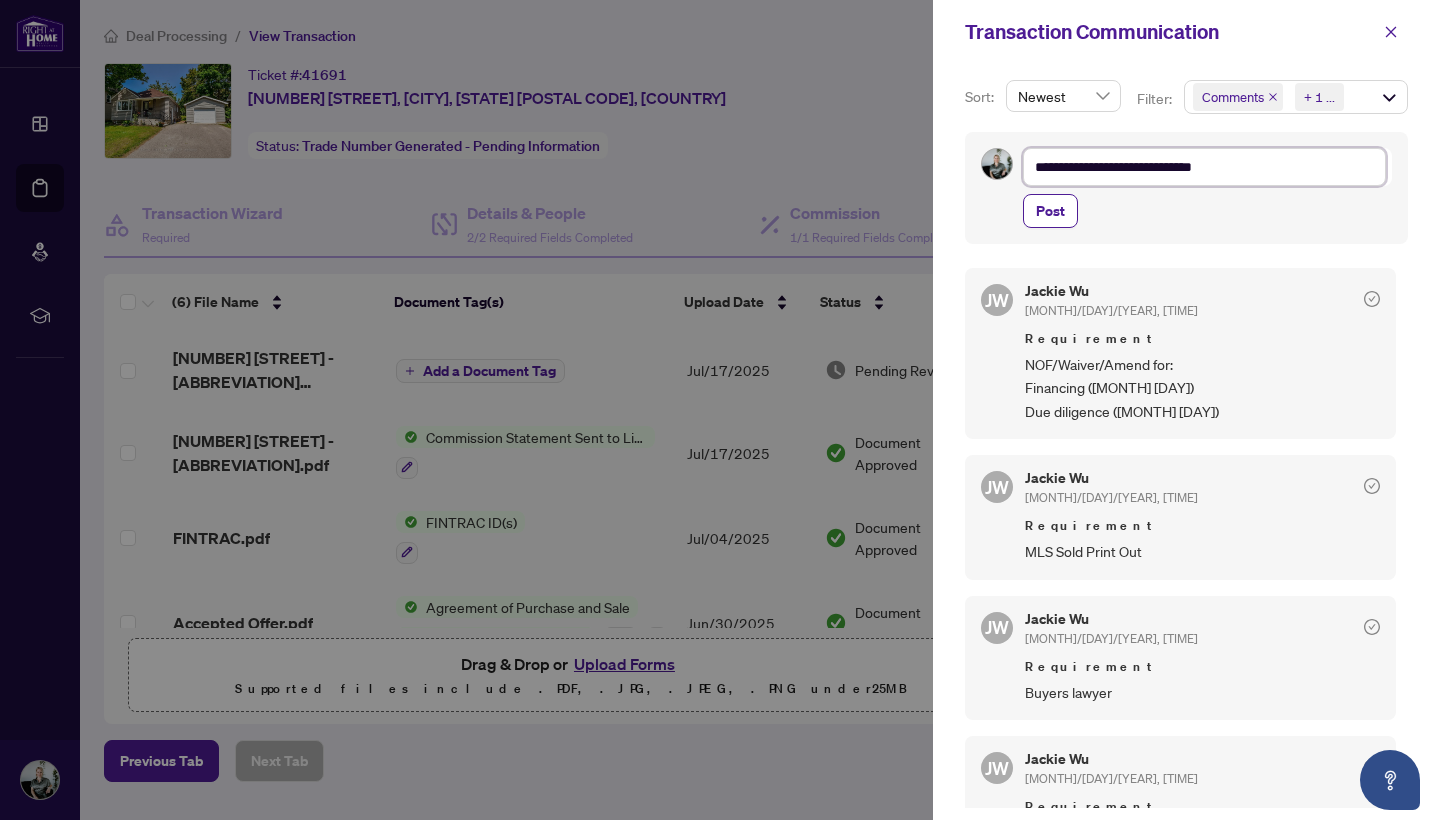 type on "**********" 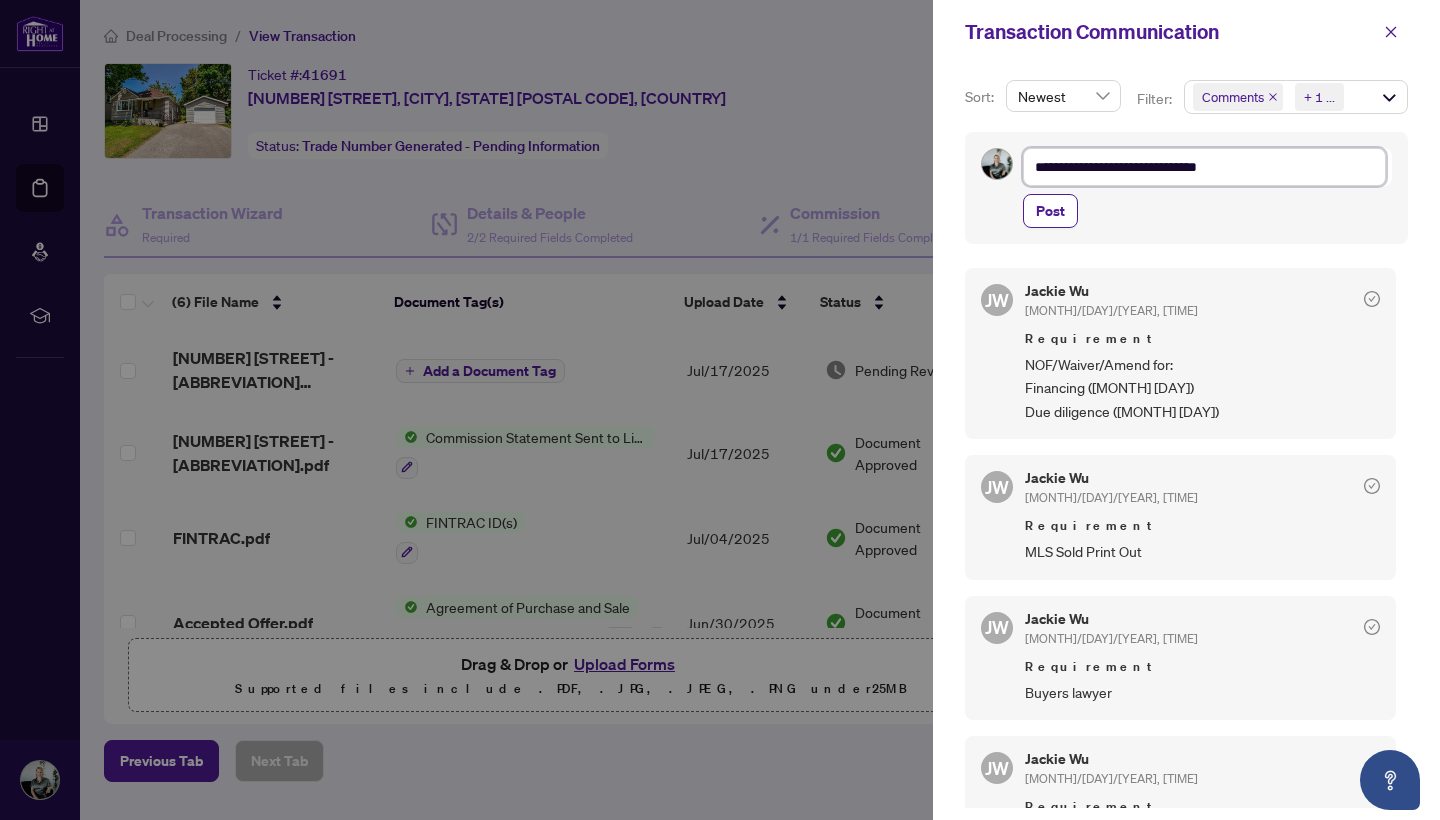 type on "**********" 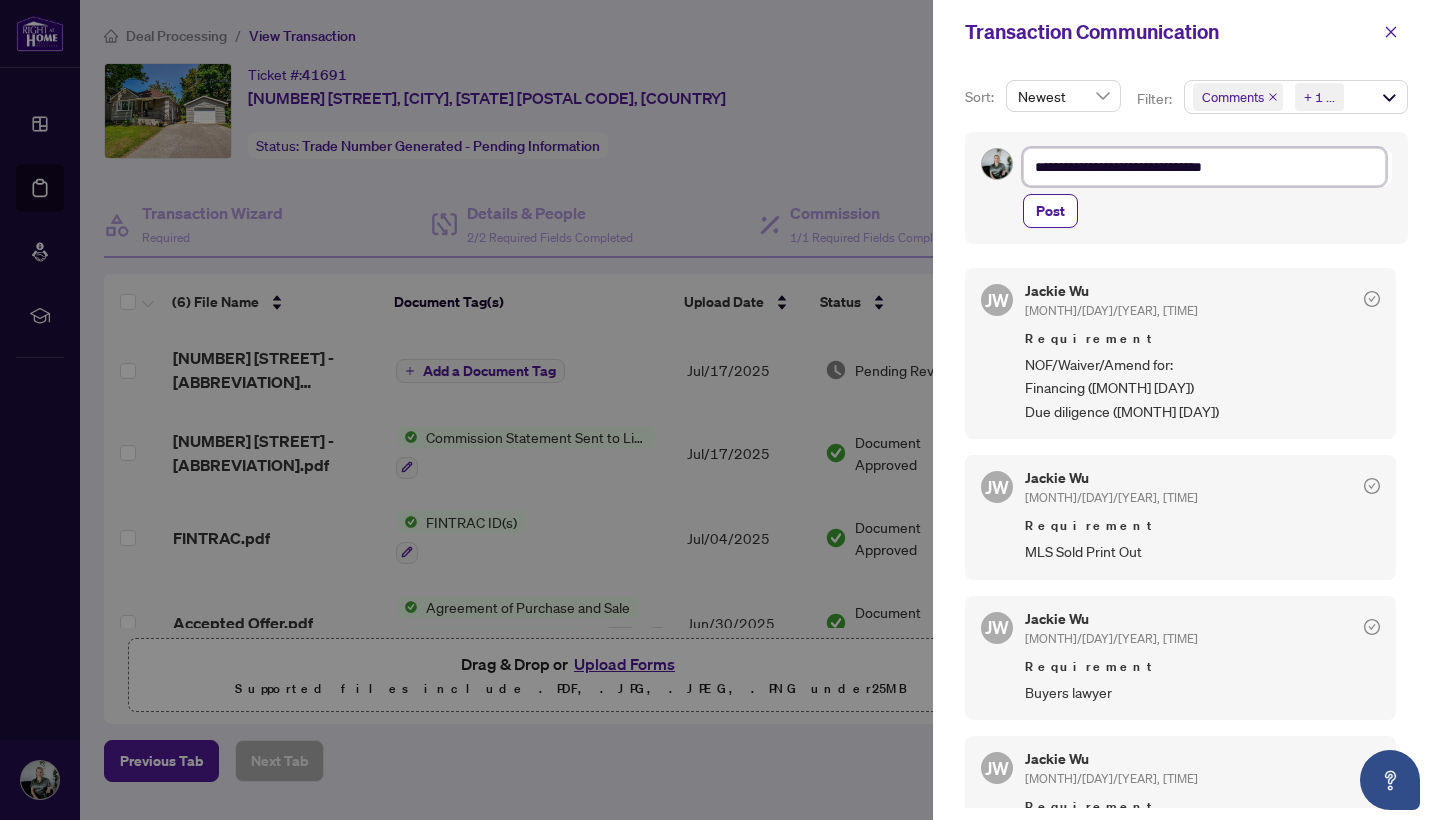 type on "**********" 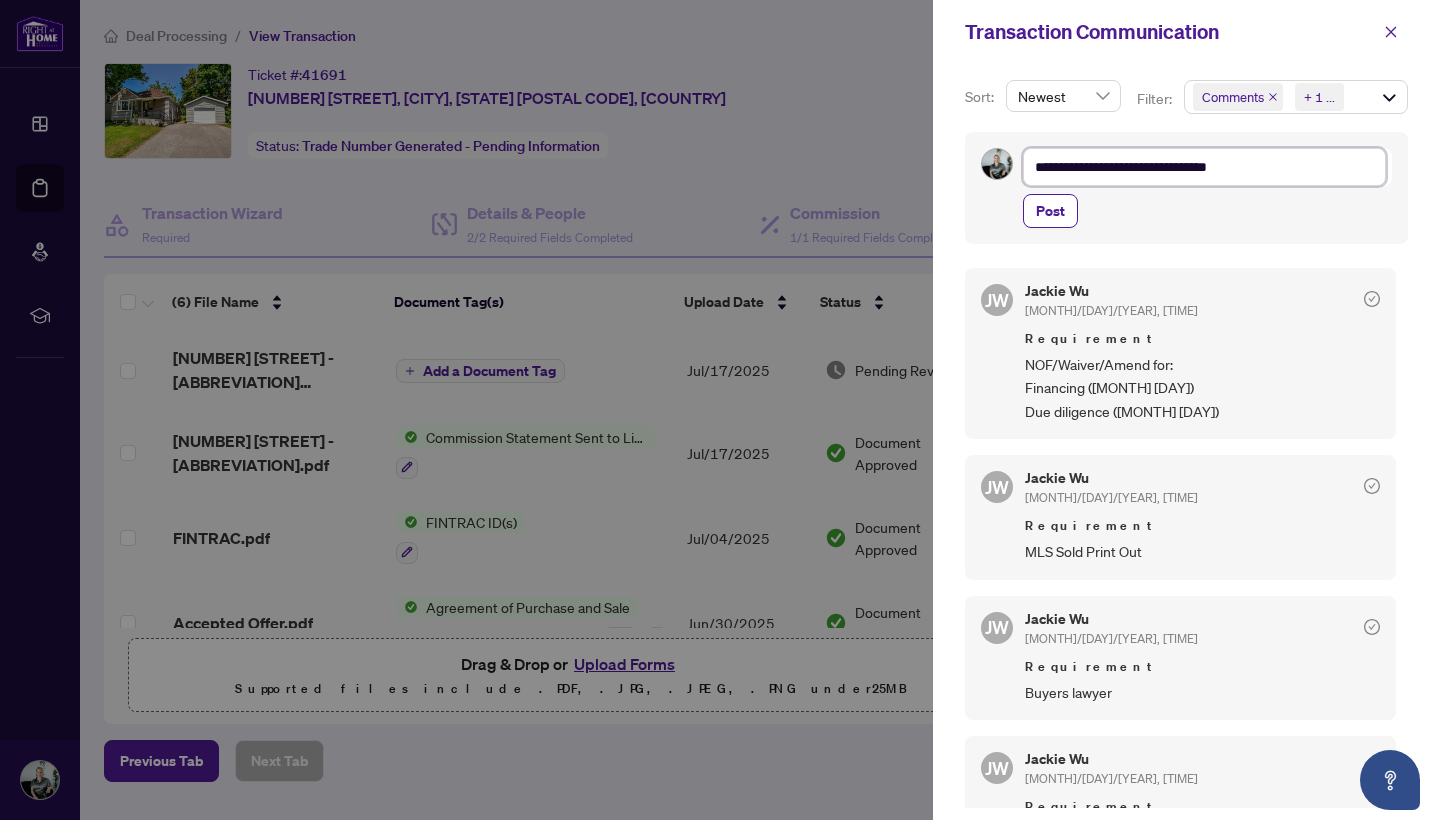 type on "**********" 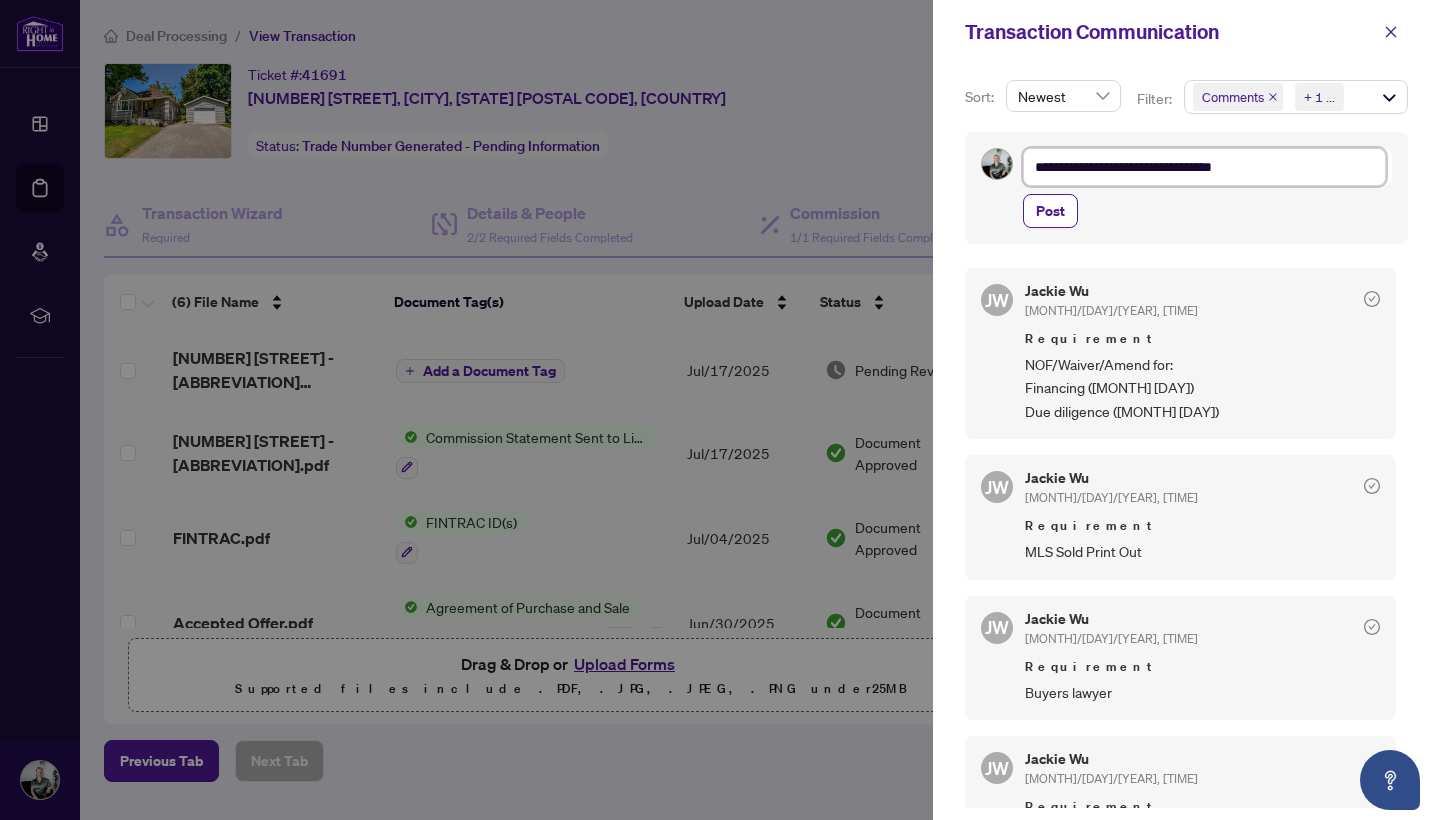 type on "**********" 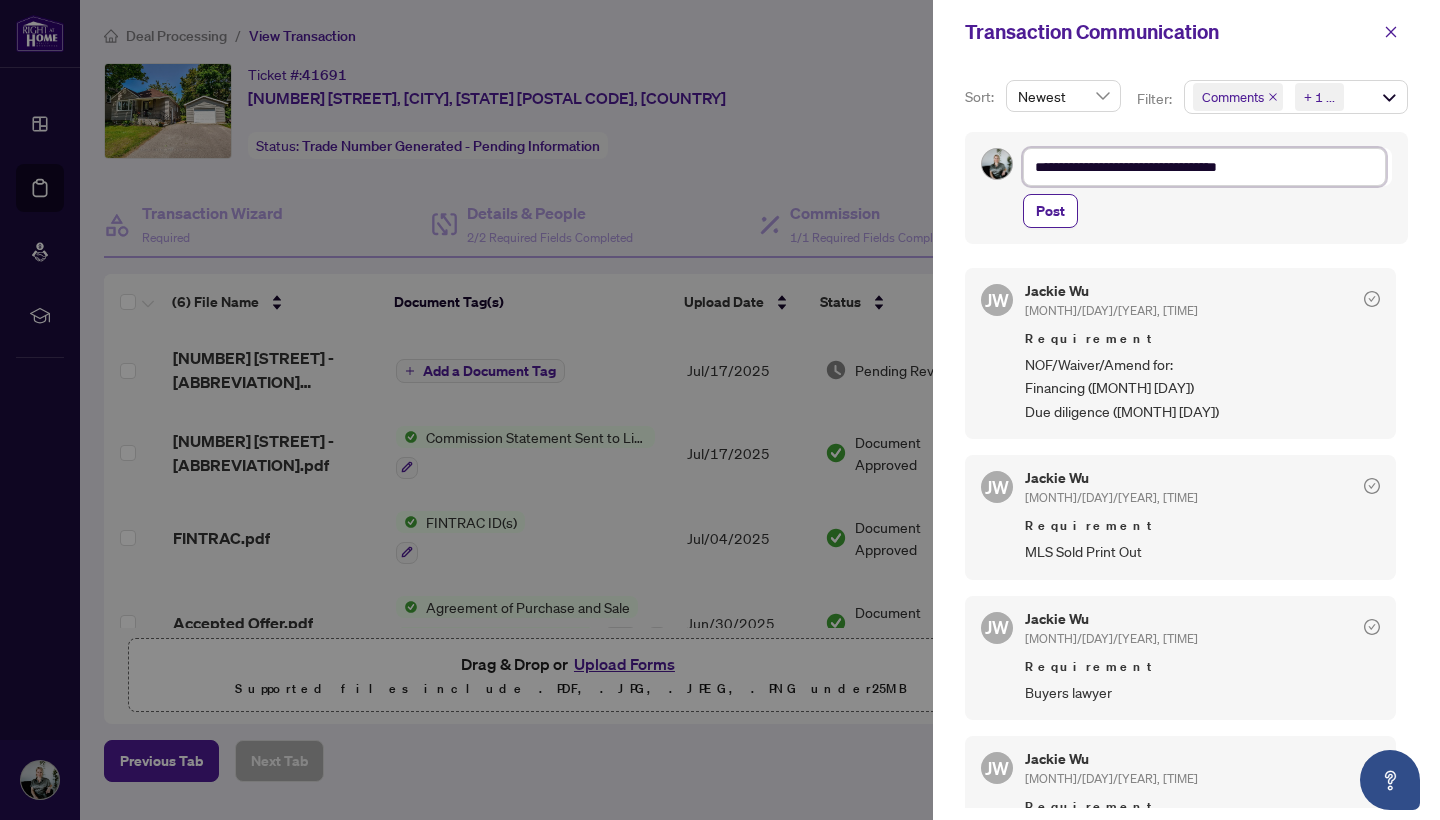 type on "**********" 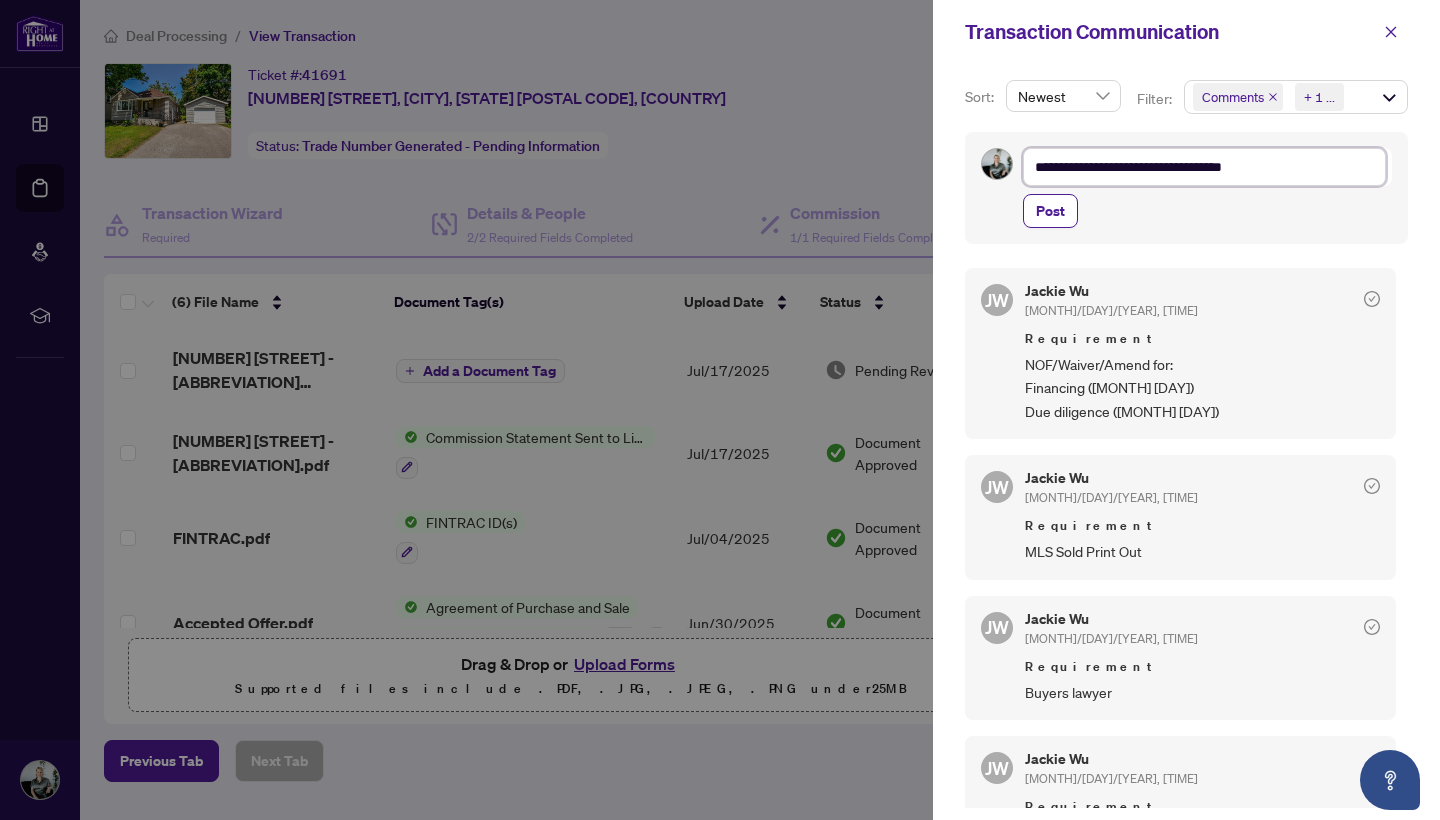 type on "**********" 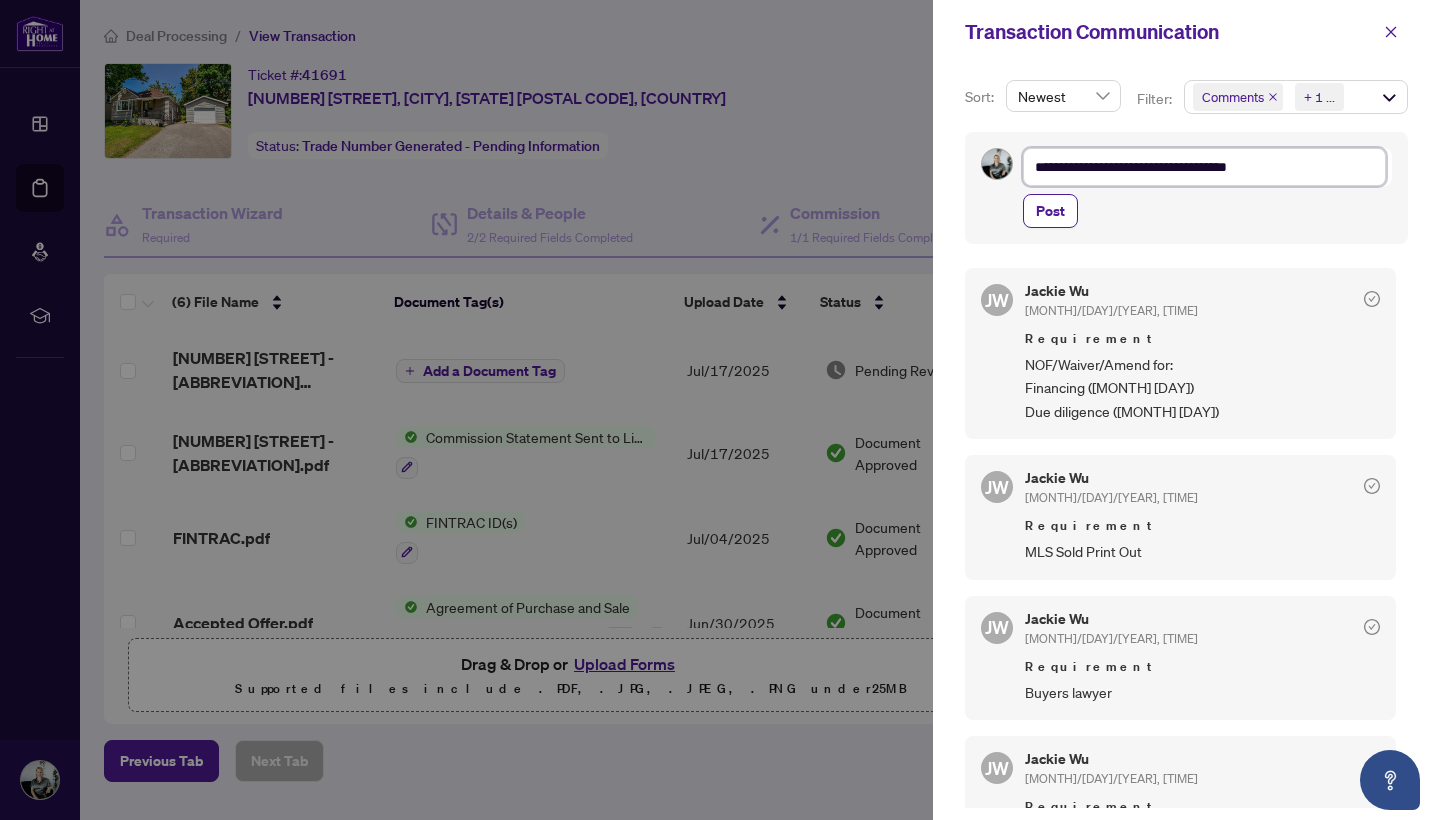 type on "**********" 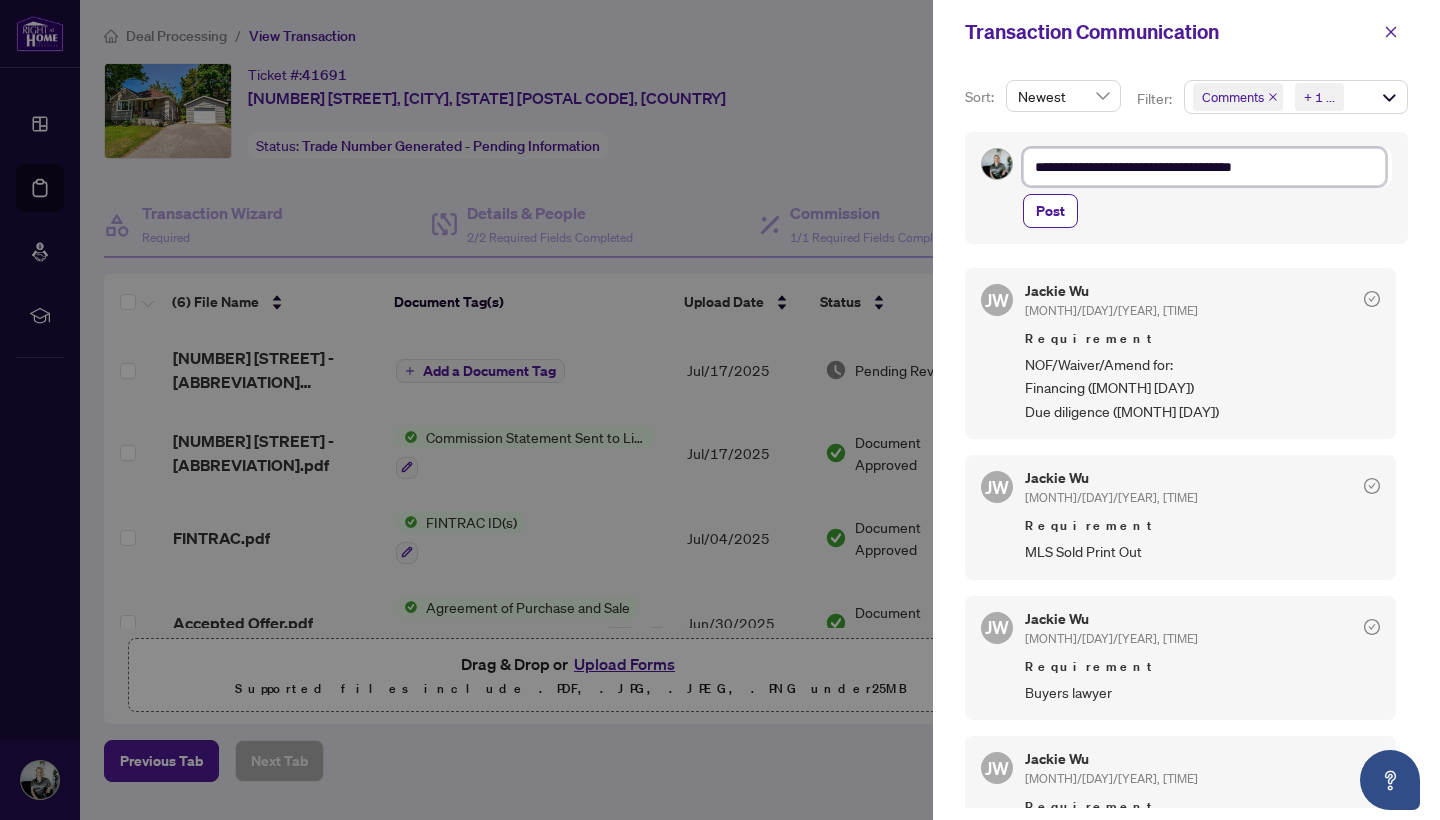 type on "**********" 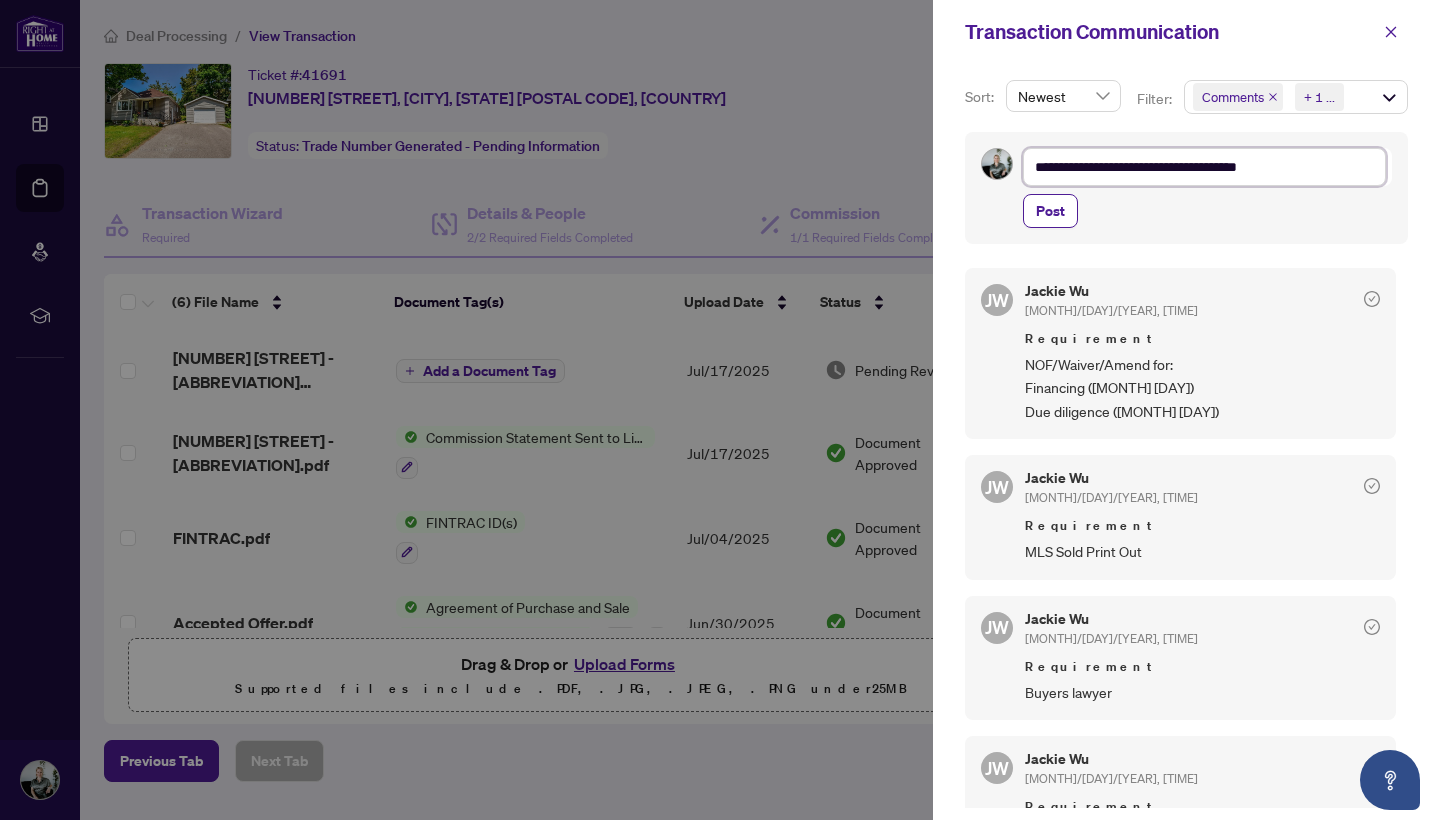type on "**********" 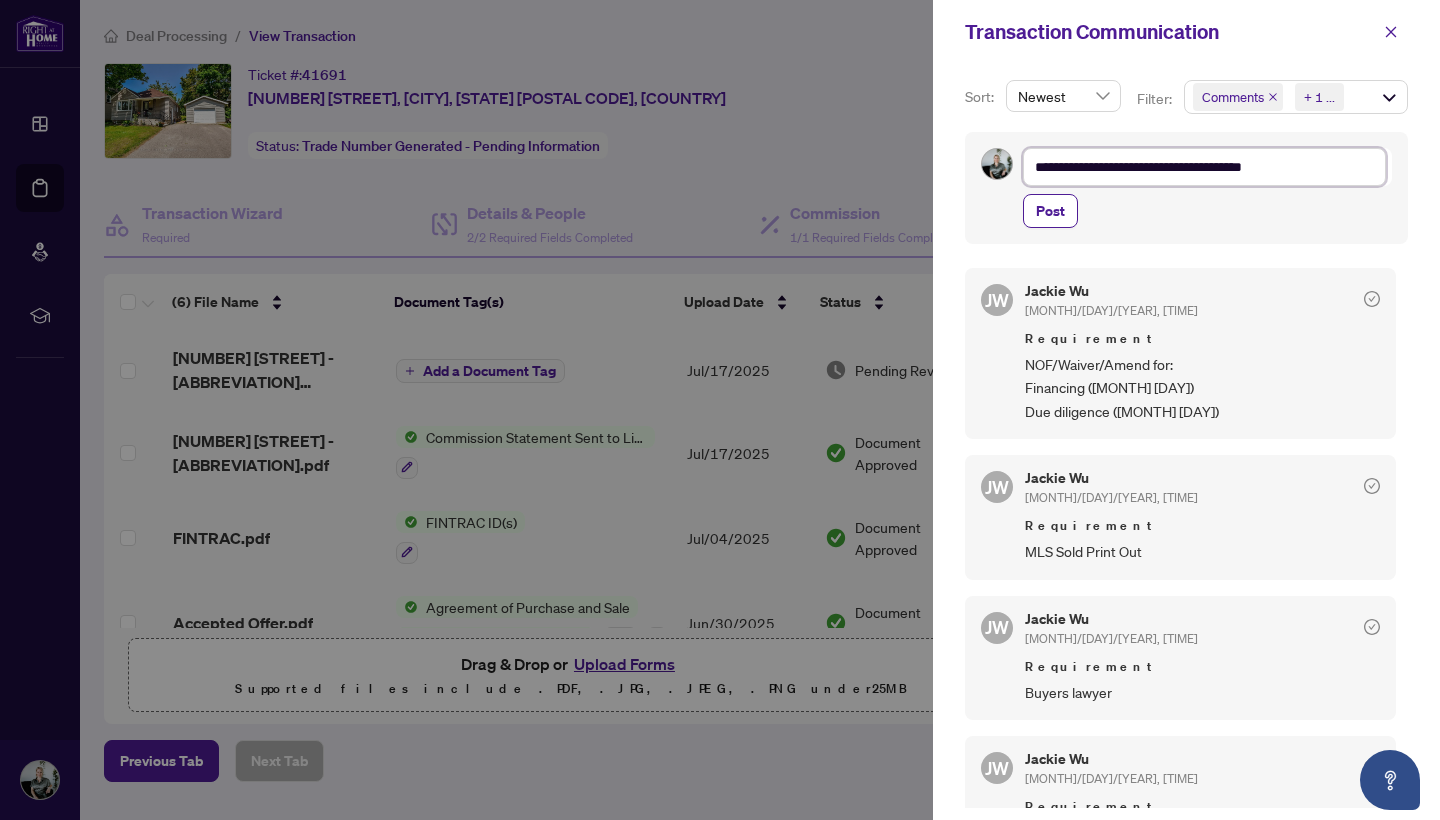type on "**********" 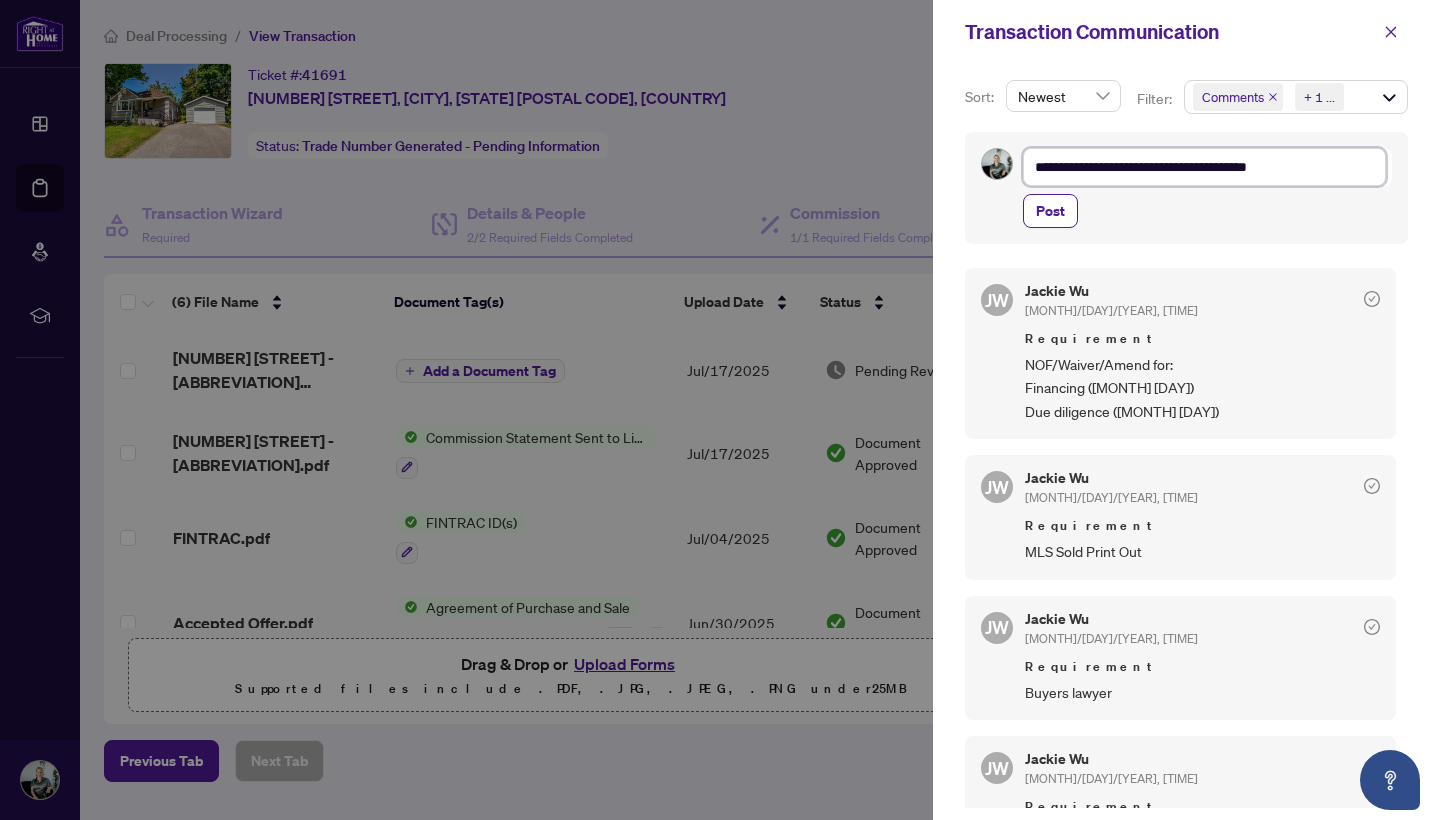type on "**********" 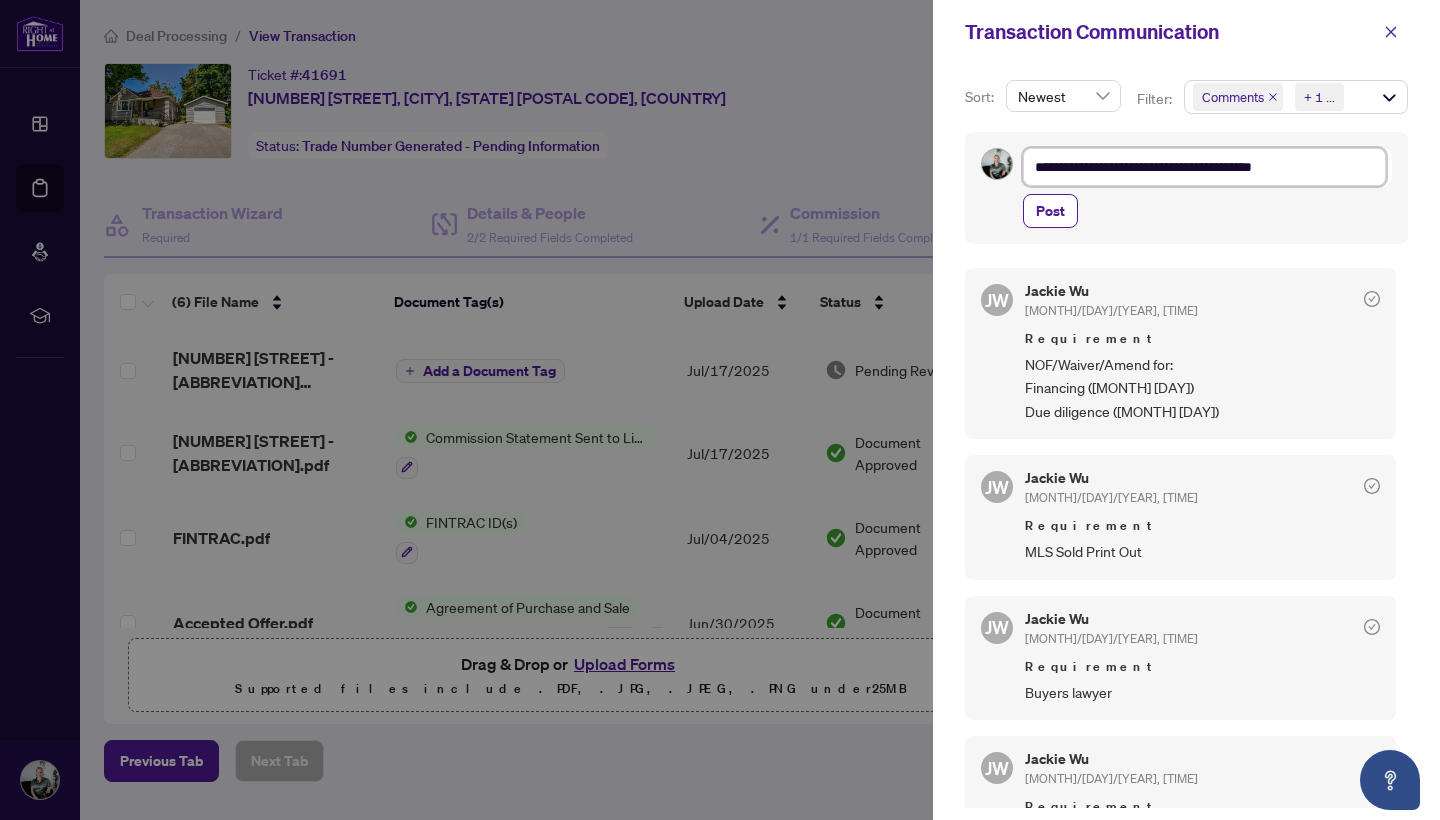type on "**********" 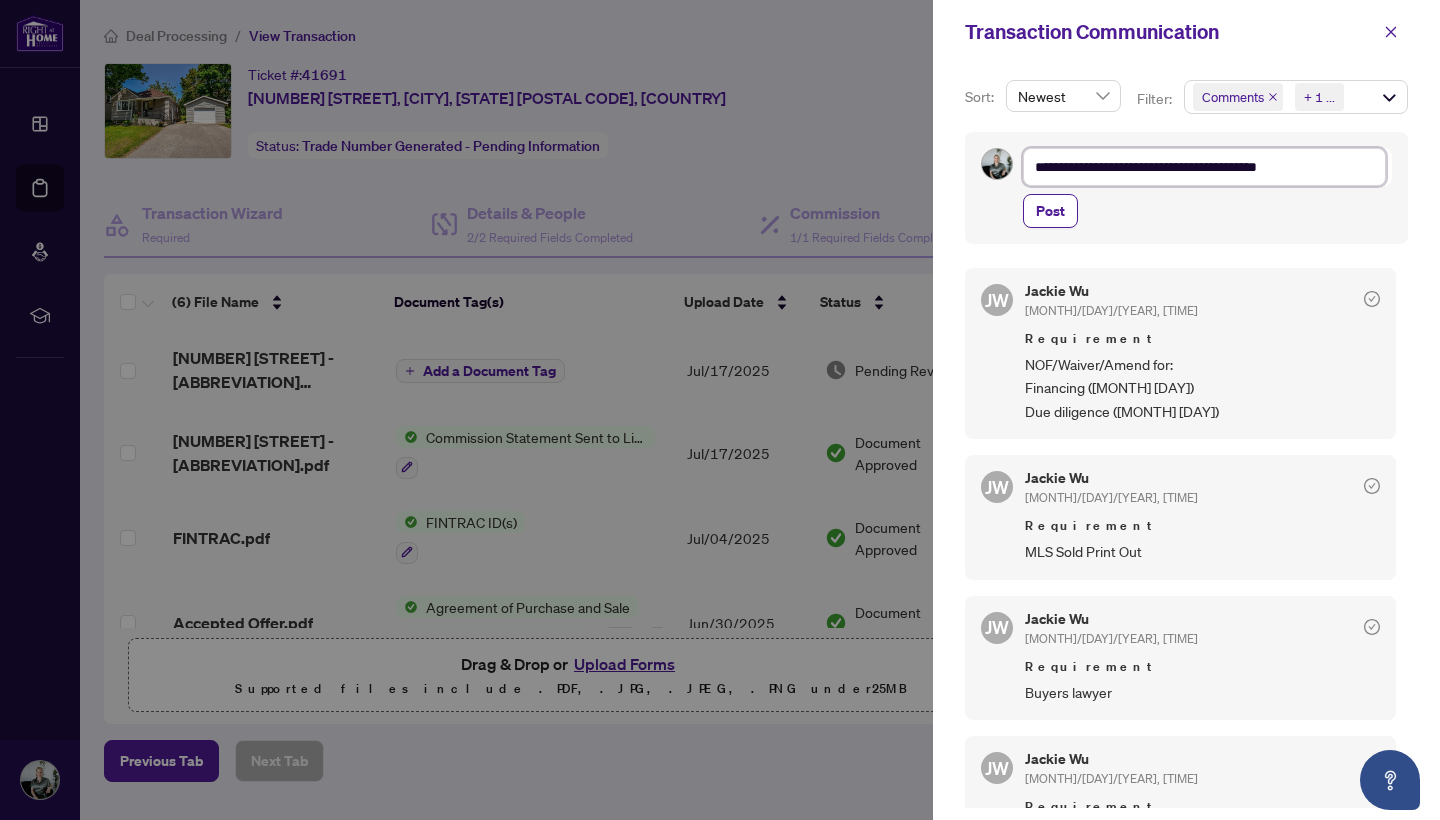 type on "**********" 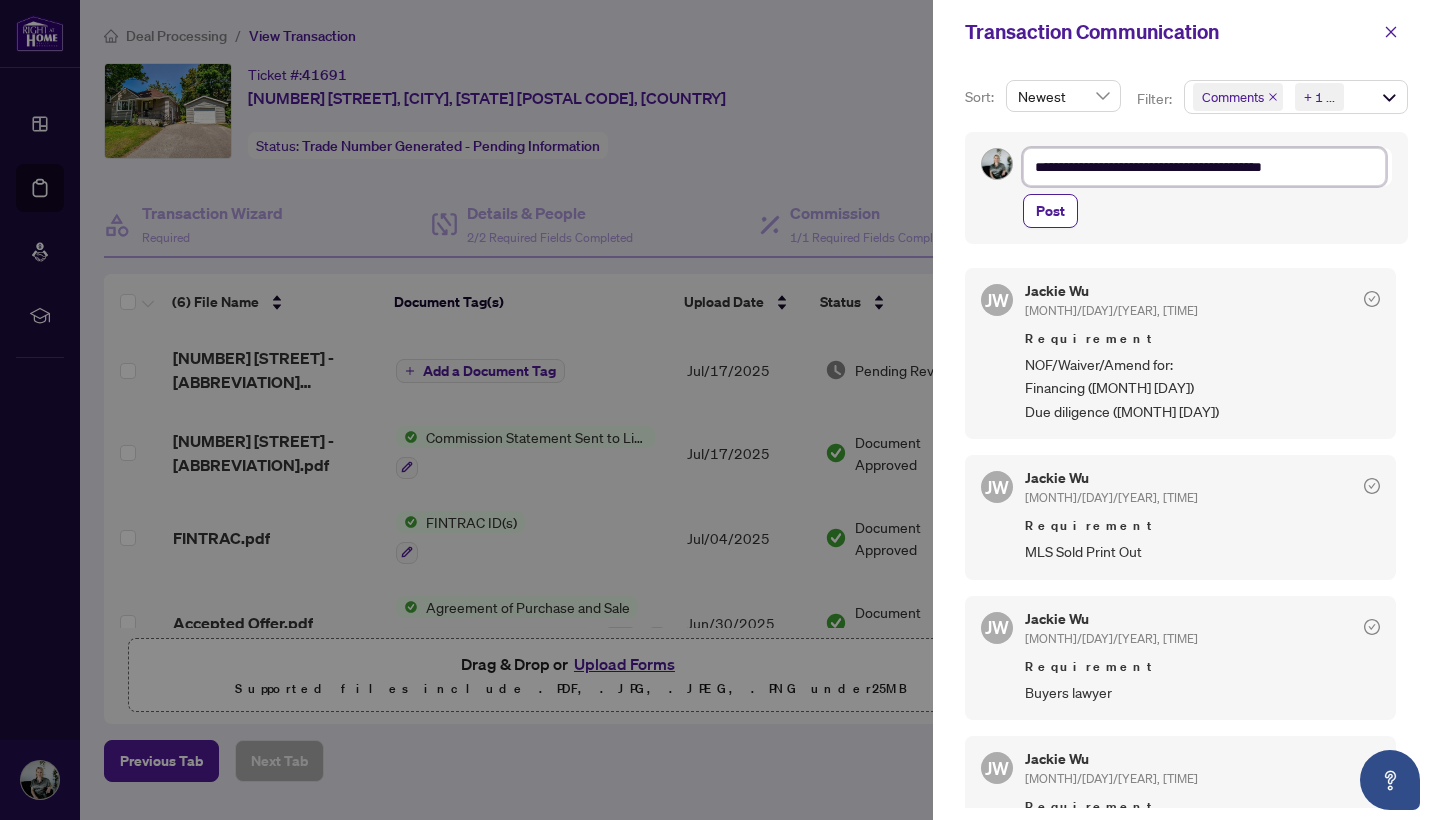 type on "**********" 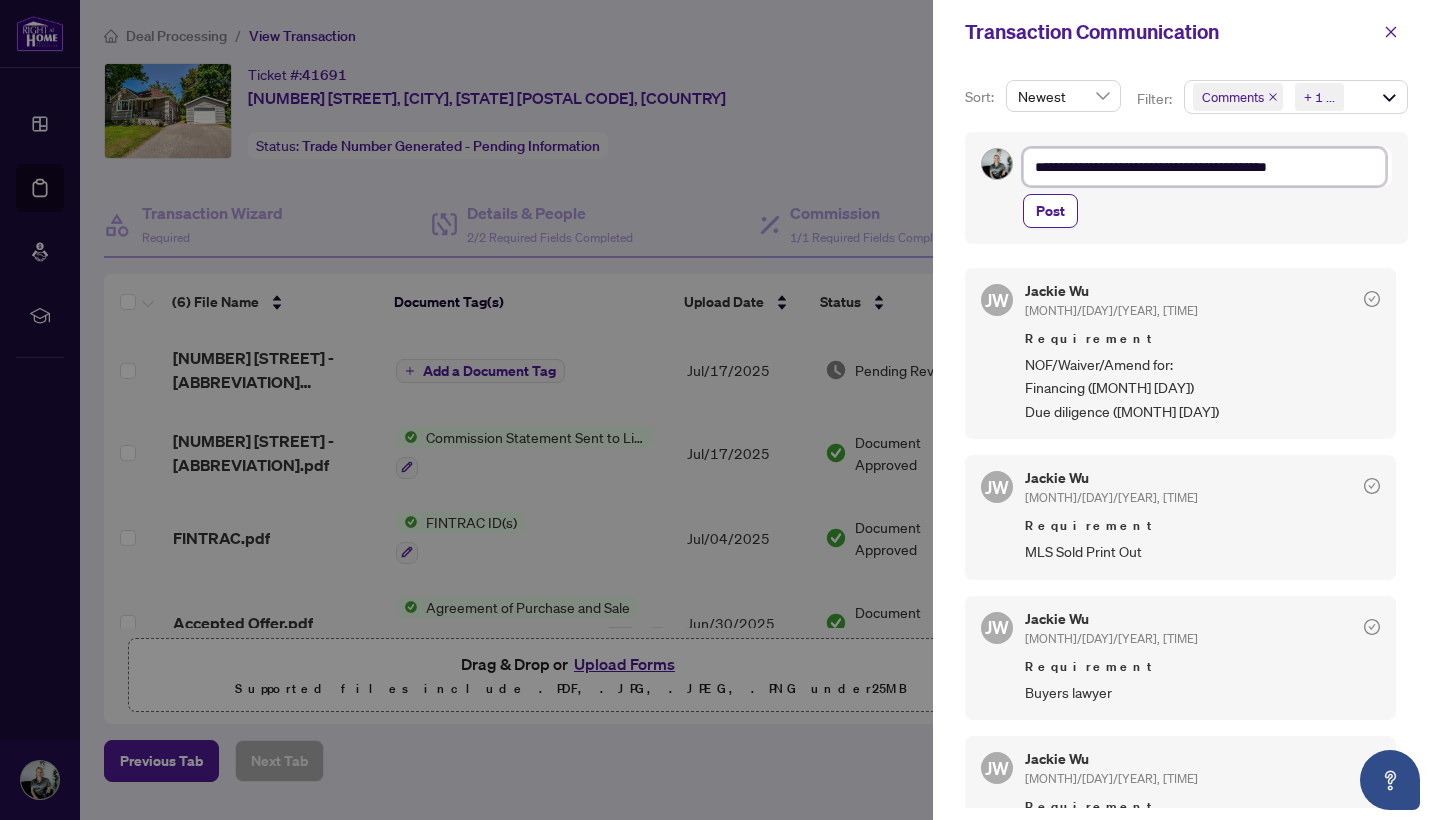 type on "**********" 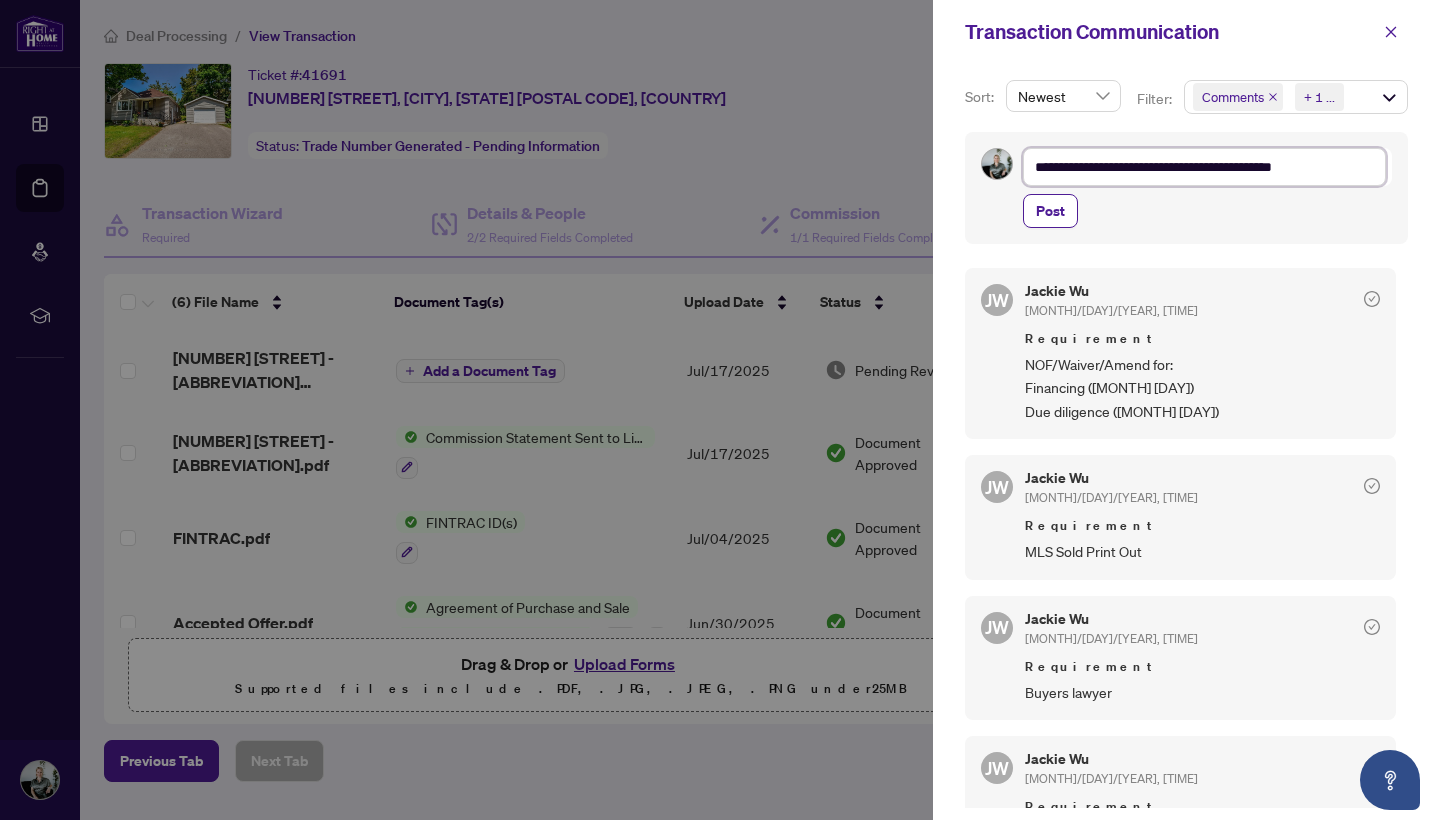 type on "**********" 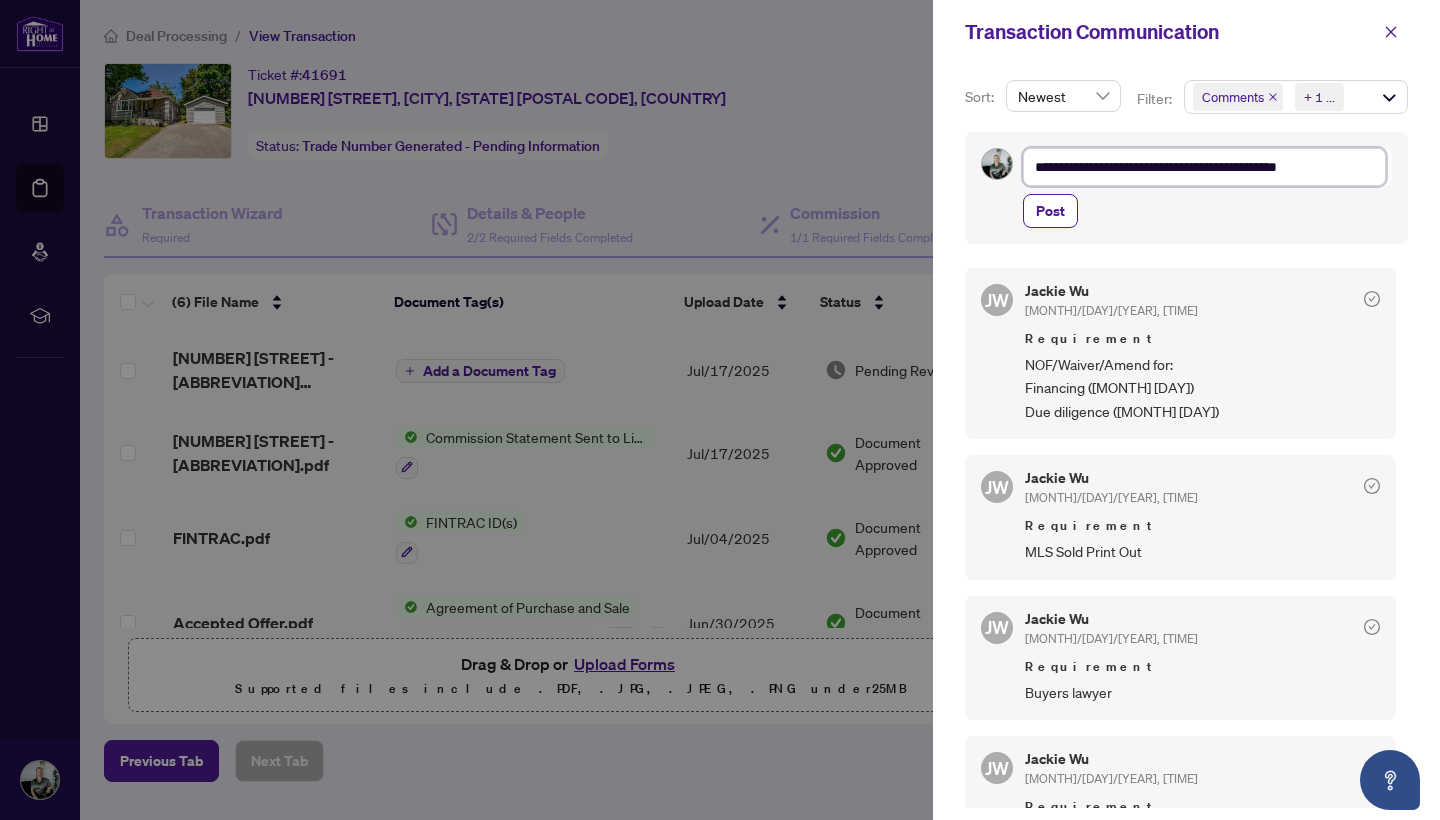type on "**********" 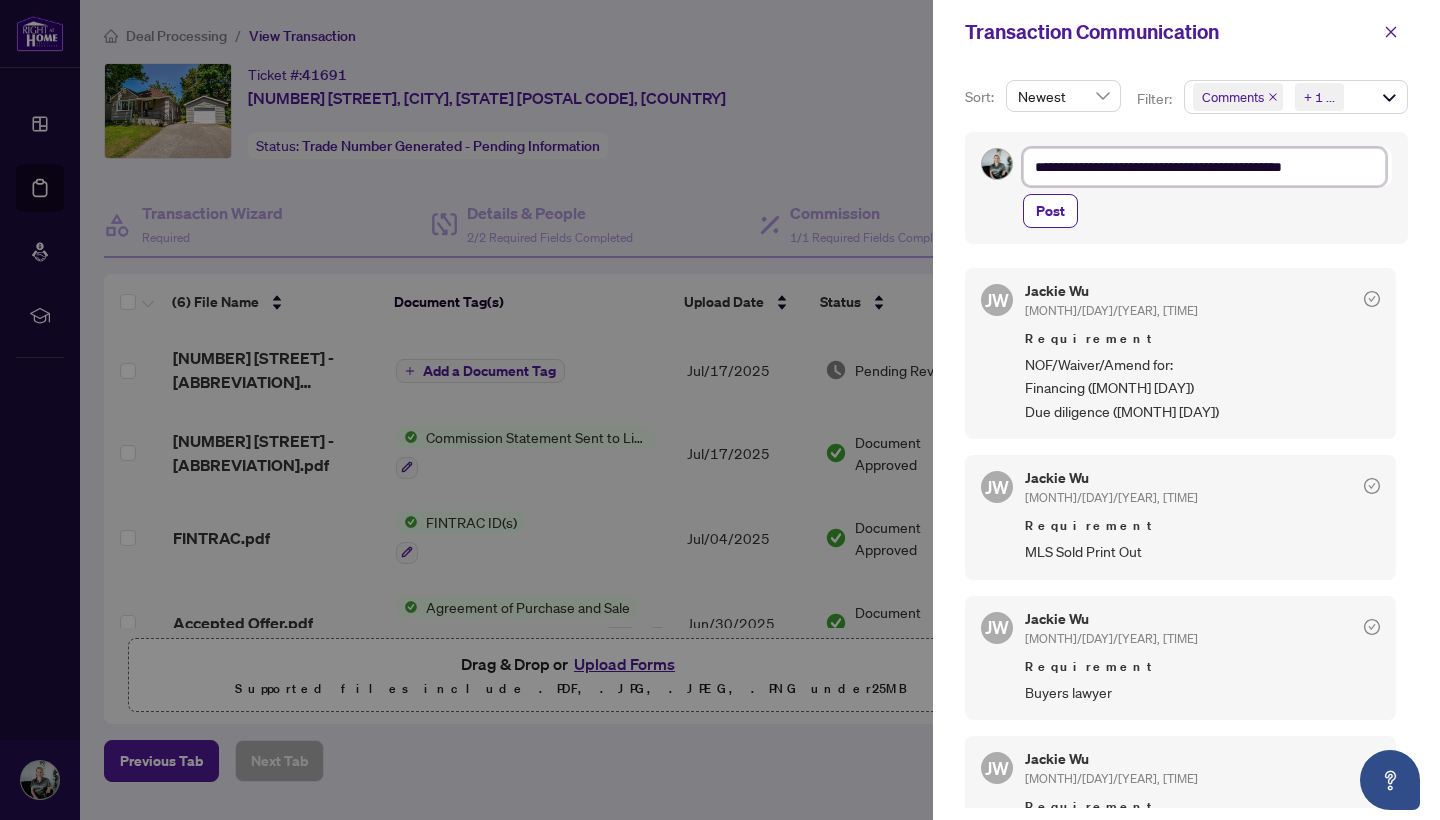 type on "**********" 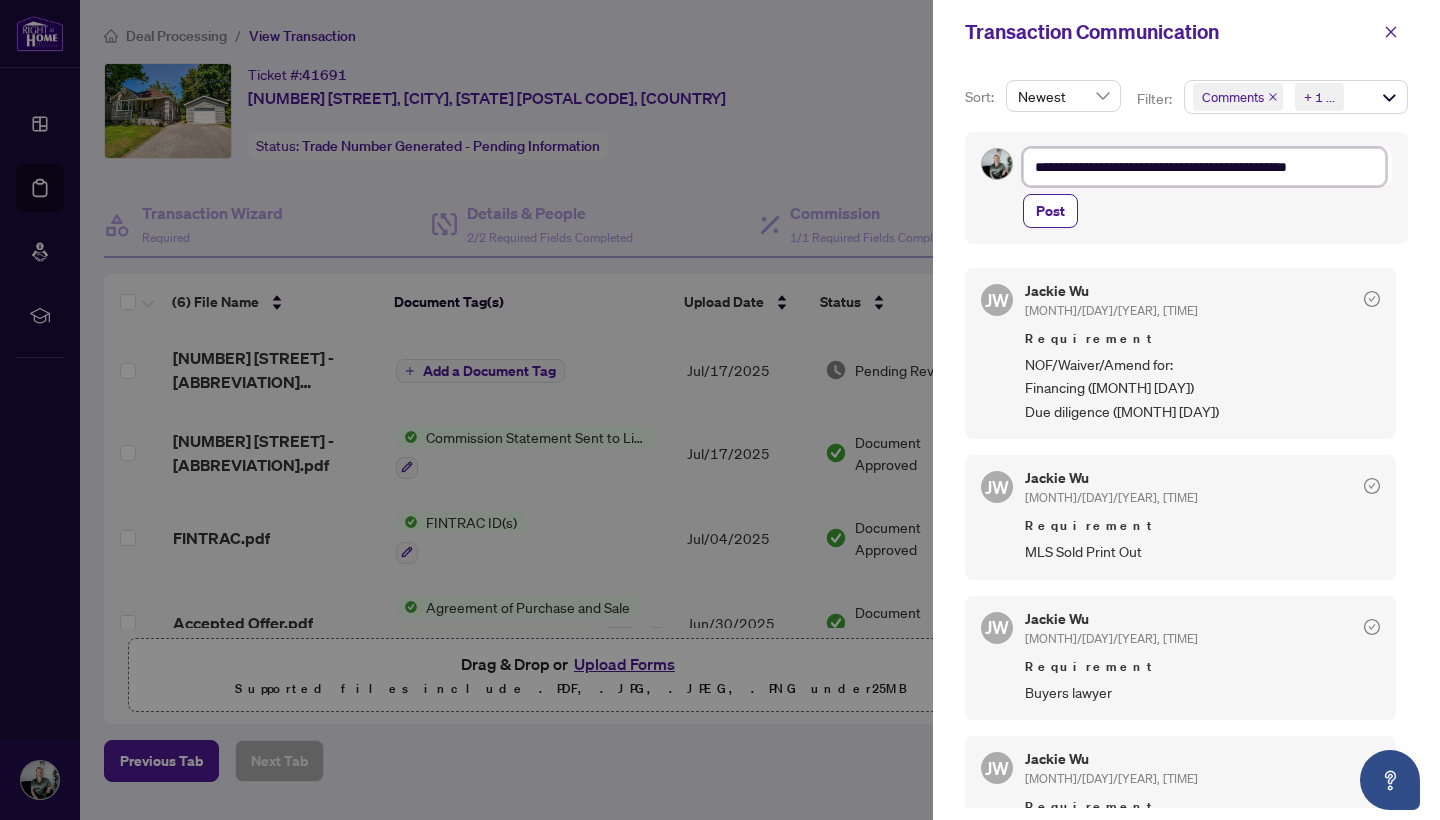 type on "**********" 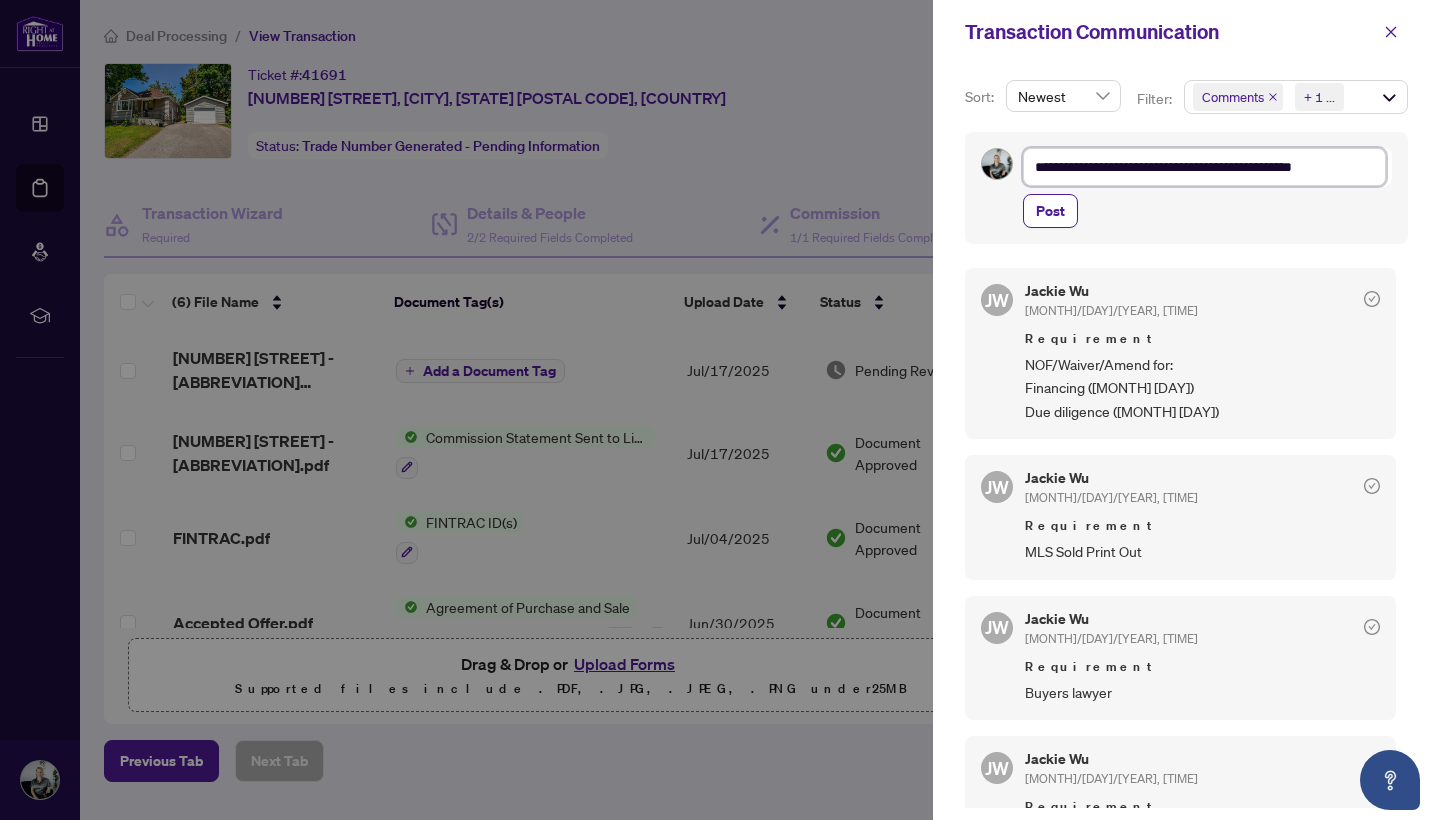 type on "**********" 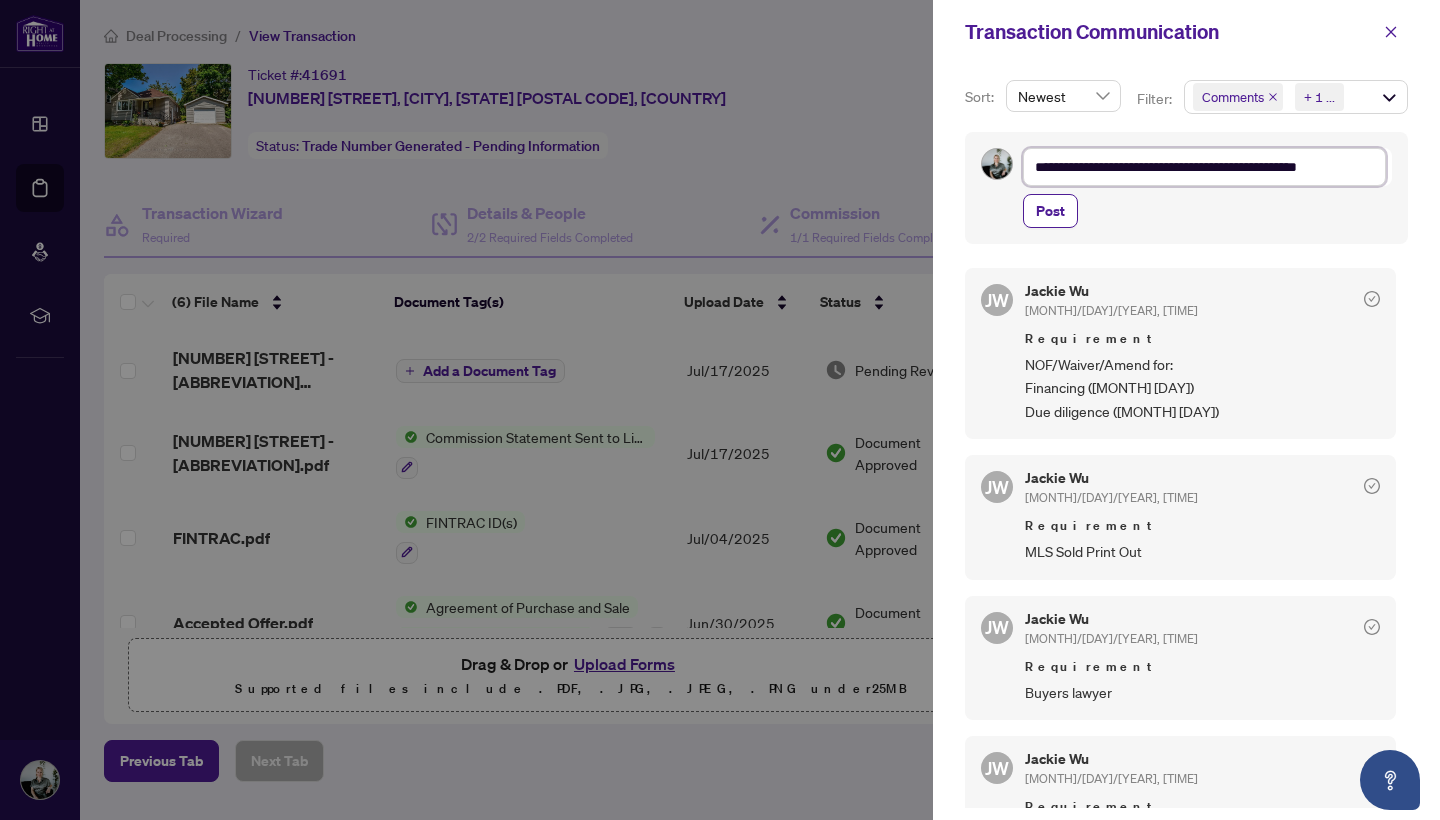 type on "**********" 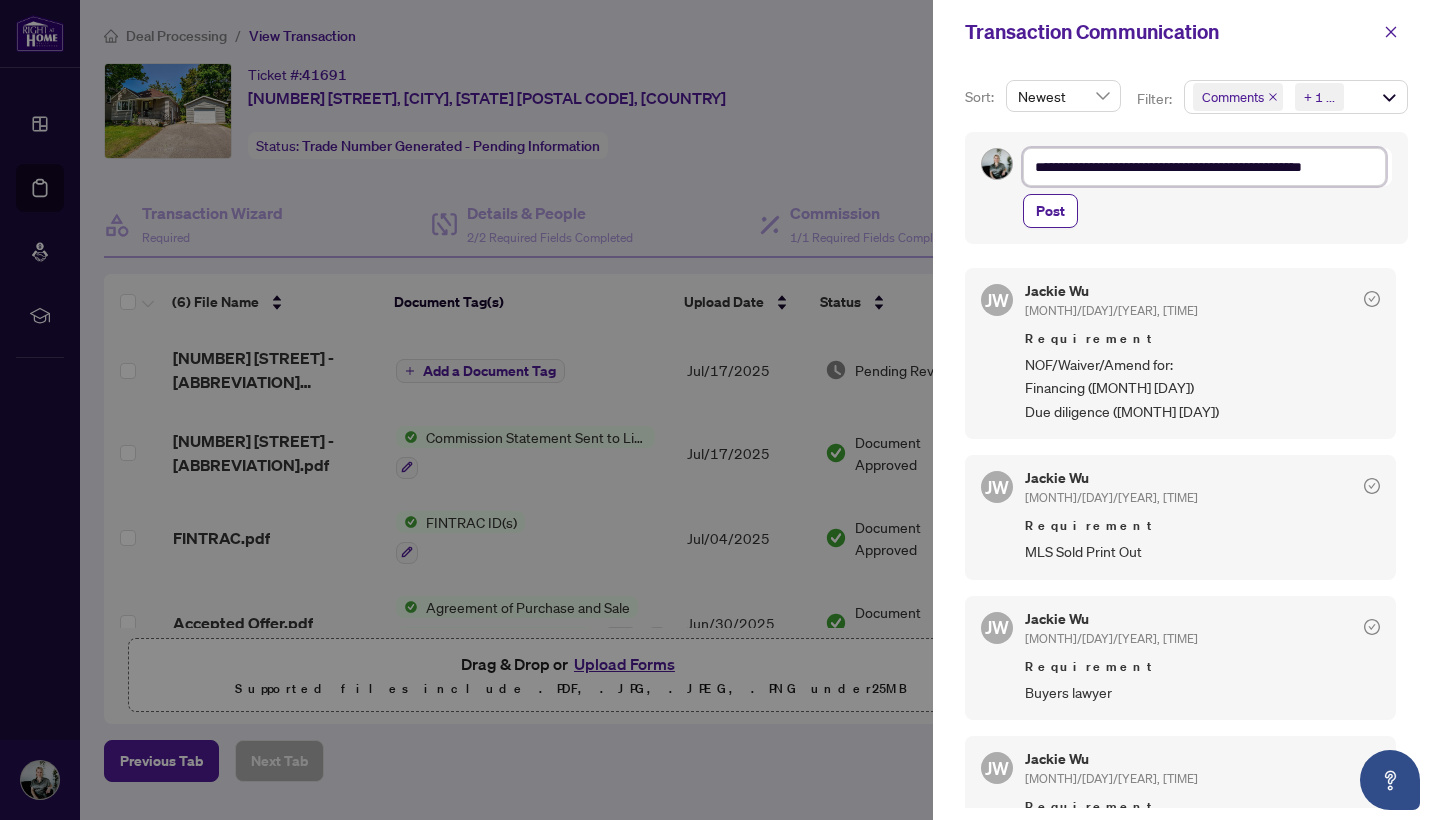 type on "**********" 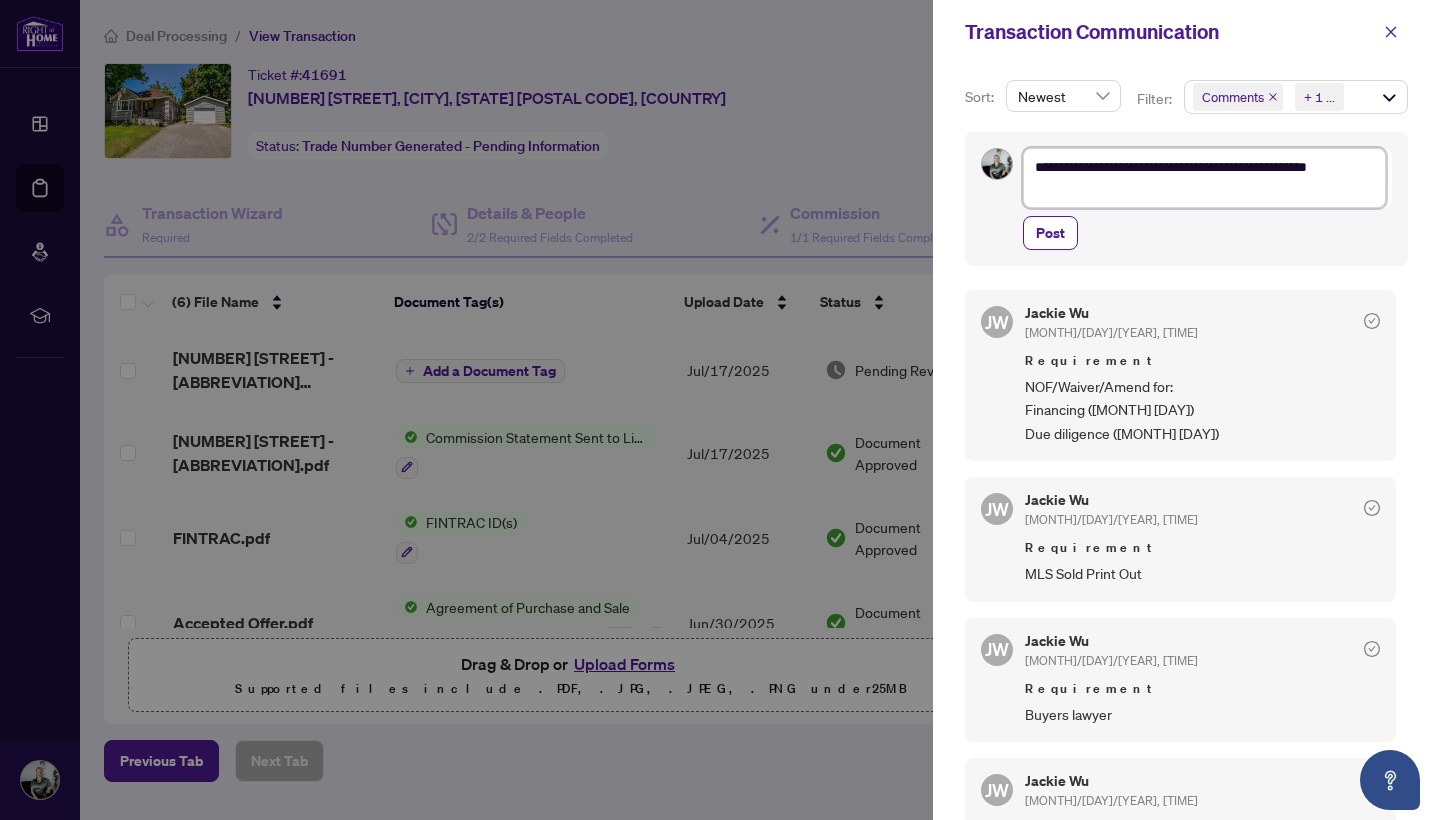 type on "**********" 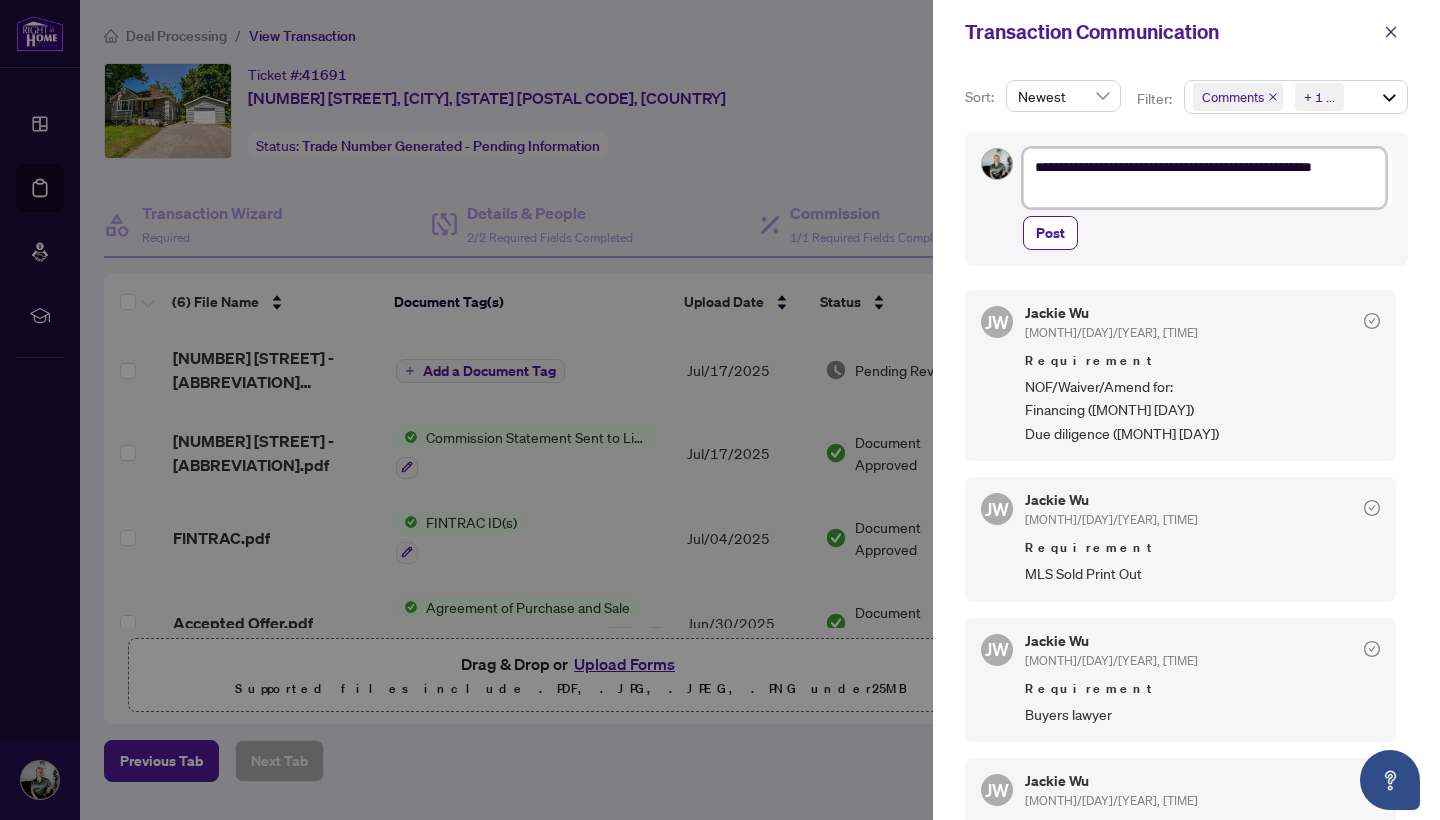 type on "**********" 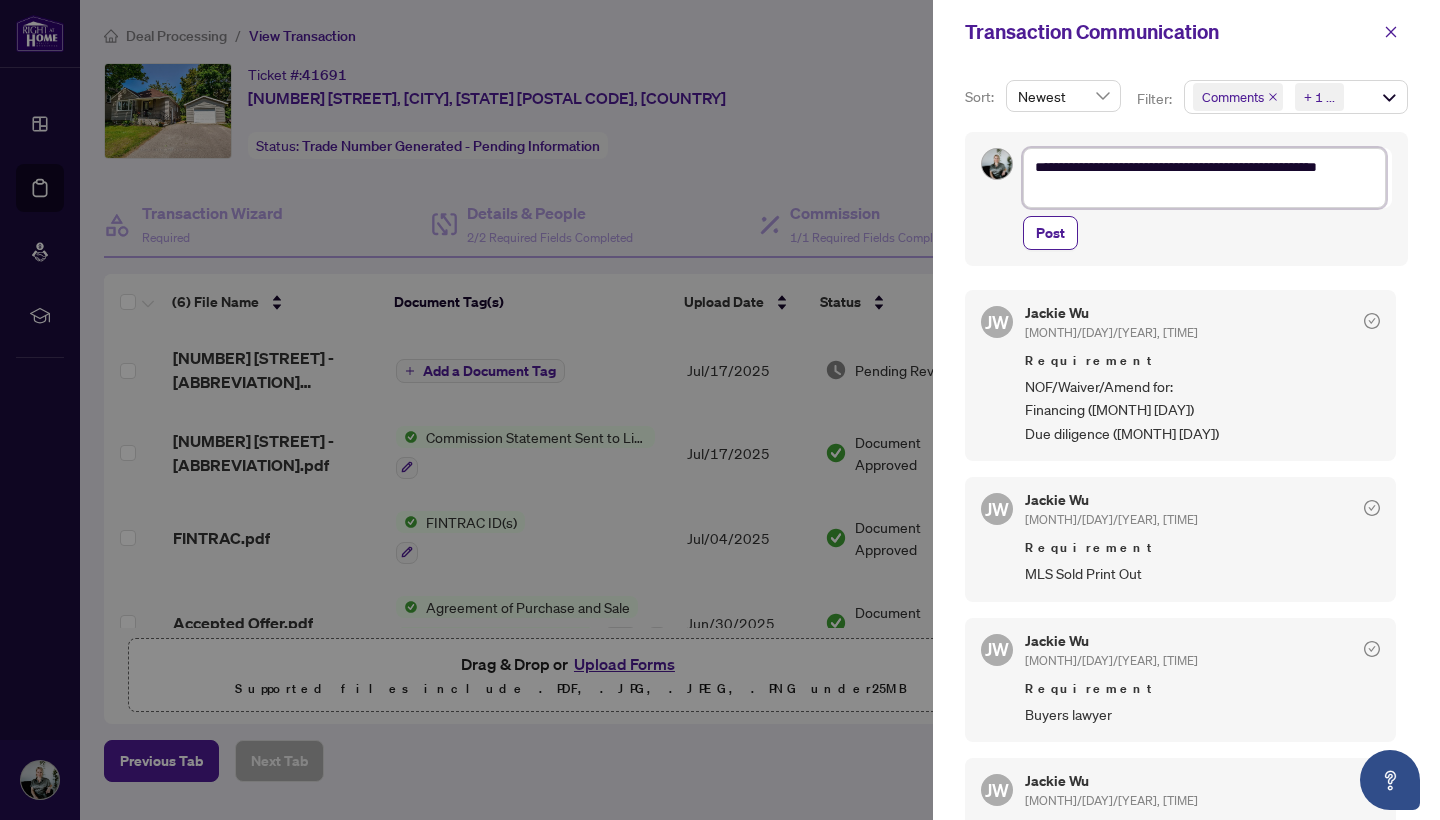 type on "**********" 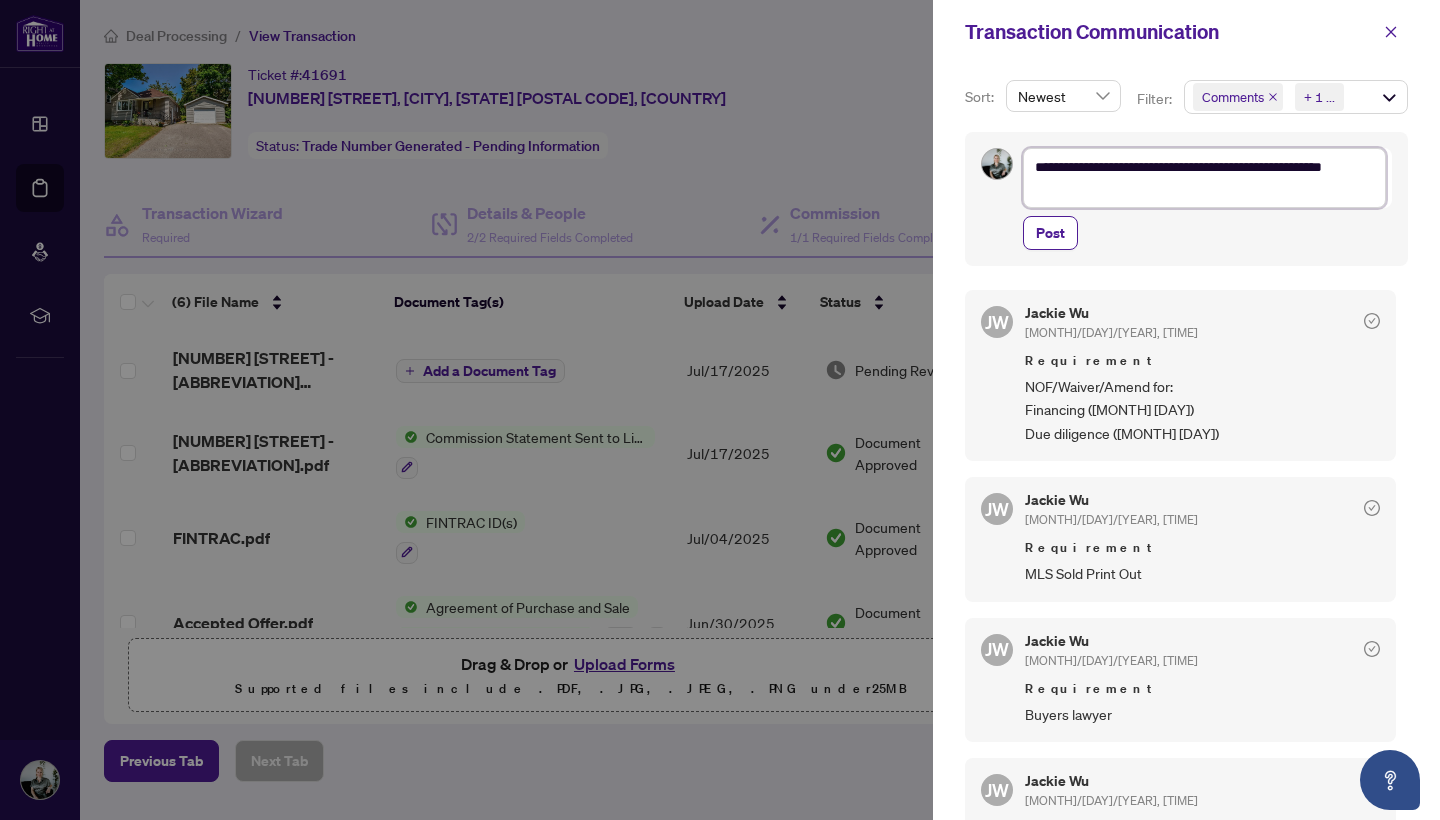 type on "**********" 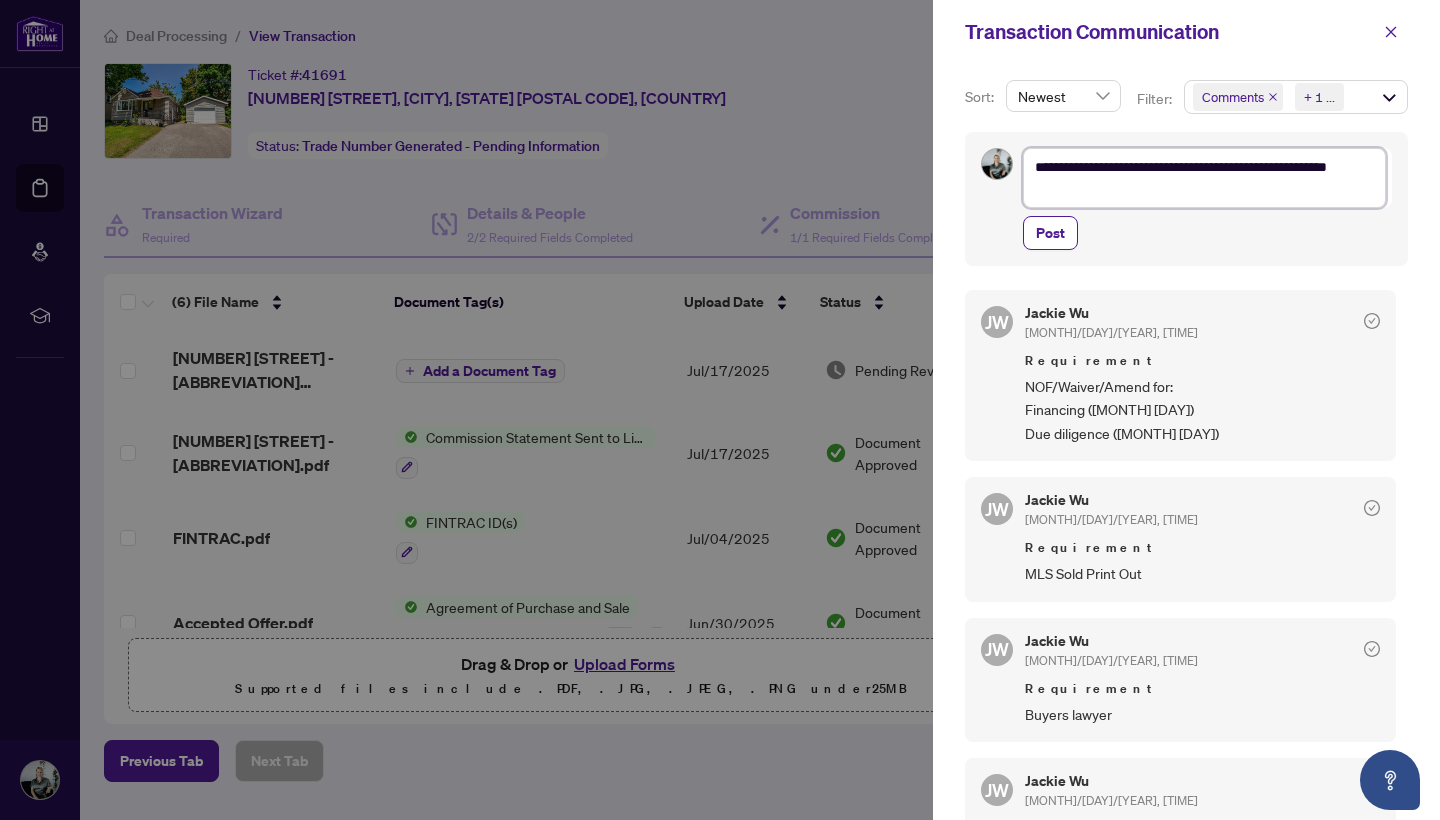 type on "**********" 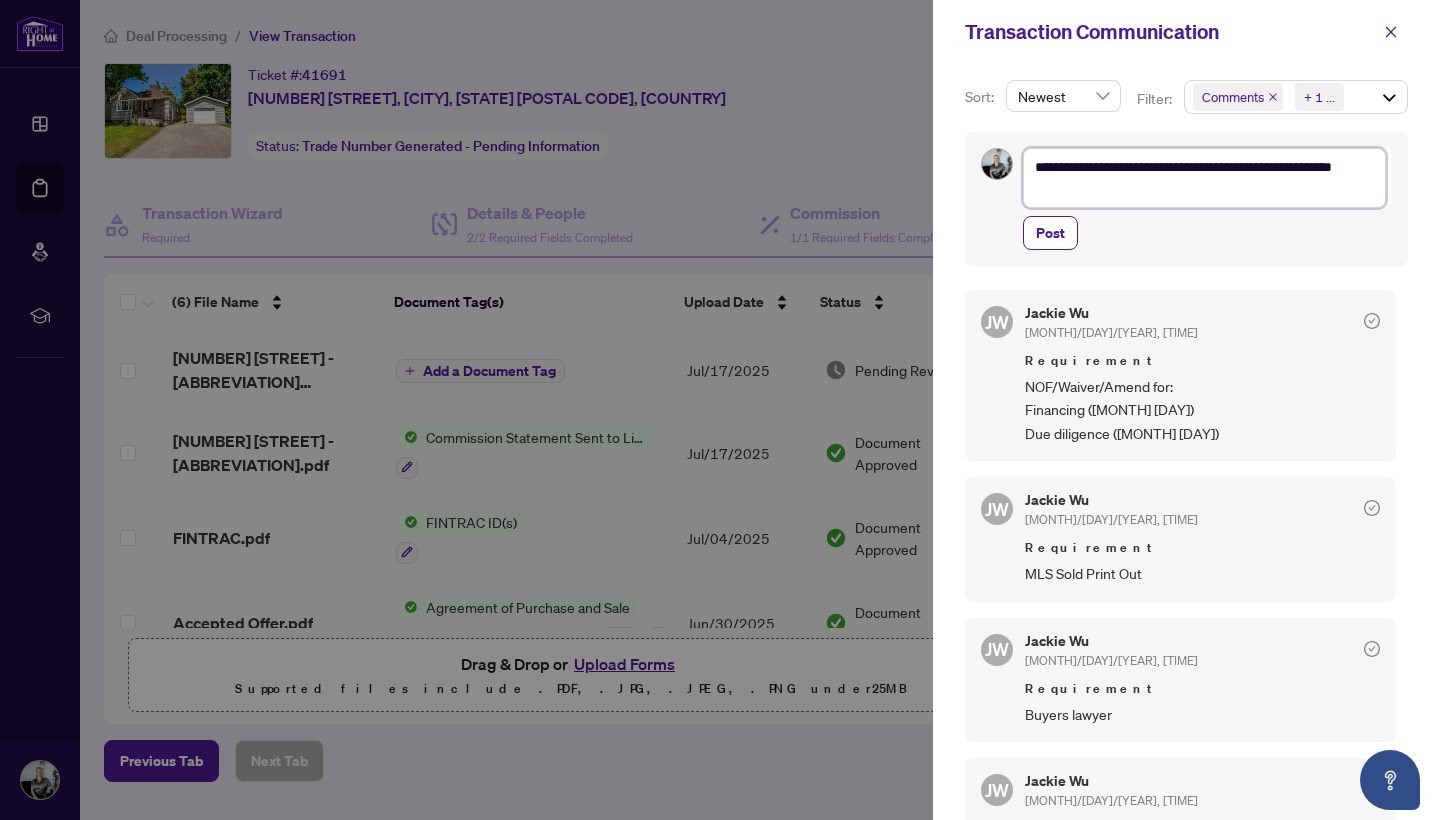 type on "**********" 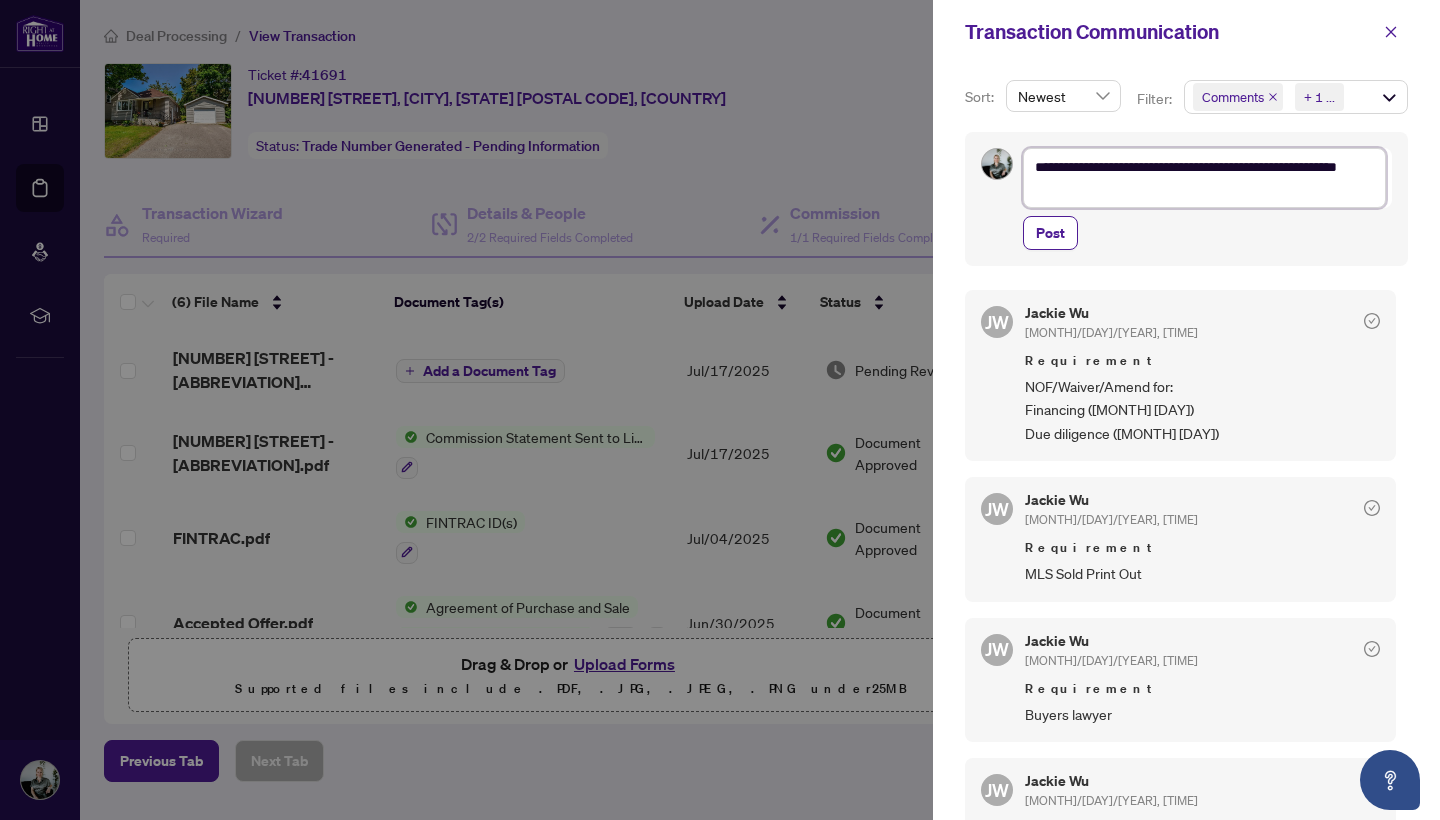 type on "**********" 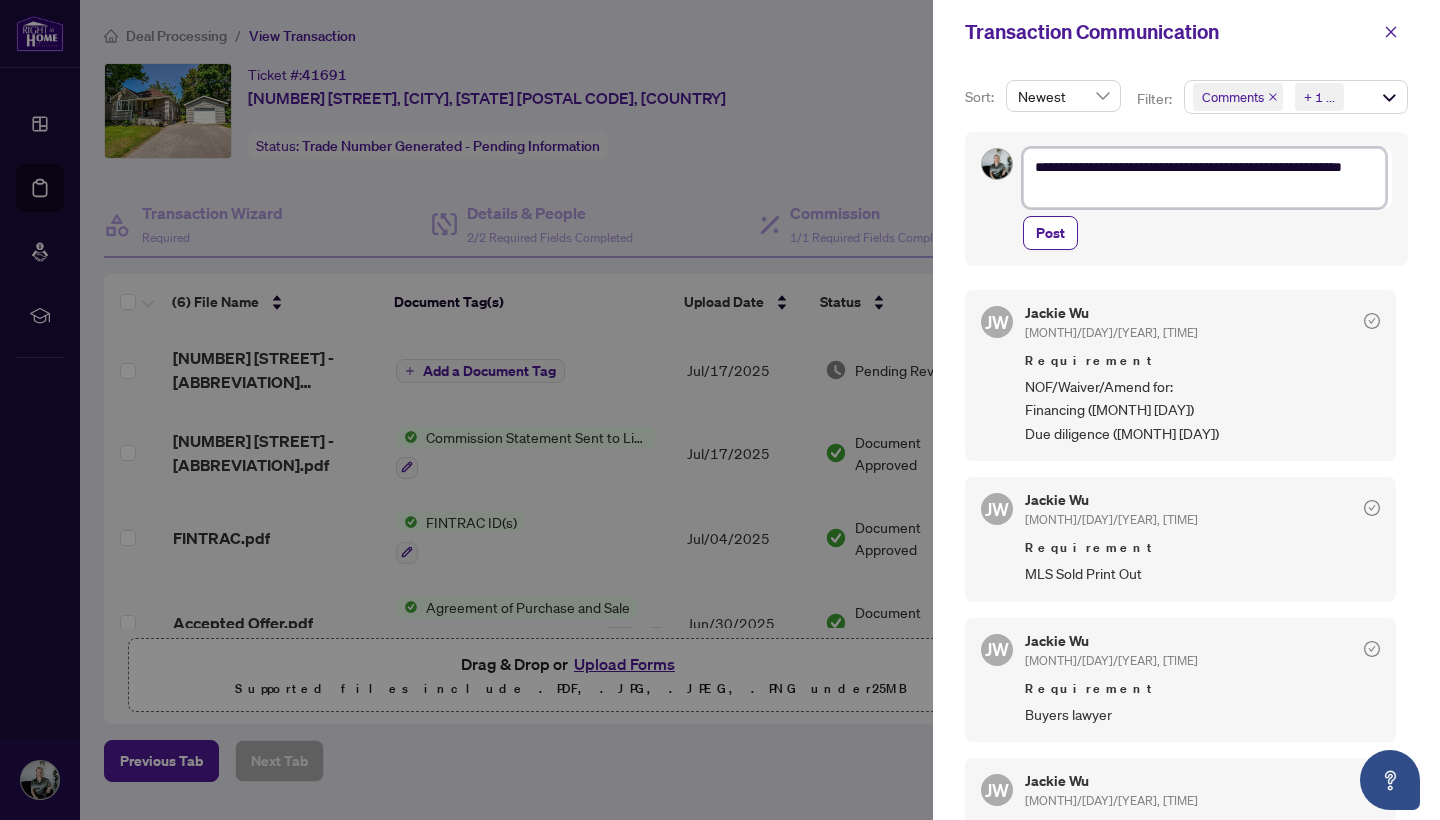 type on "**********" 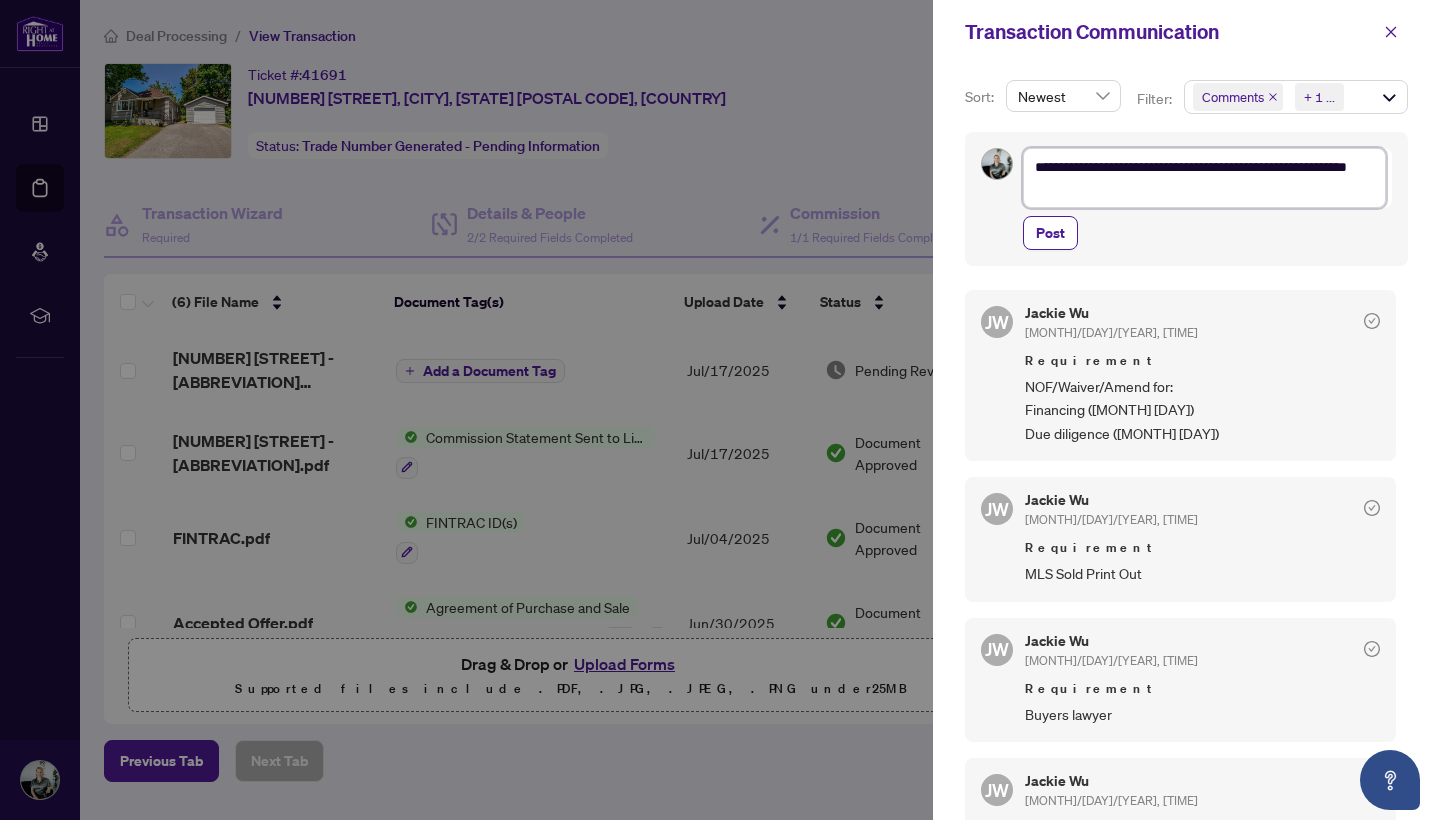 type on "**********" 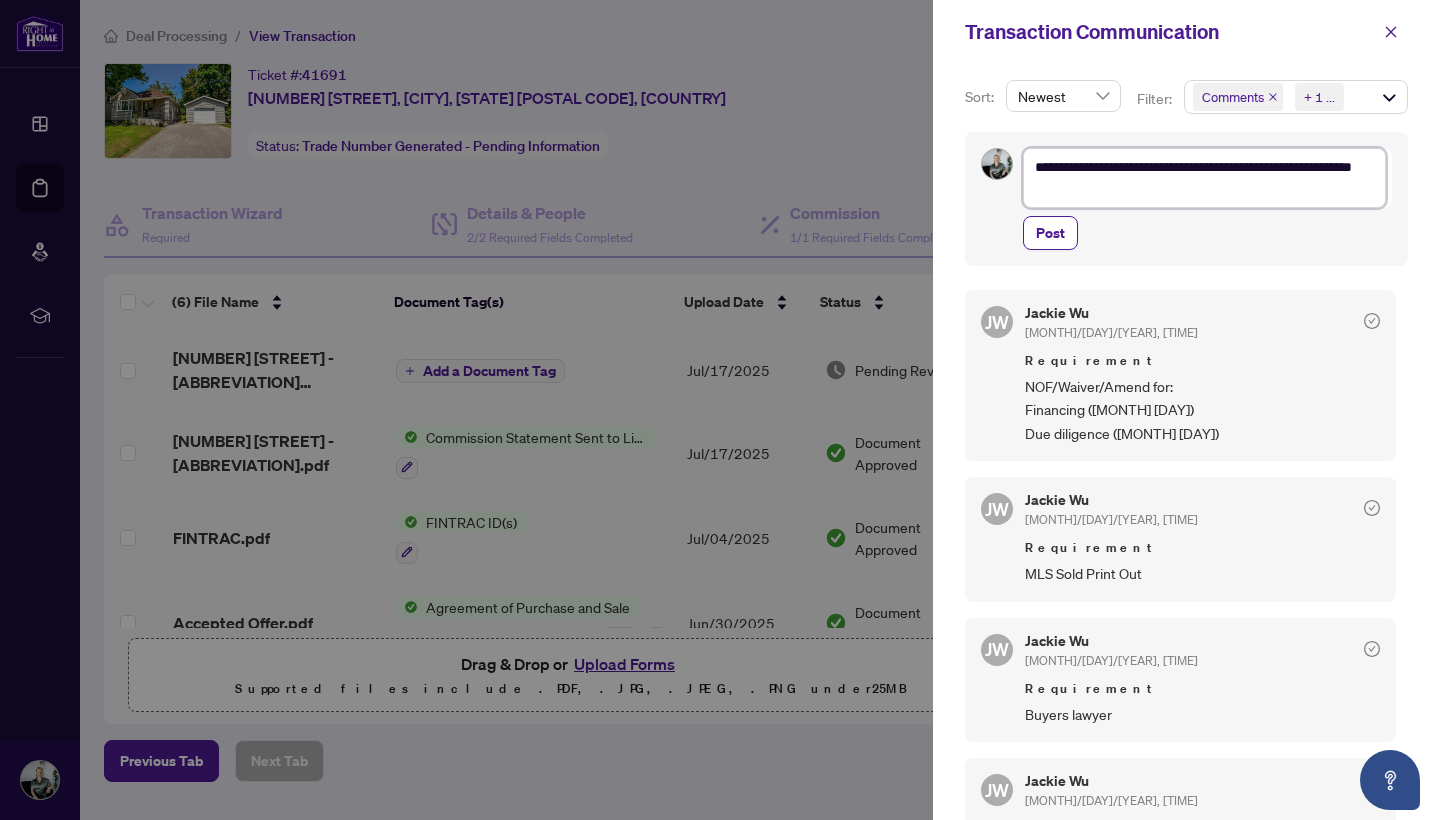 type on "**********" 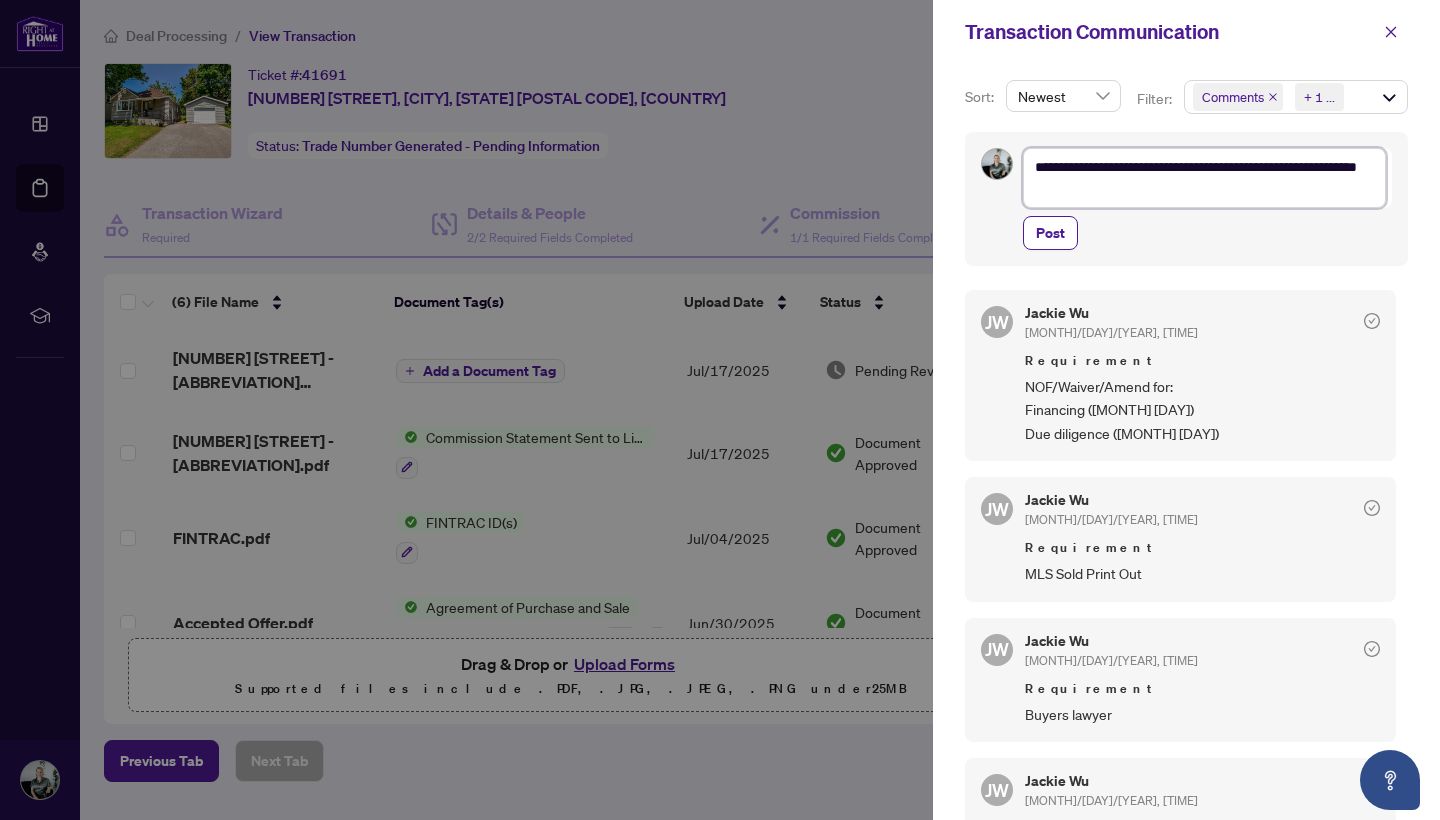 type on "**********" 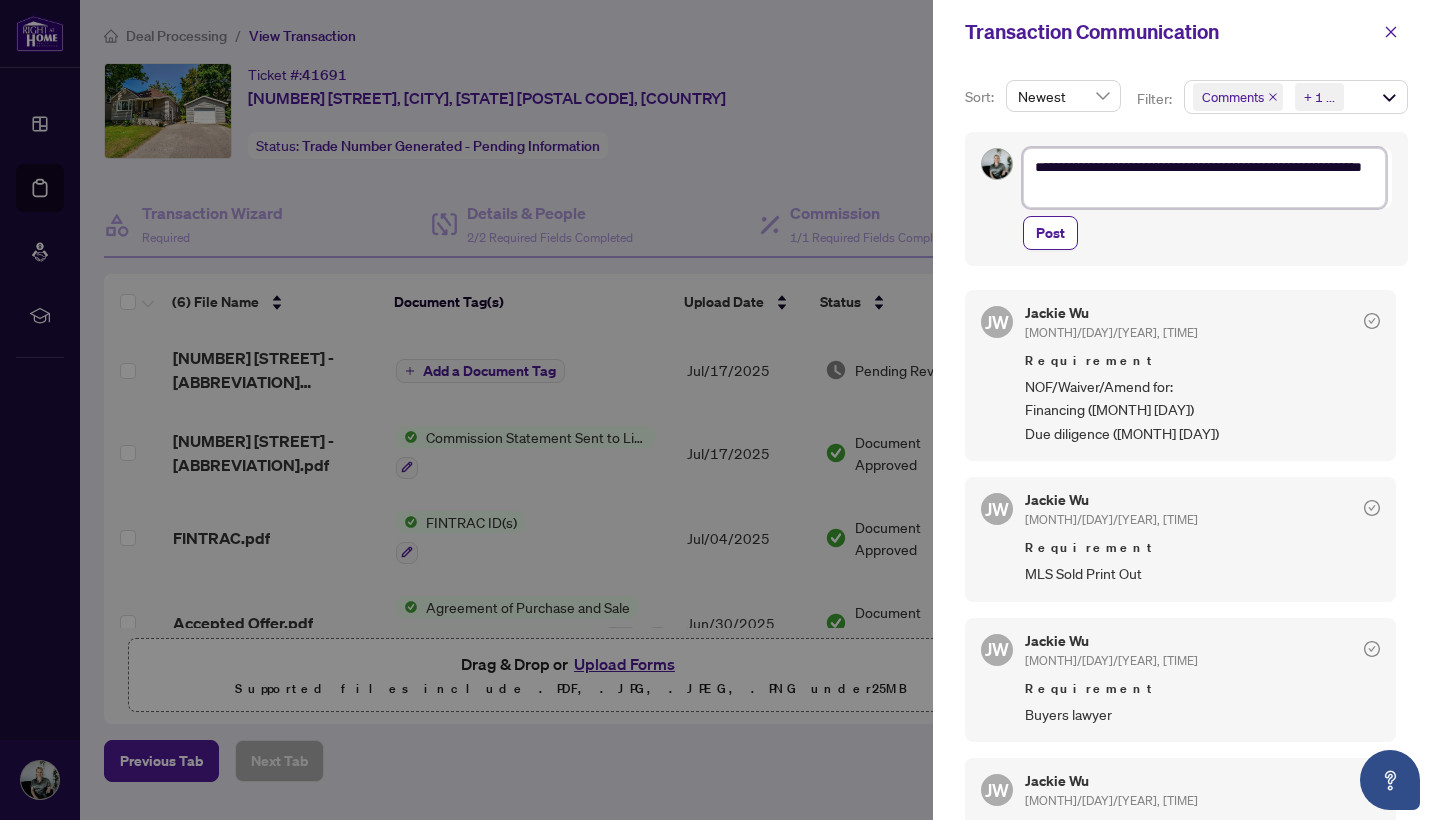 type on "**********" 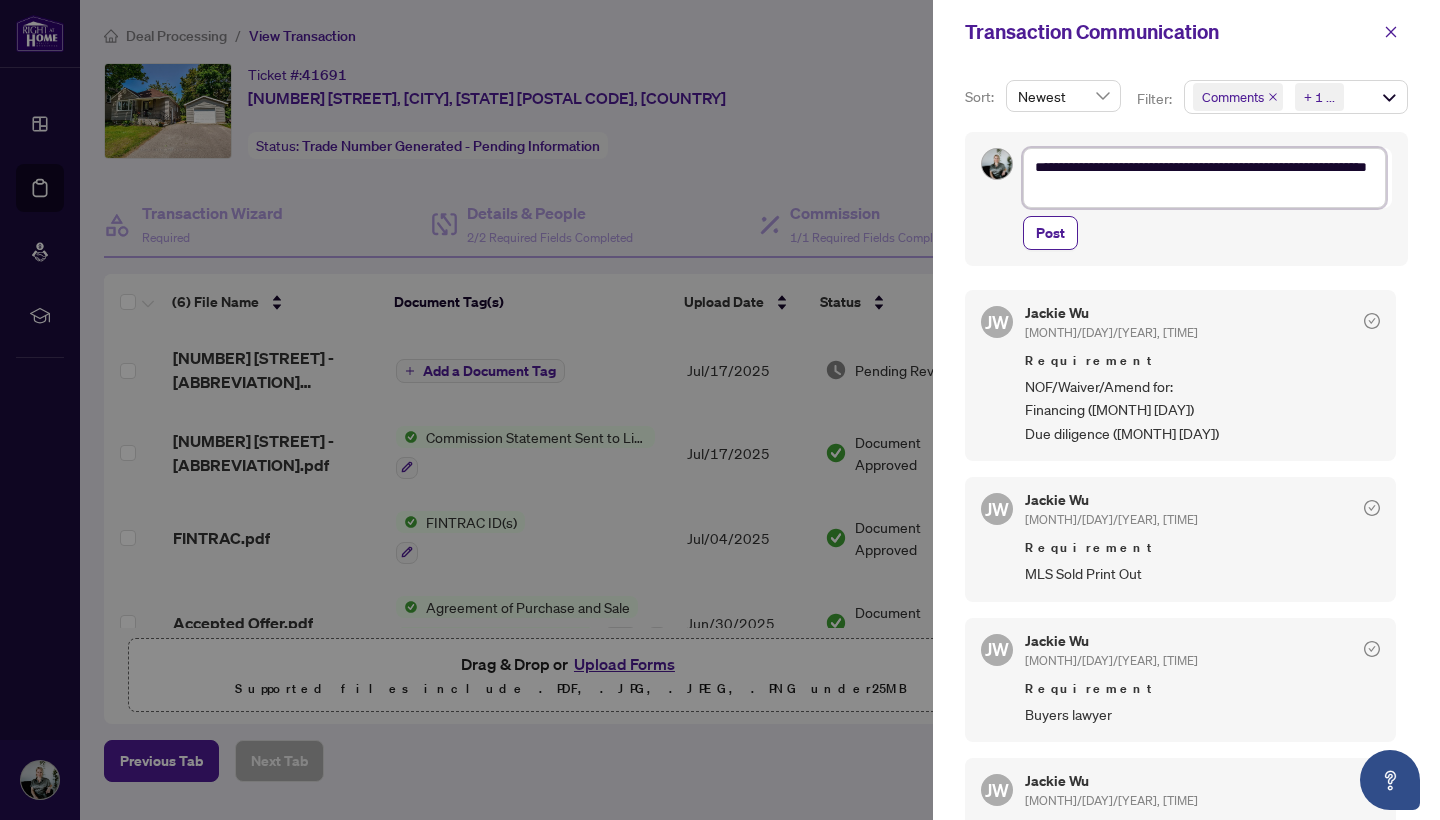 type on "**********" 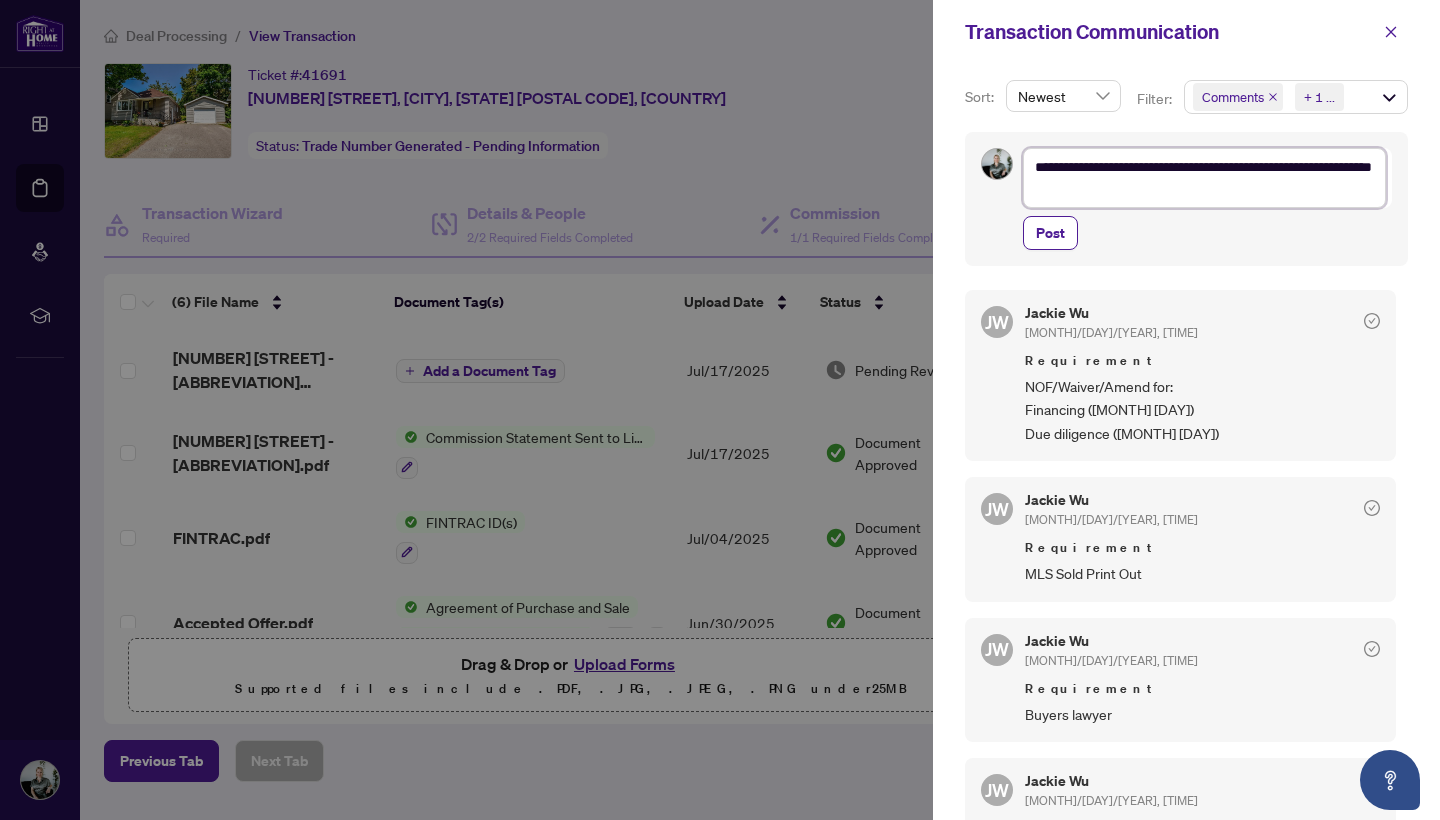 type on "**********" 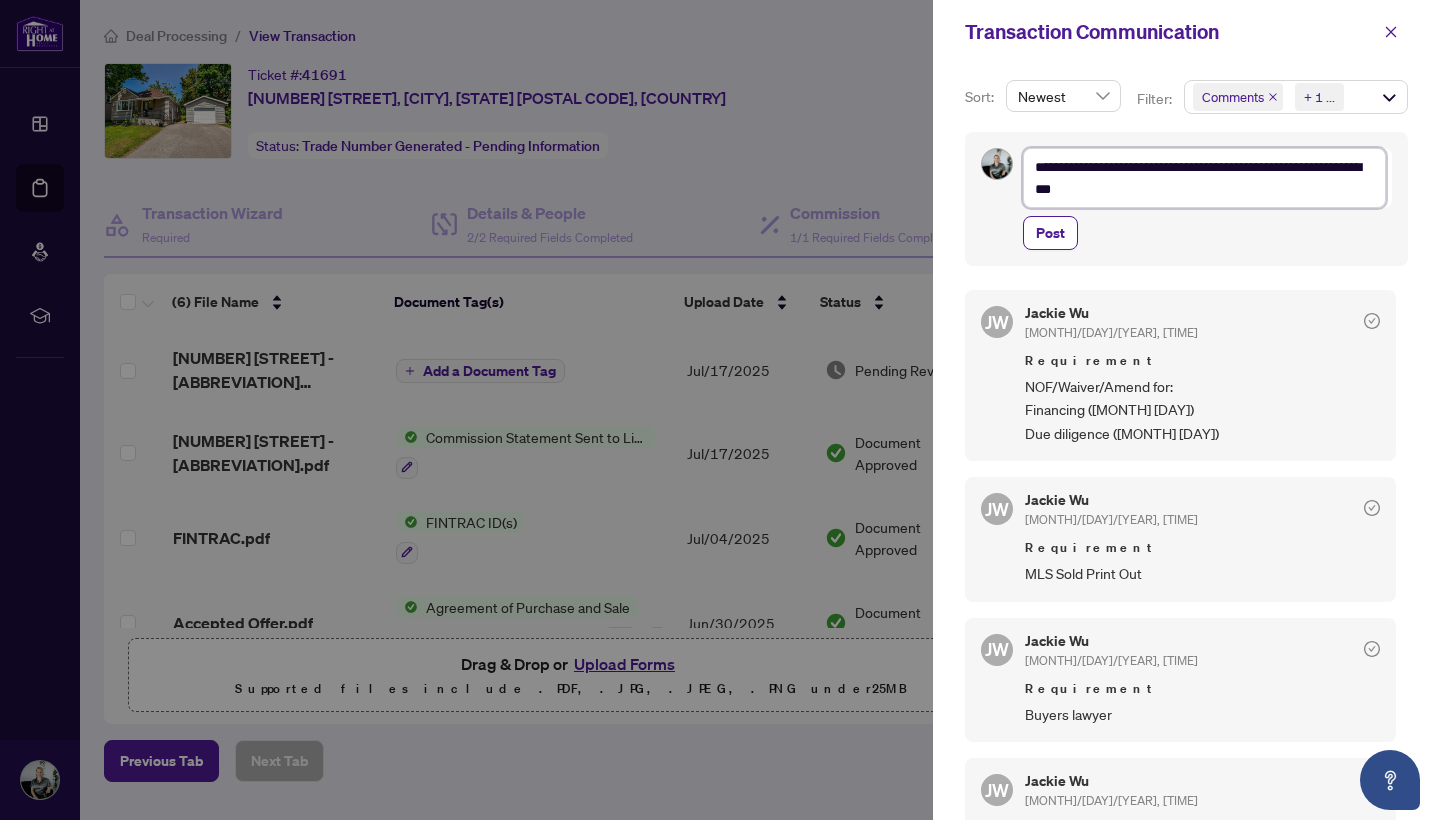 type on "**********" 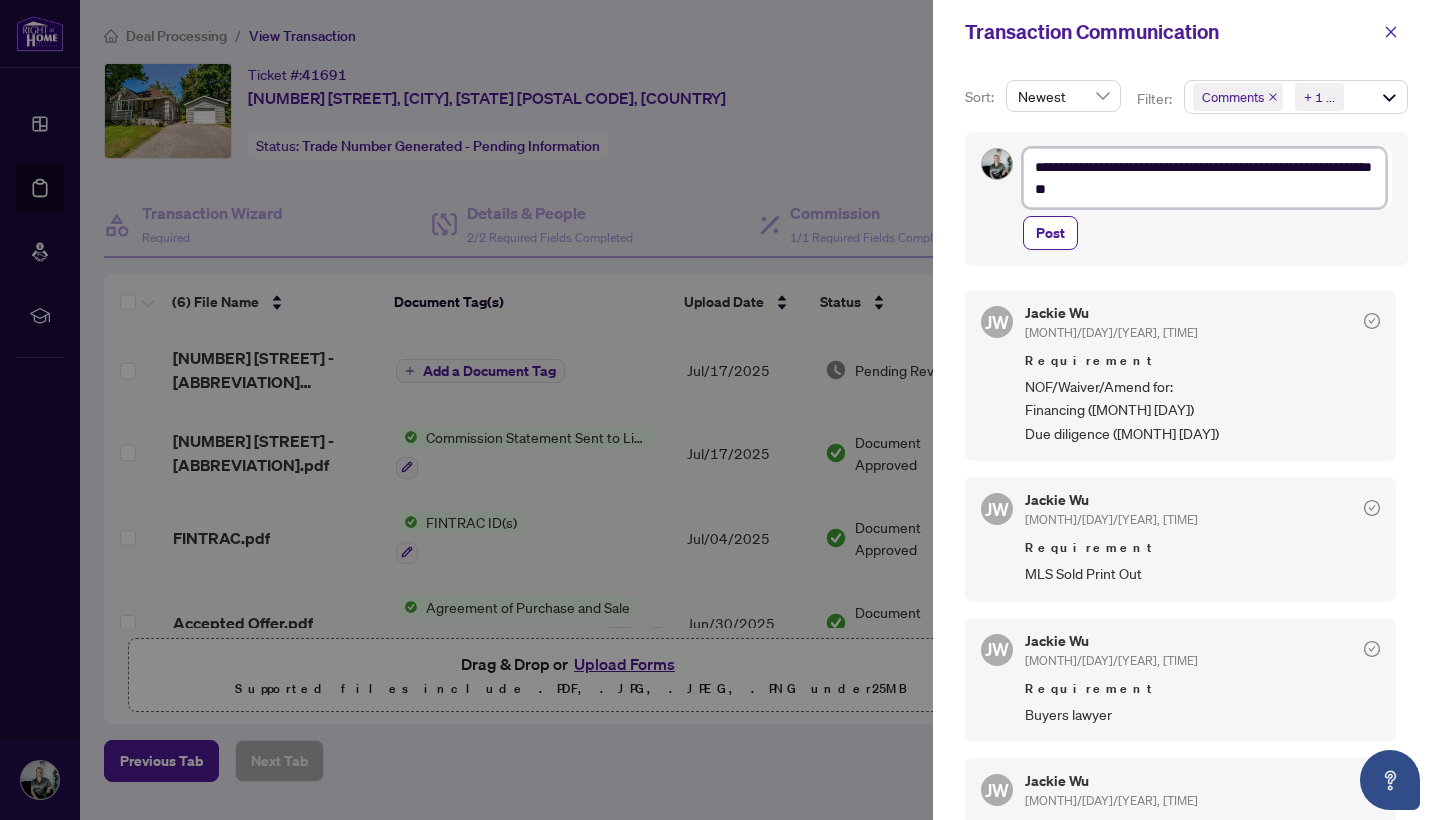 type on "**********" 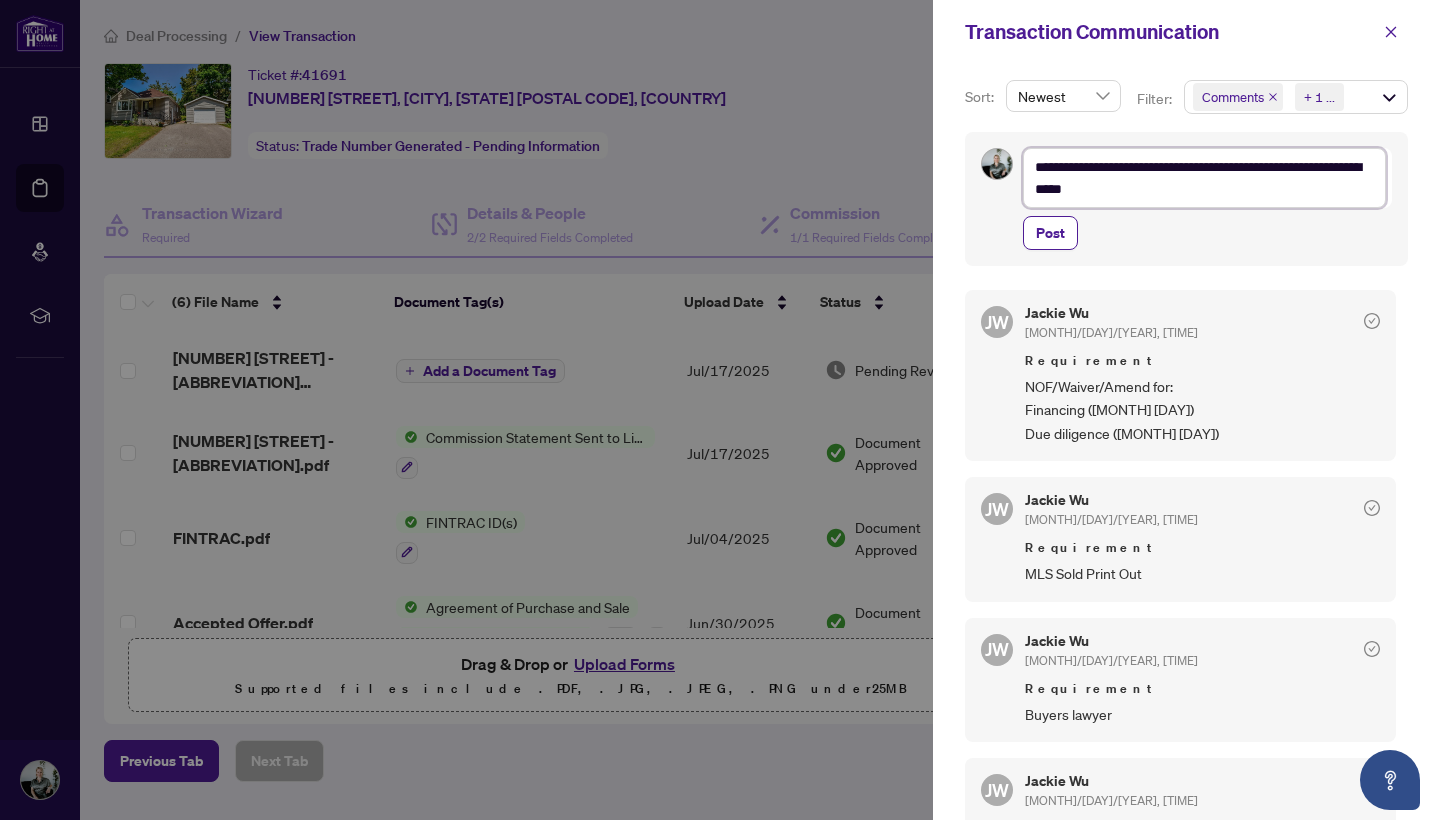 type on "**********" 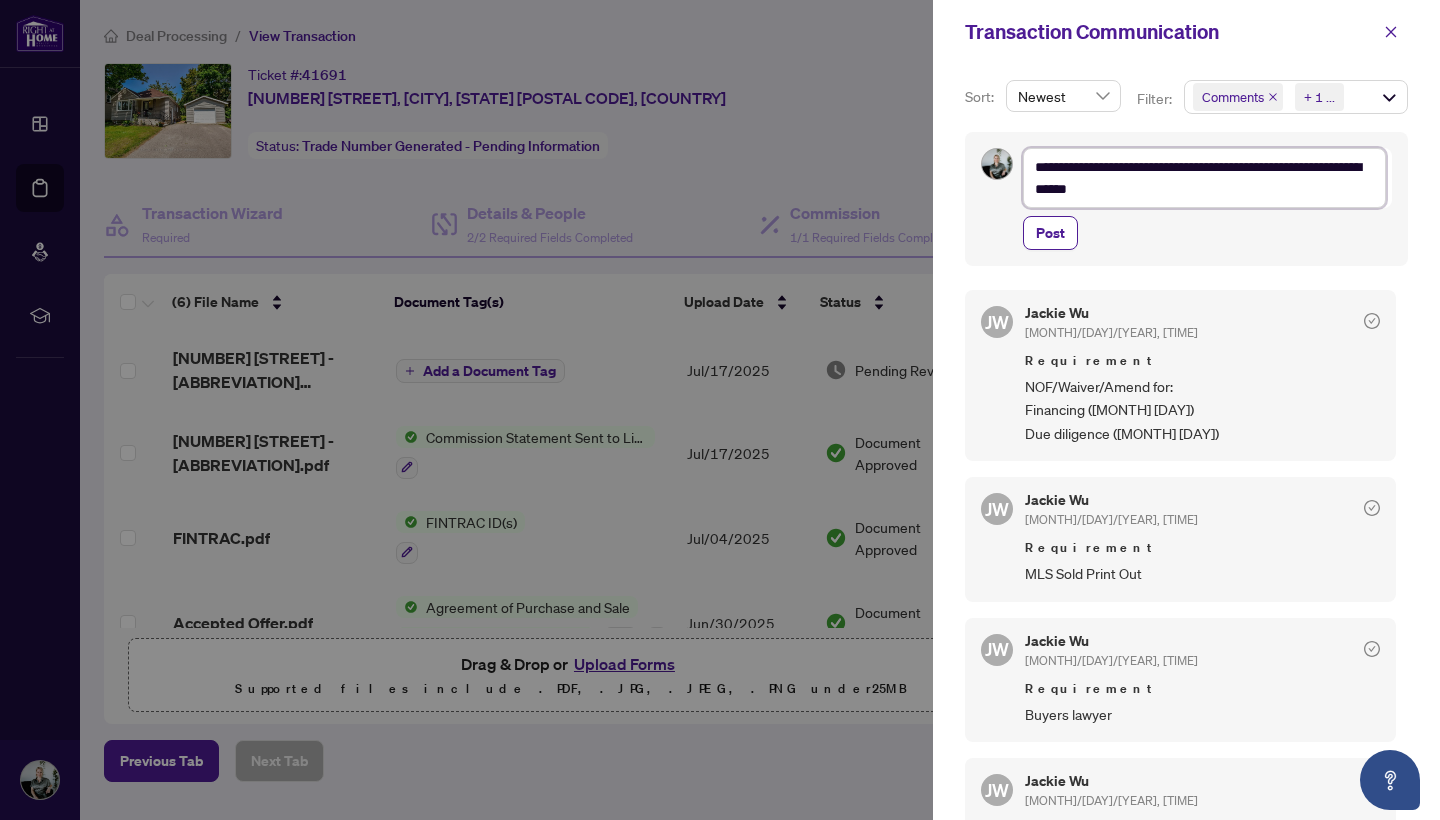 type on "**********" 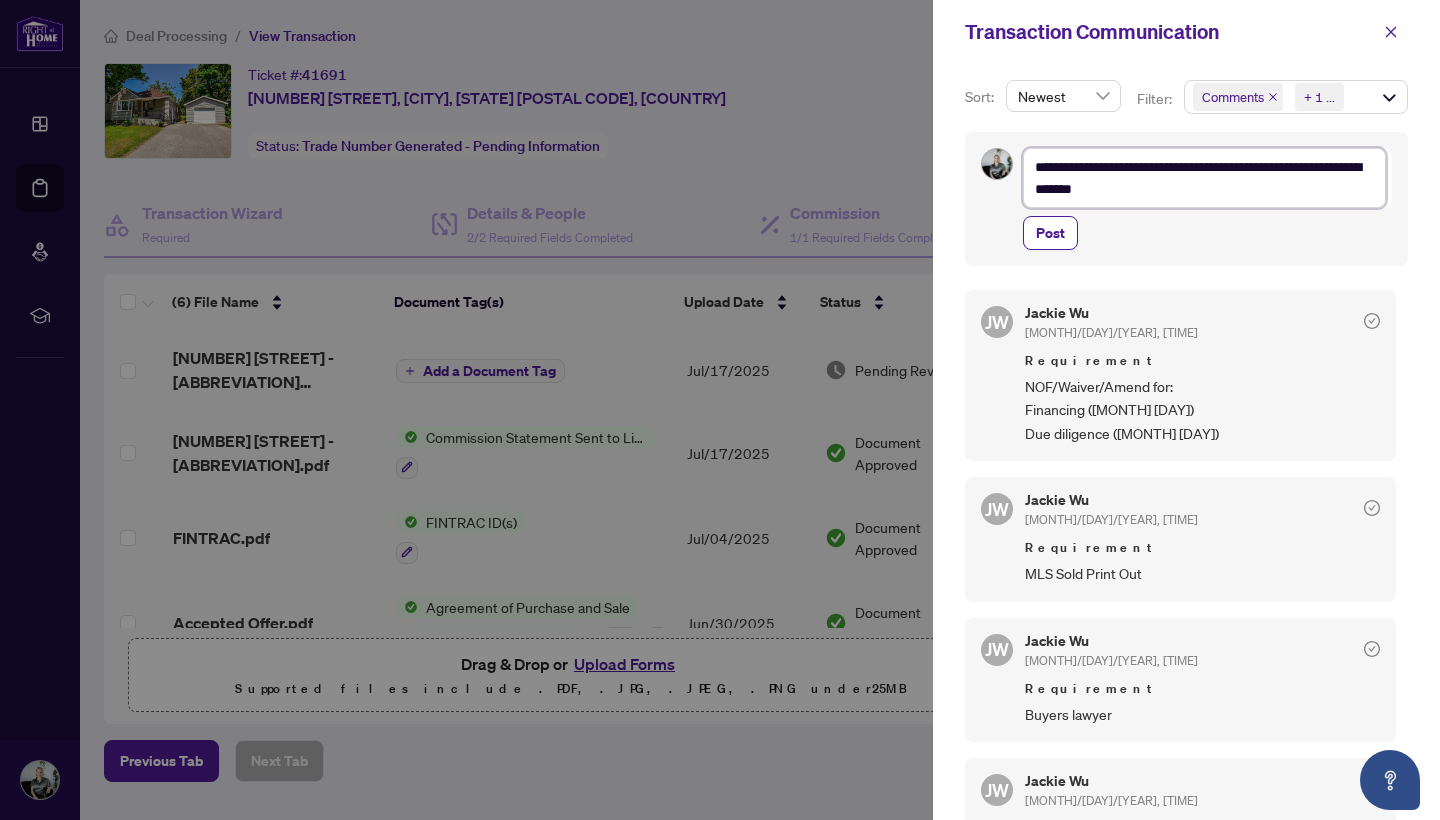 type on "**********" 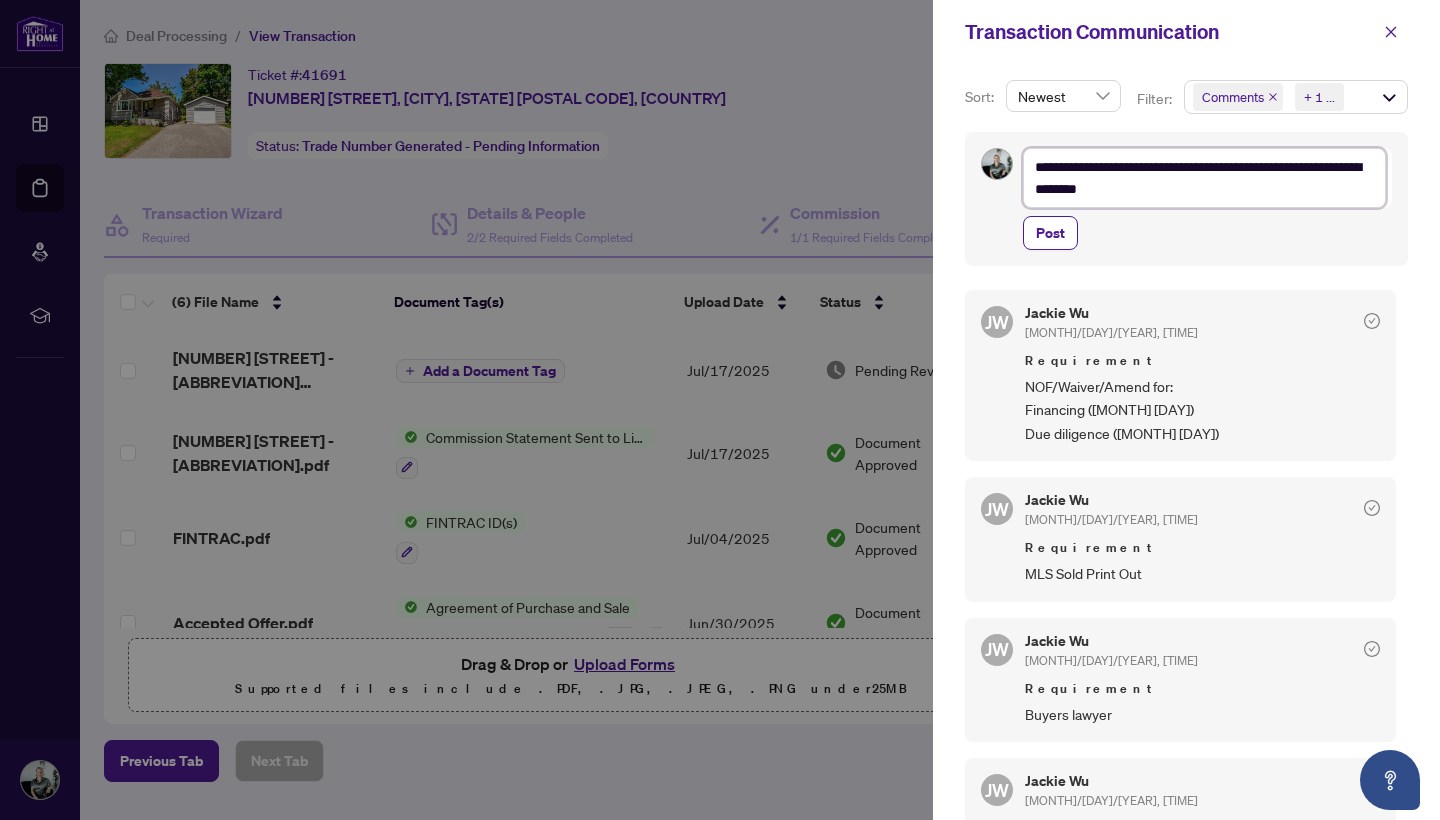 type on "**********" 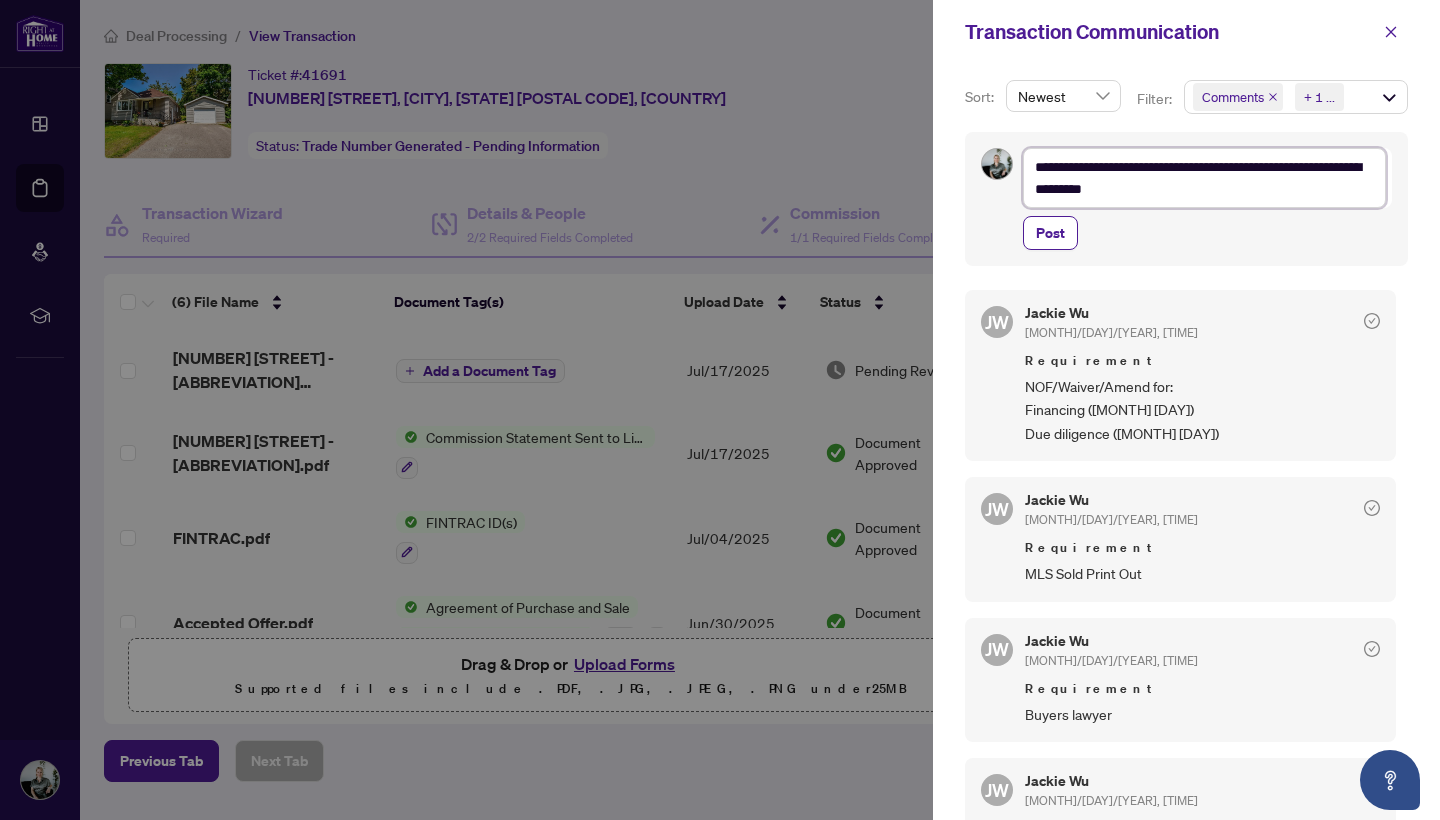 type on "**********" 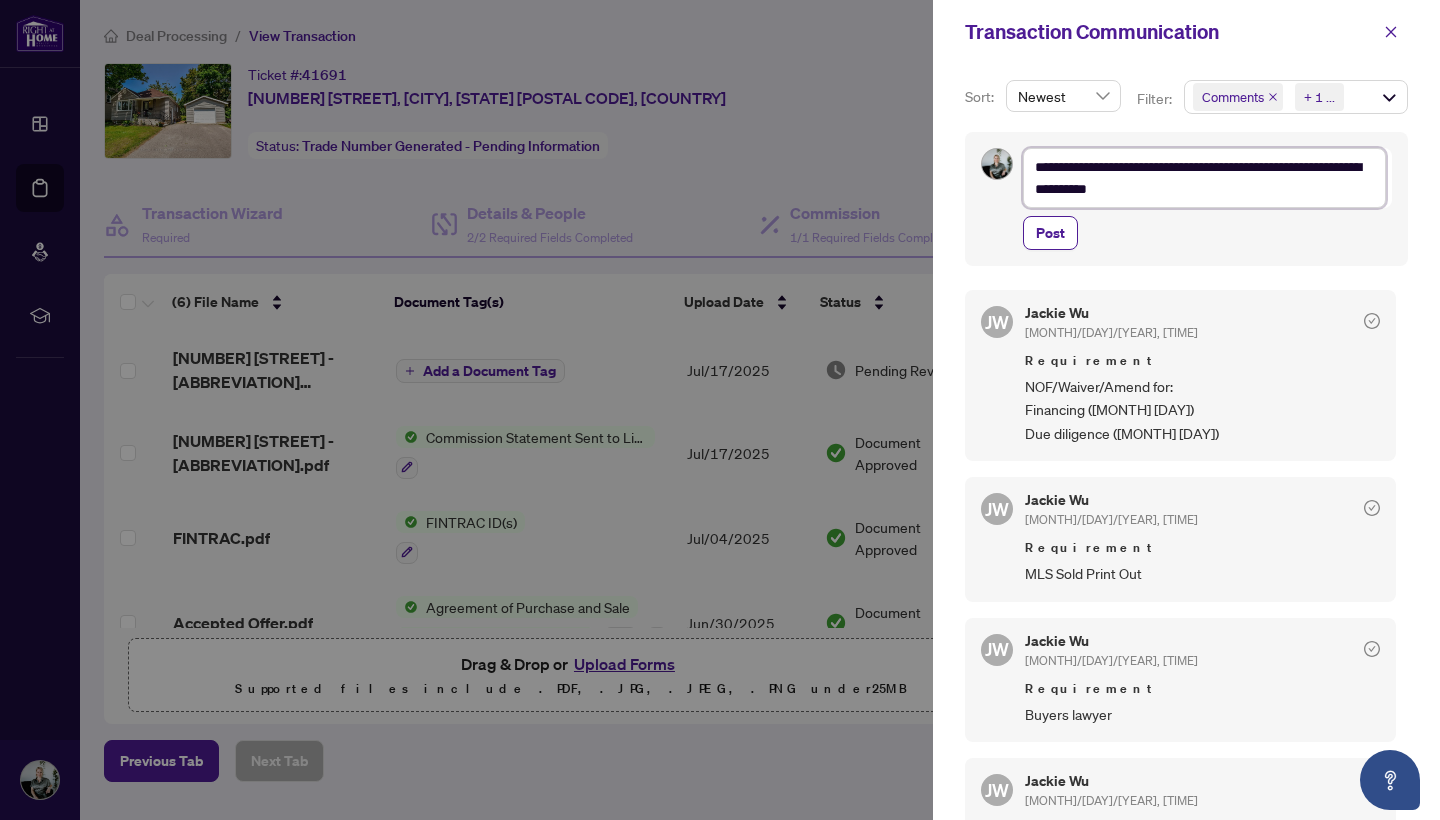 type on "**********" 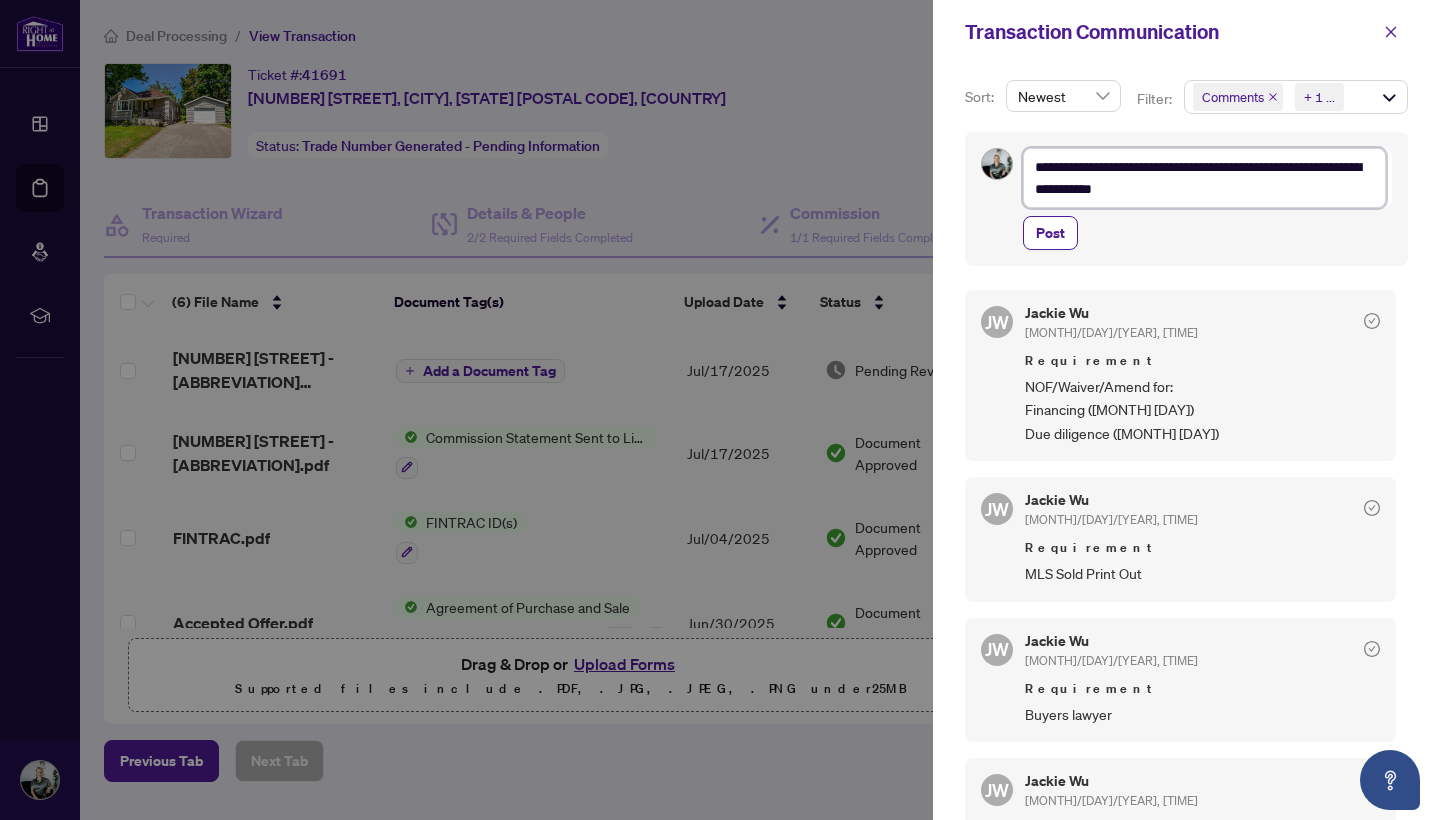 type on "**********" 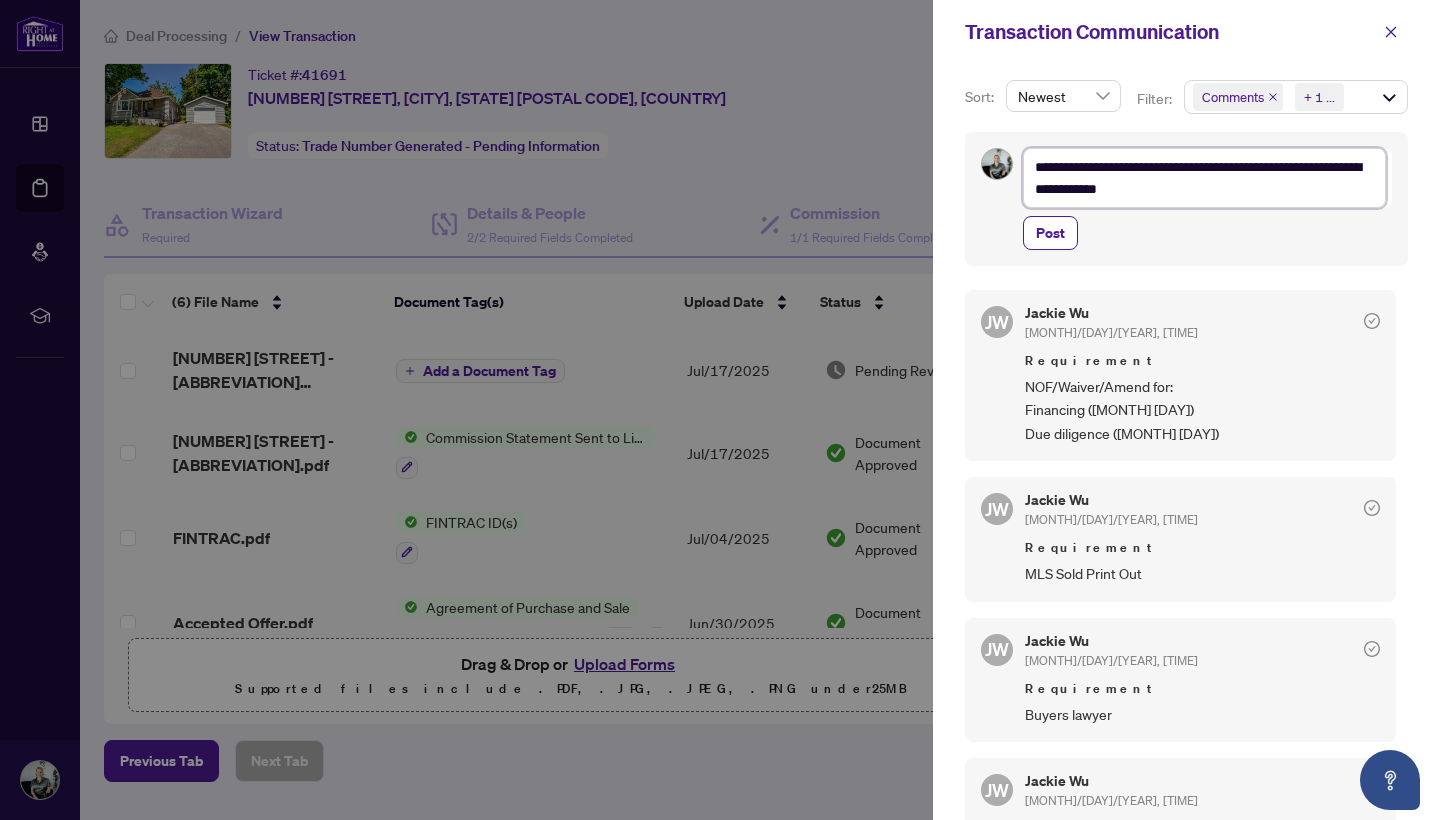type on "**********" 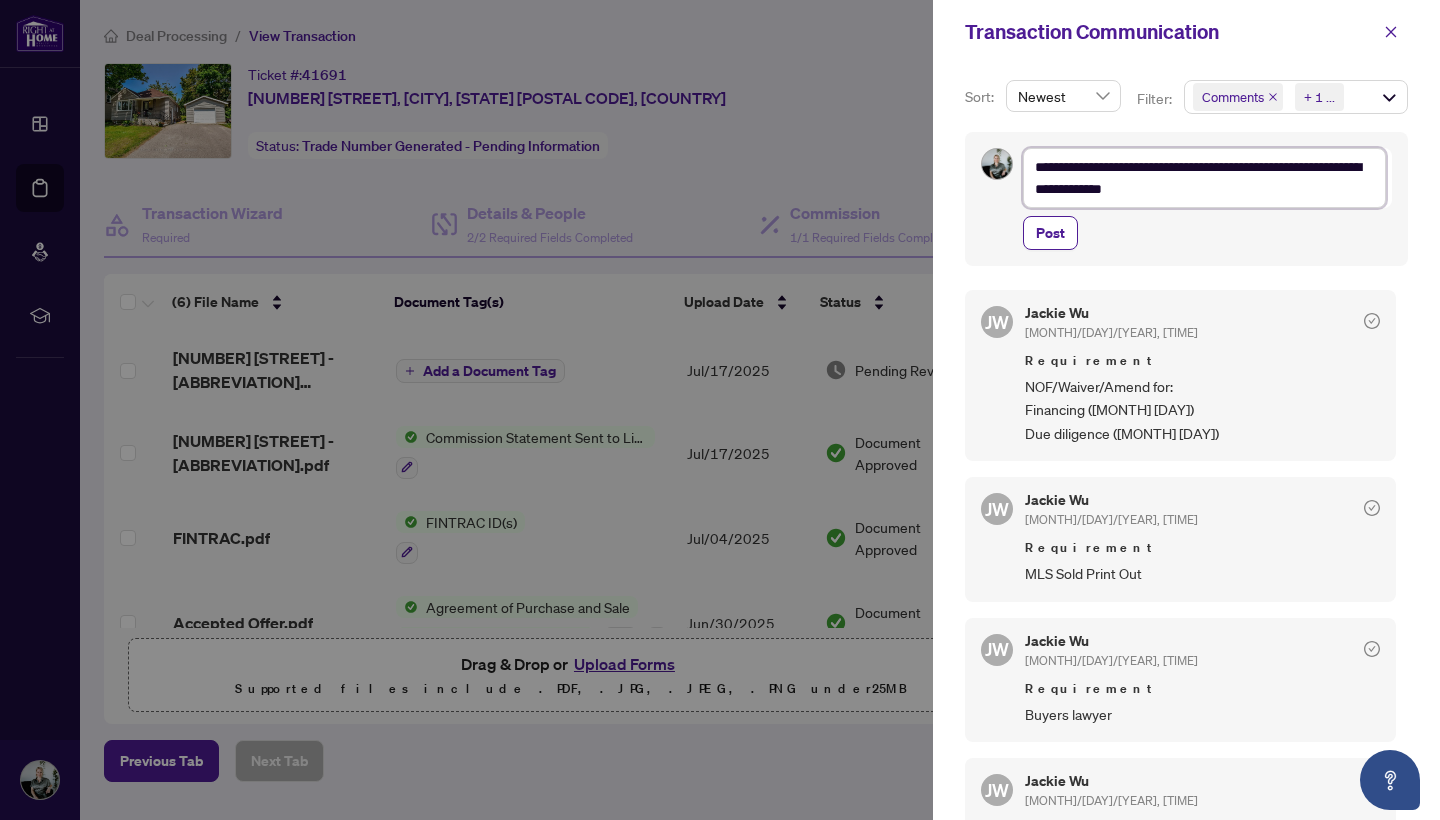 type on "**********" 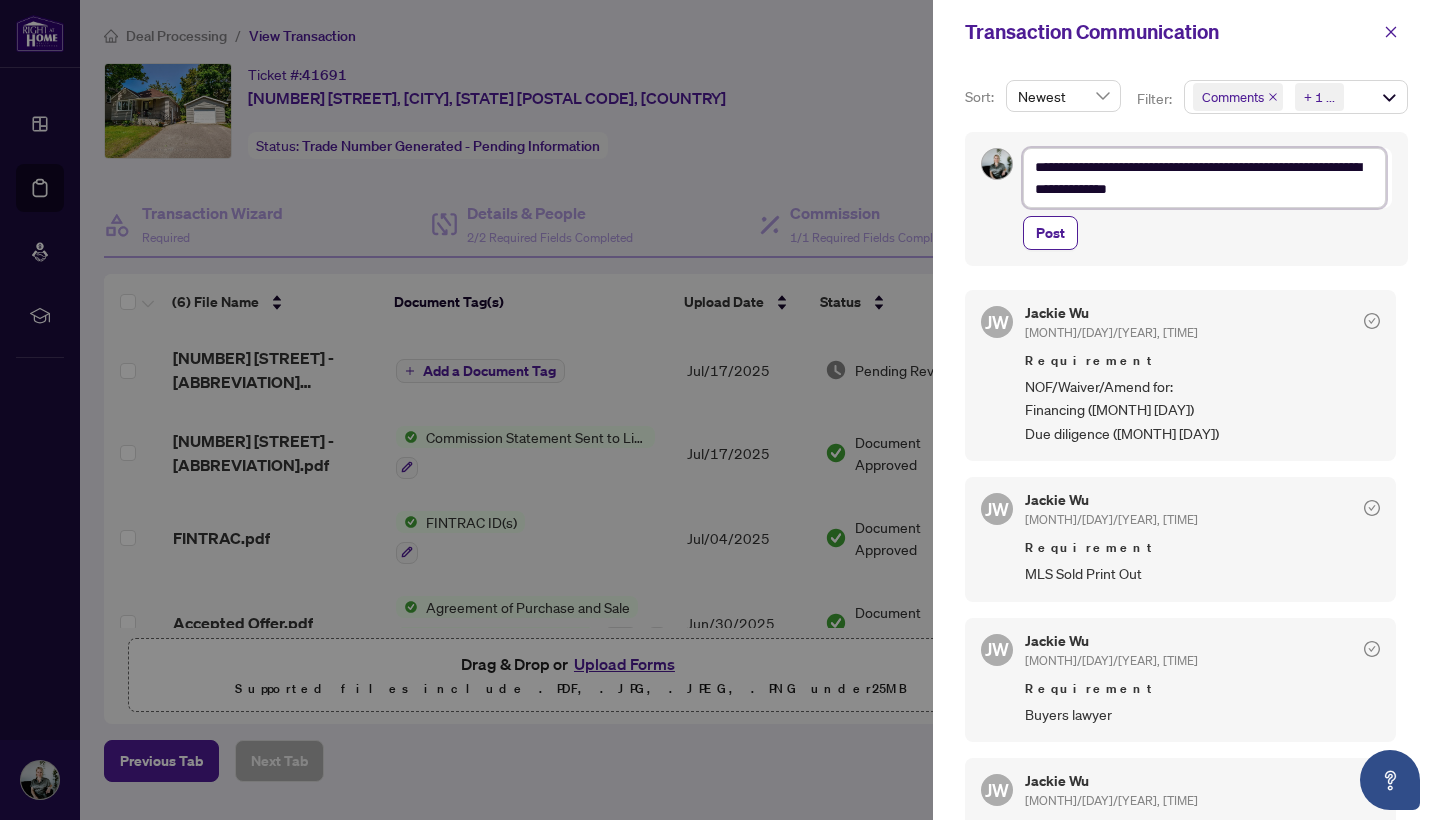 type on "**********" 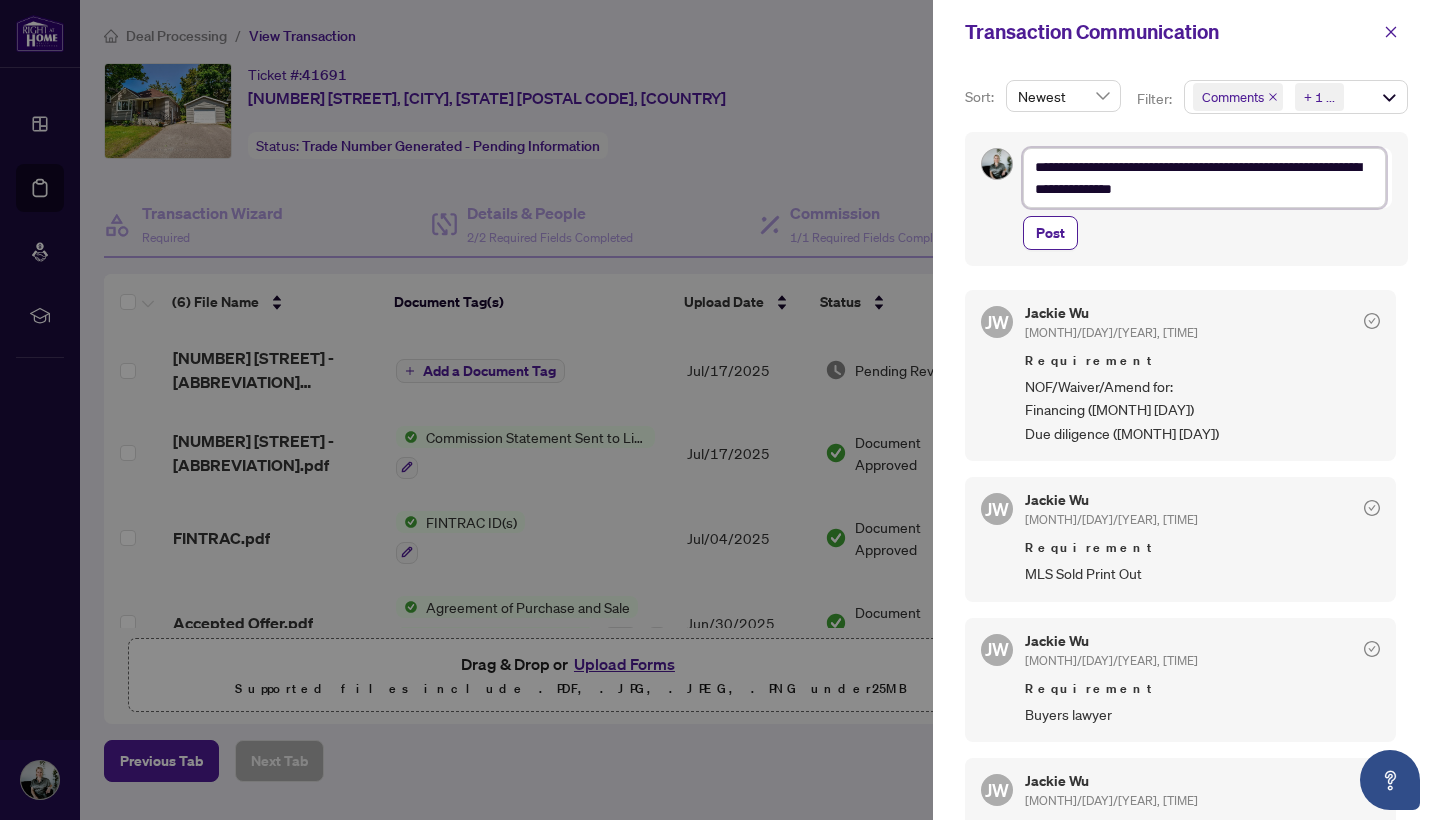 type on "**********" 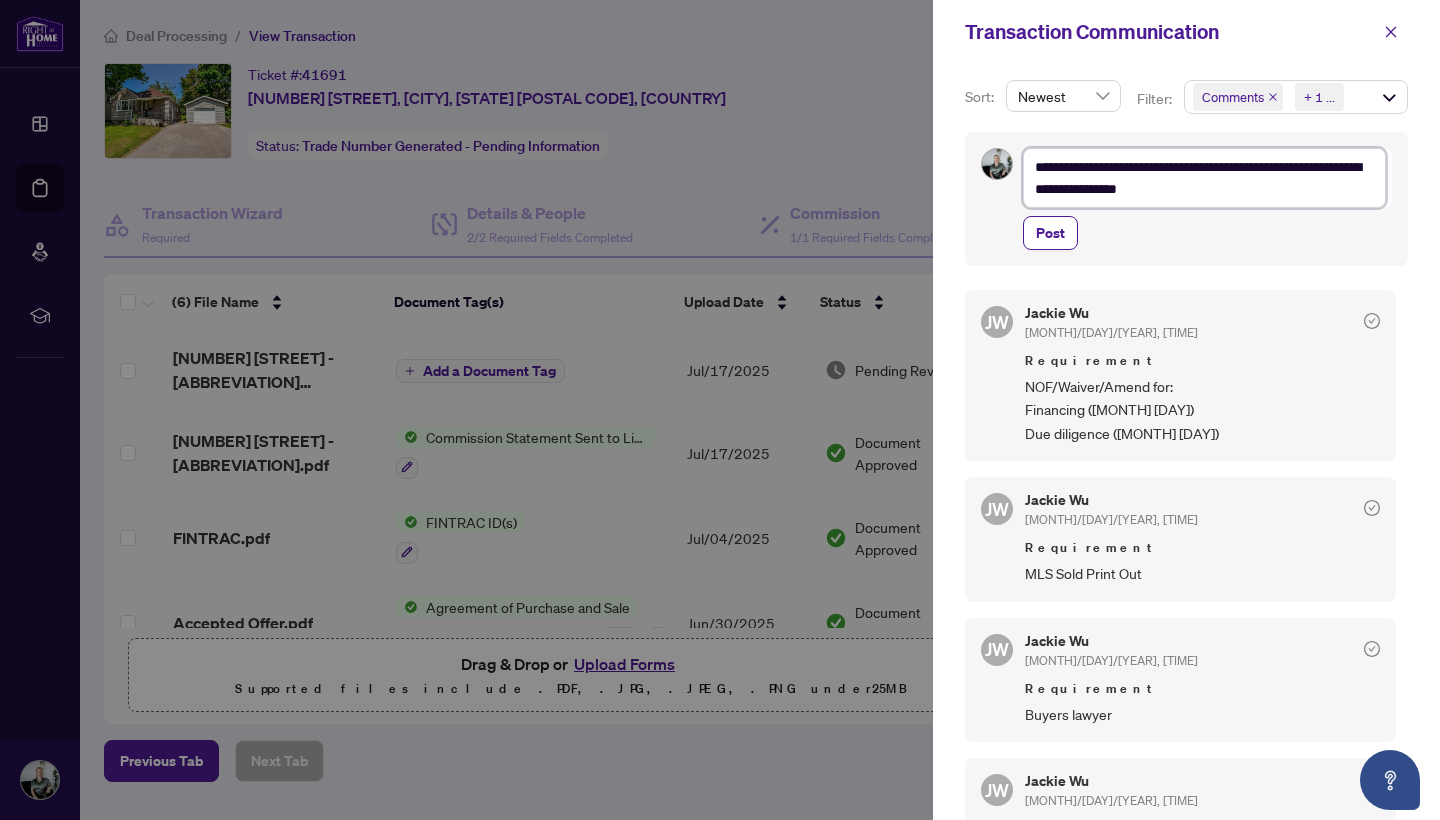 type on "**********" 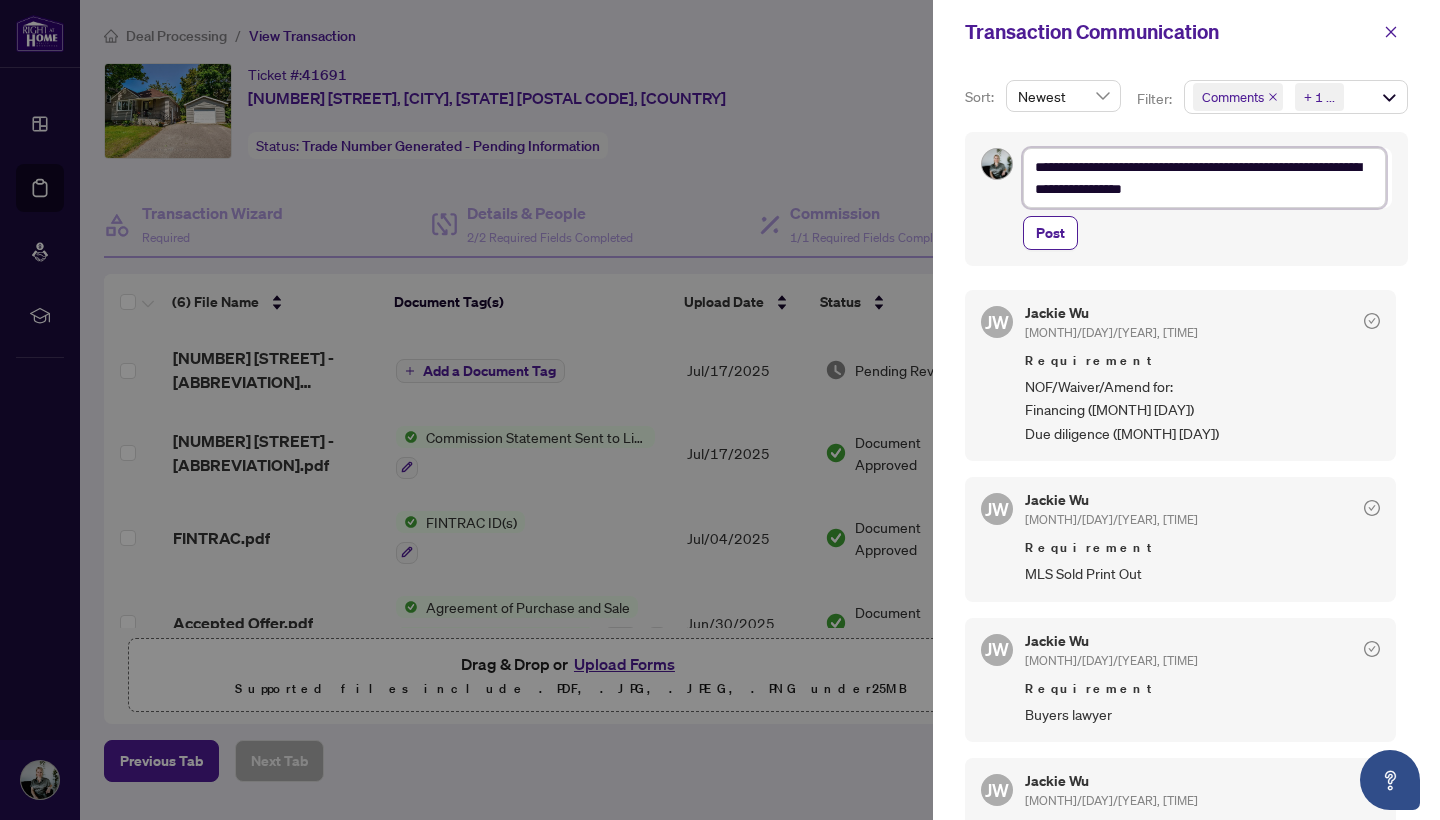 type on "**********" 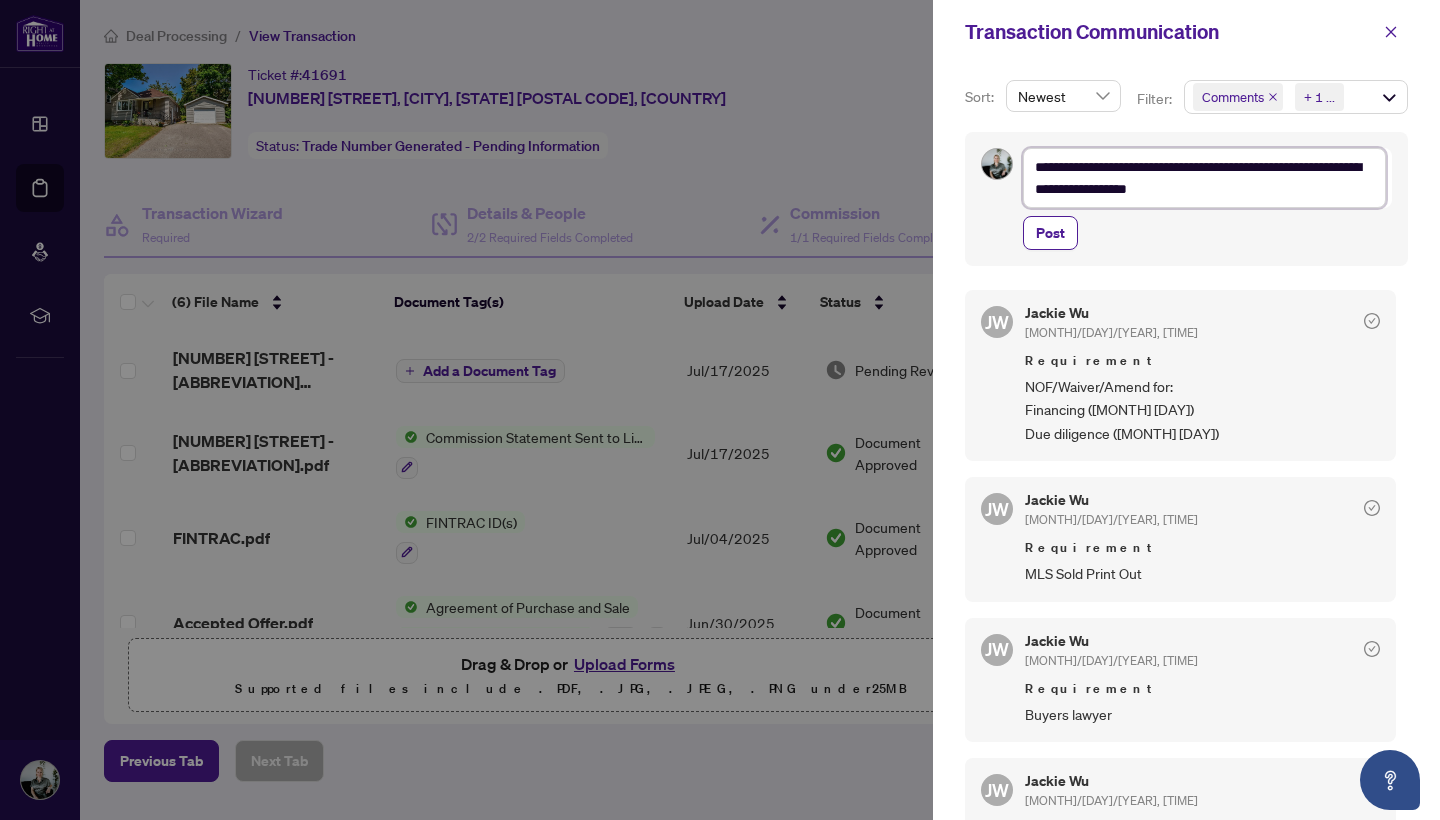 type on "**********" 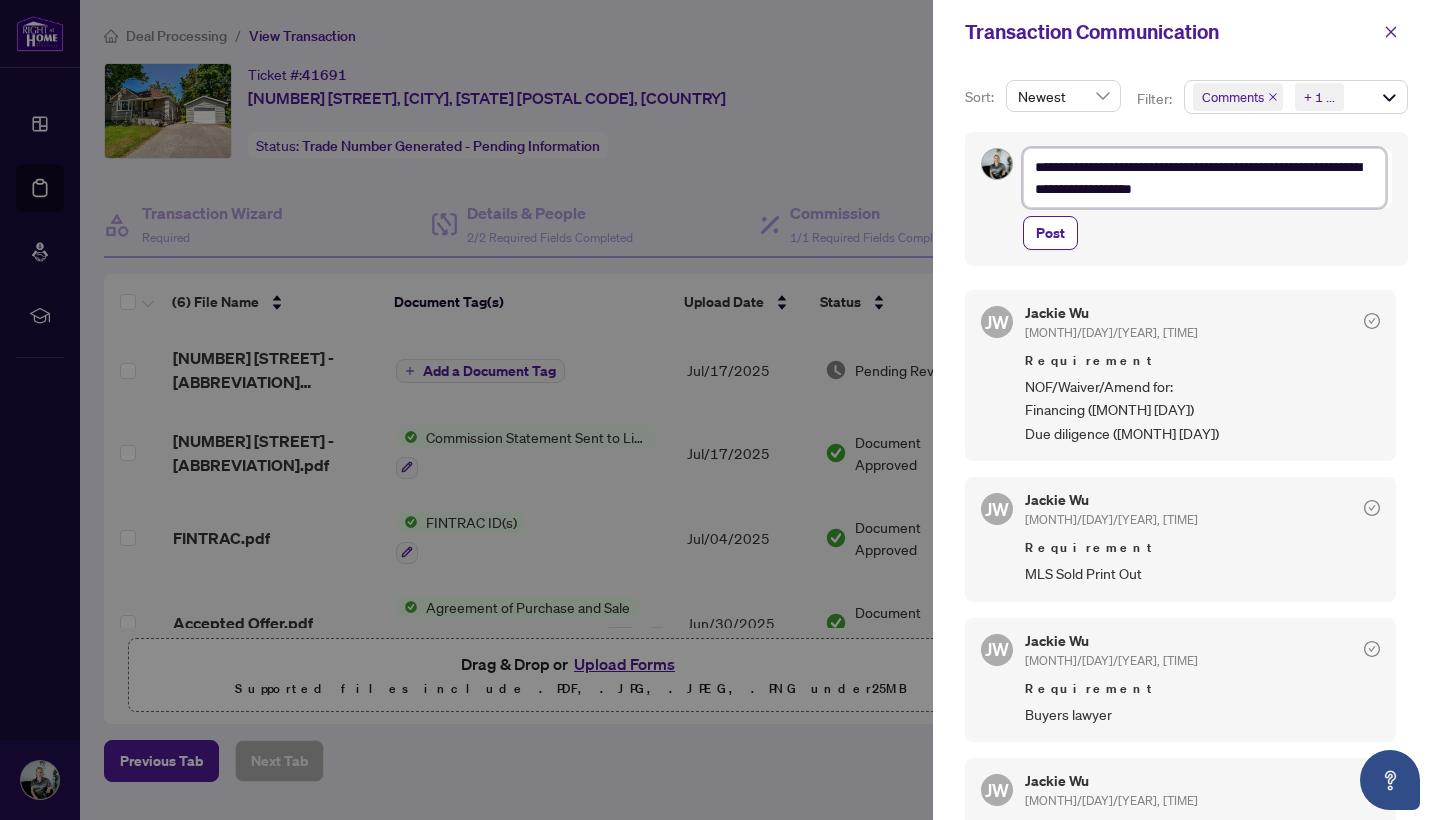 type on "**********" 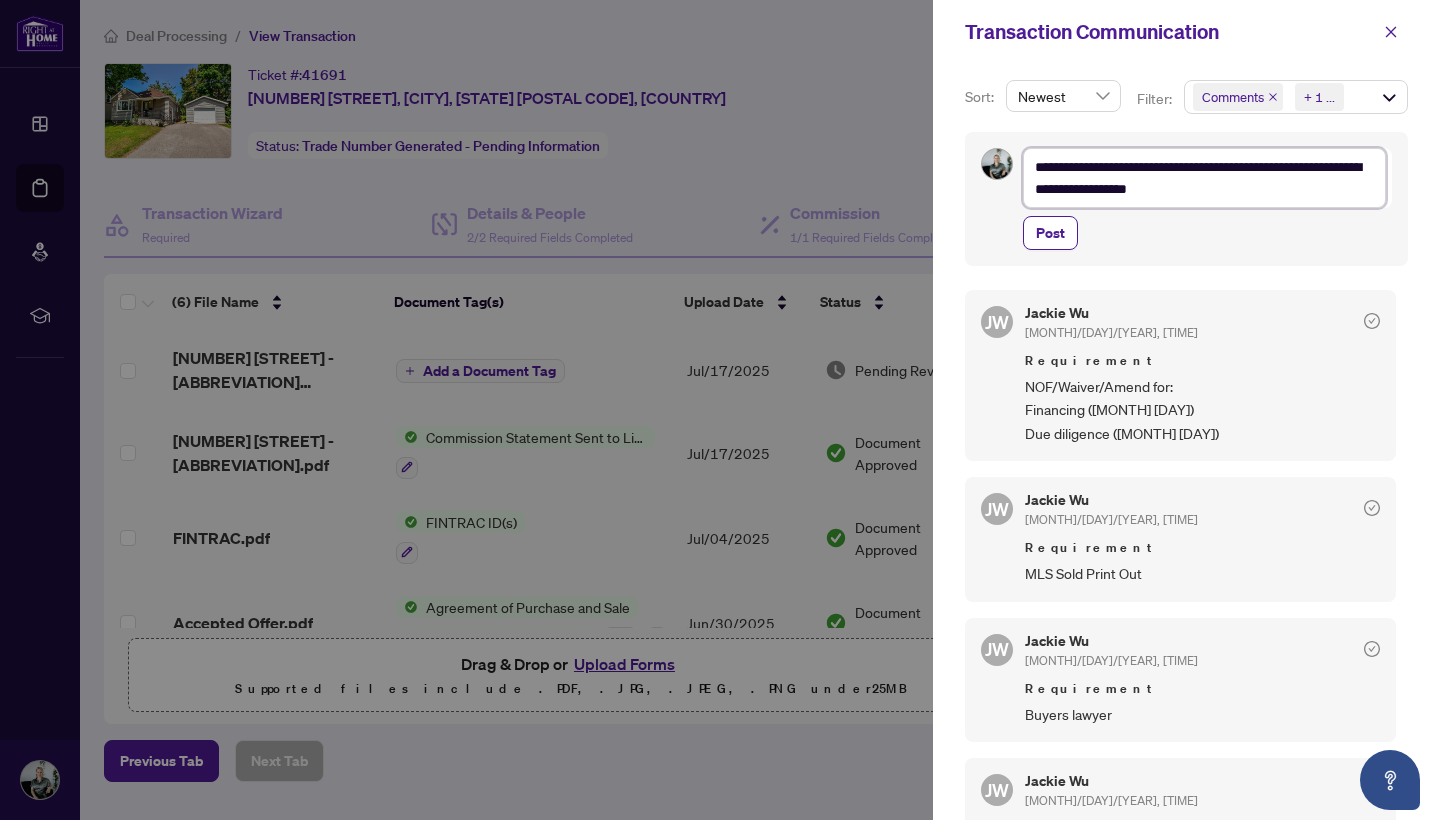 type on "**********" 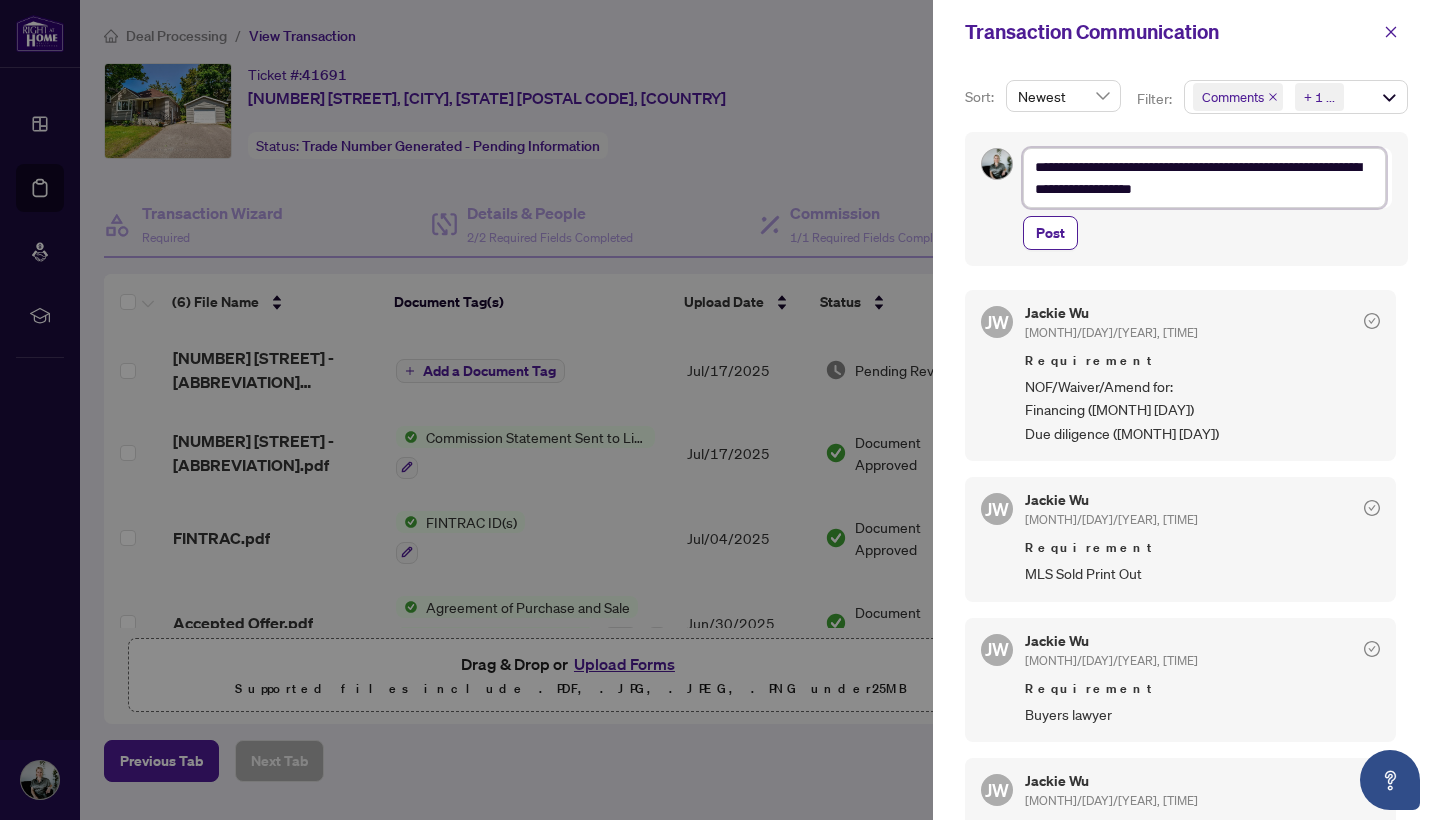 type on "**********" 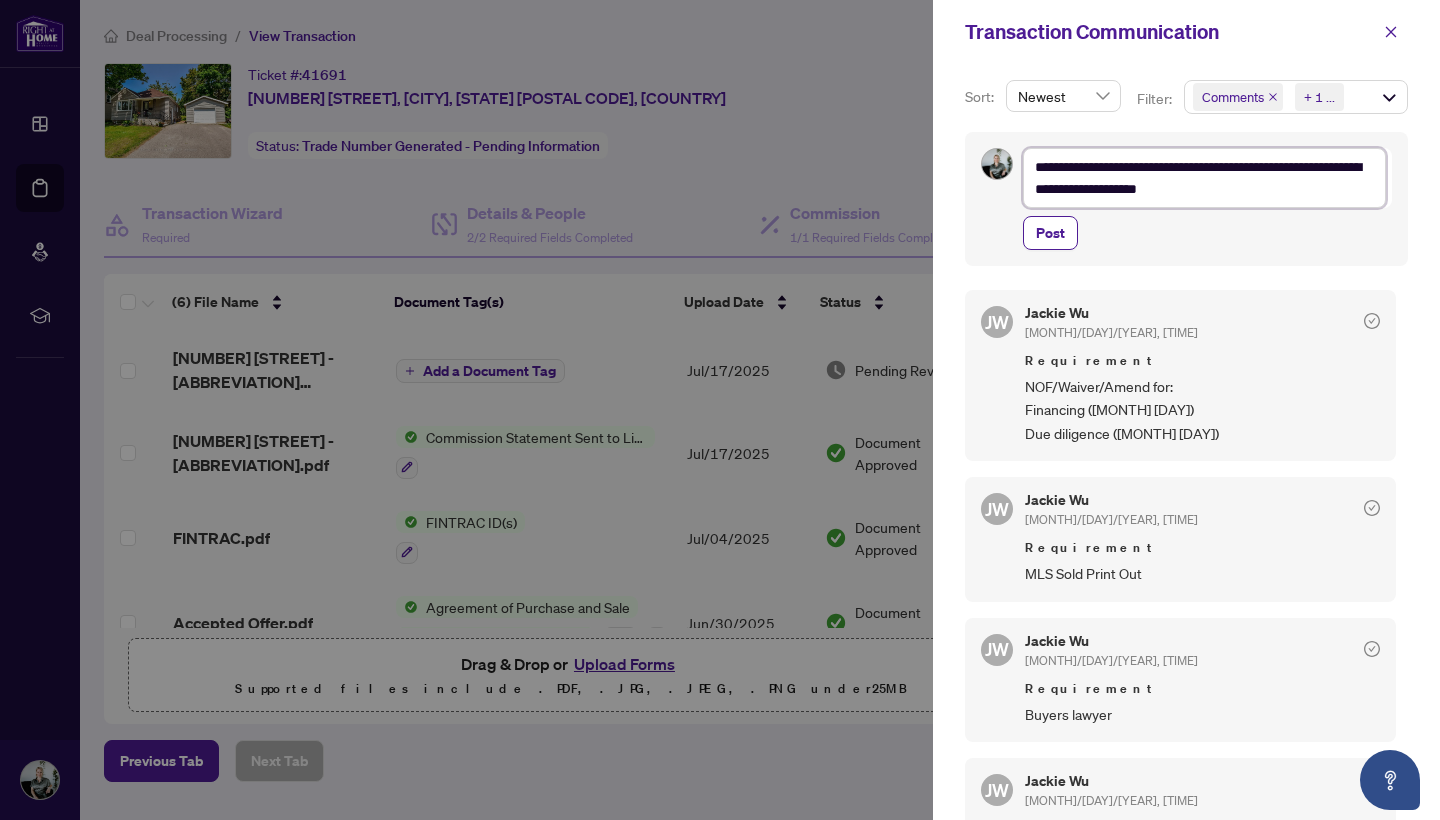 type on "**********" 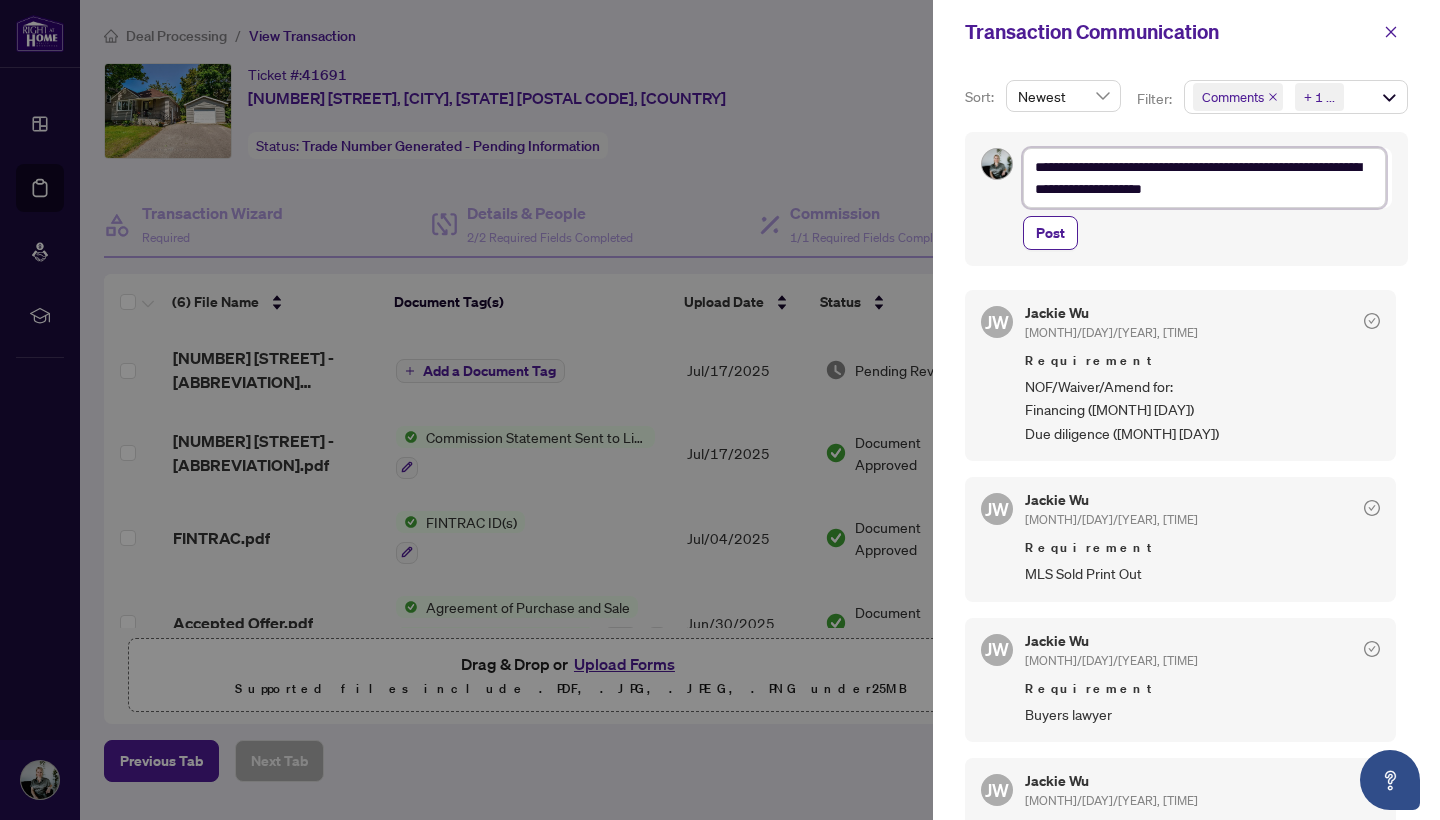 type on "**********" 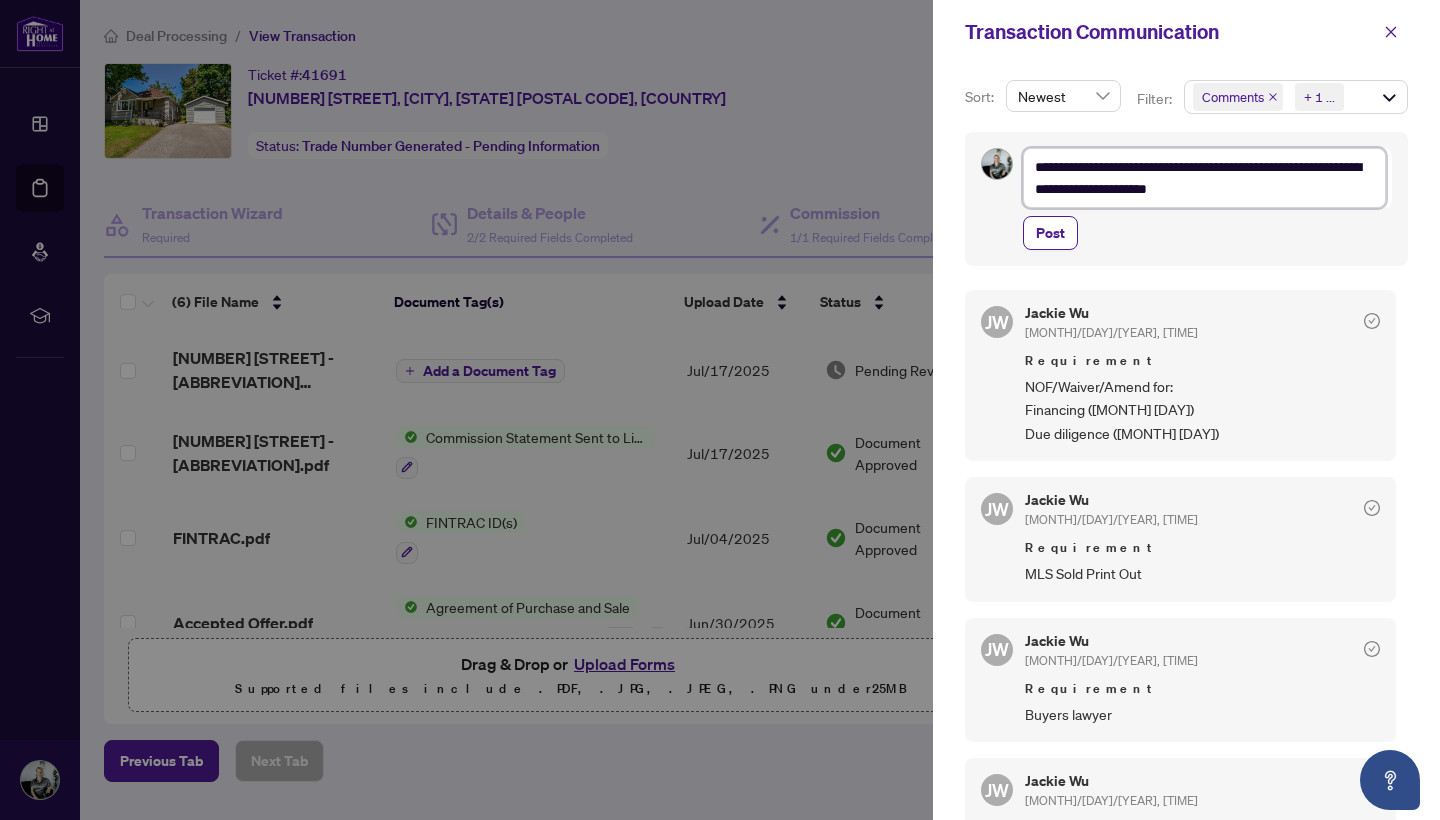 type on "**********" 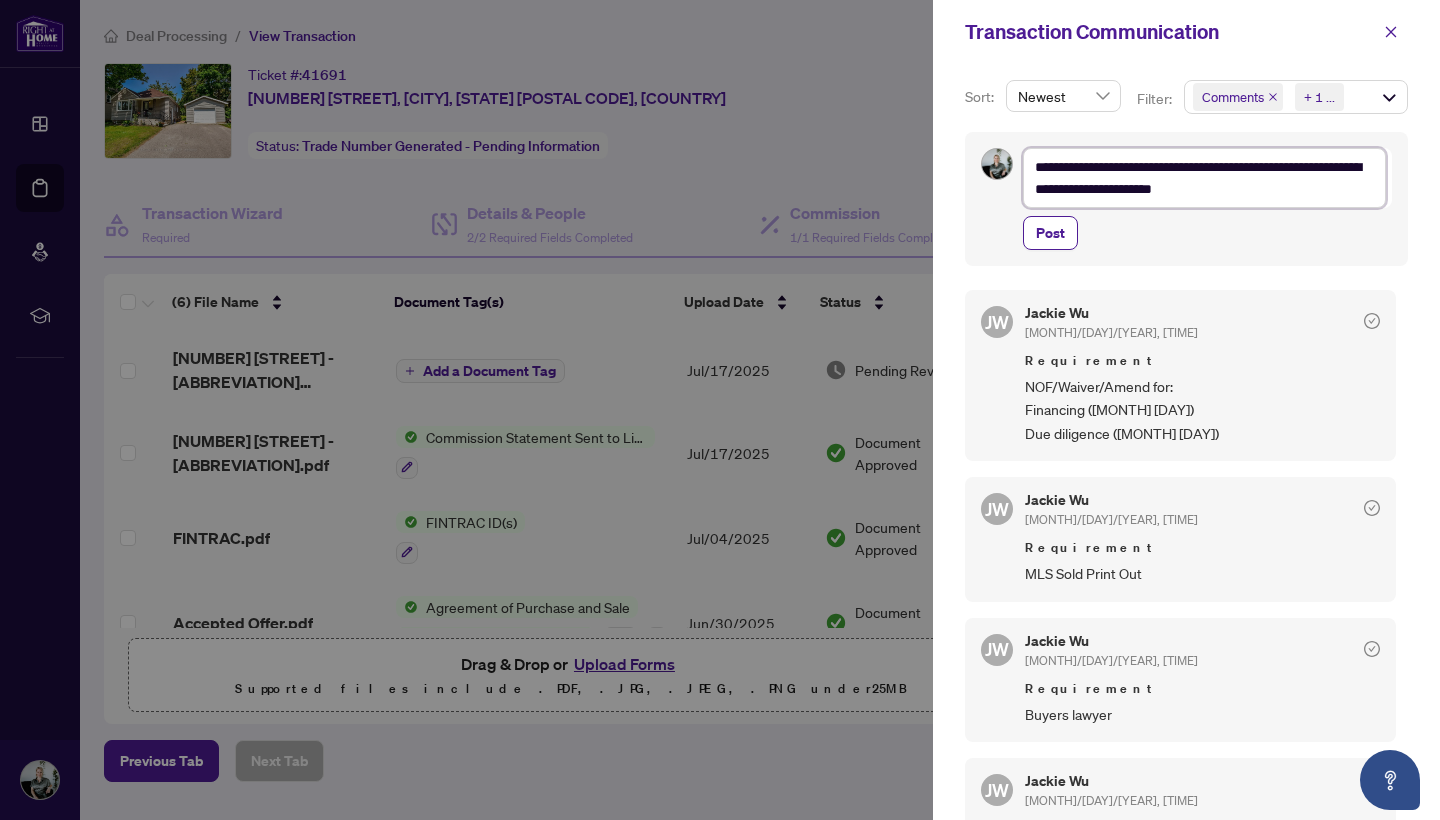 type on "**********" 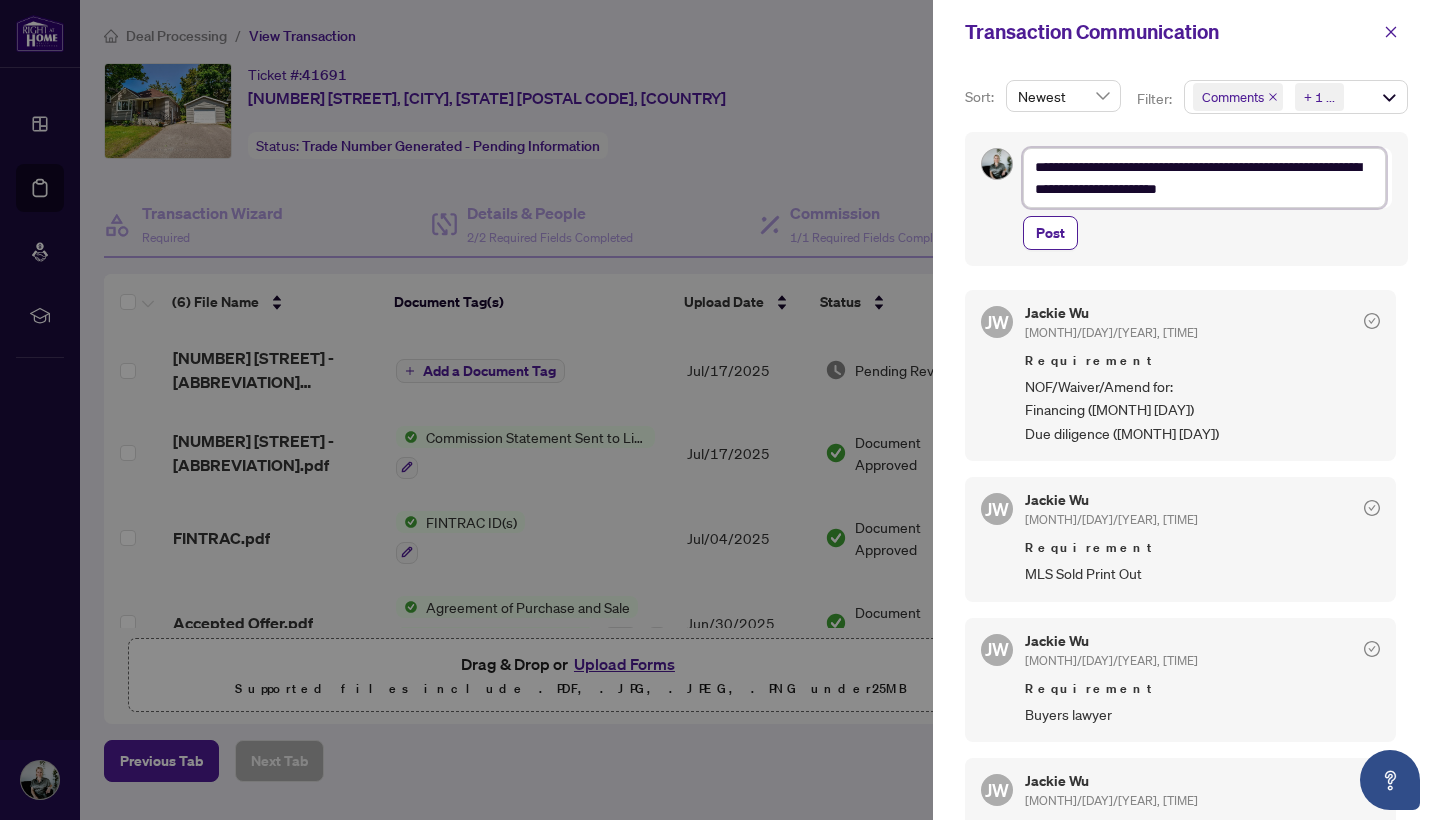 type on "**********" 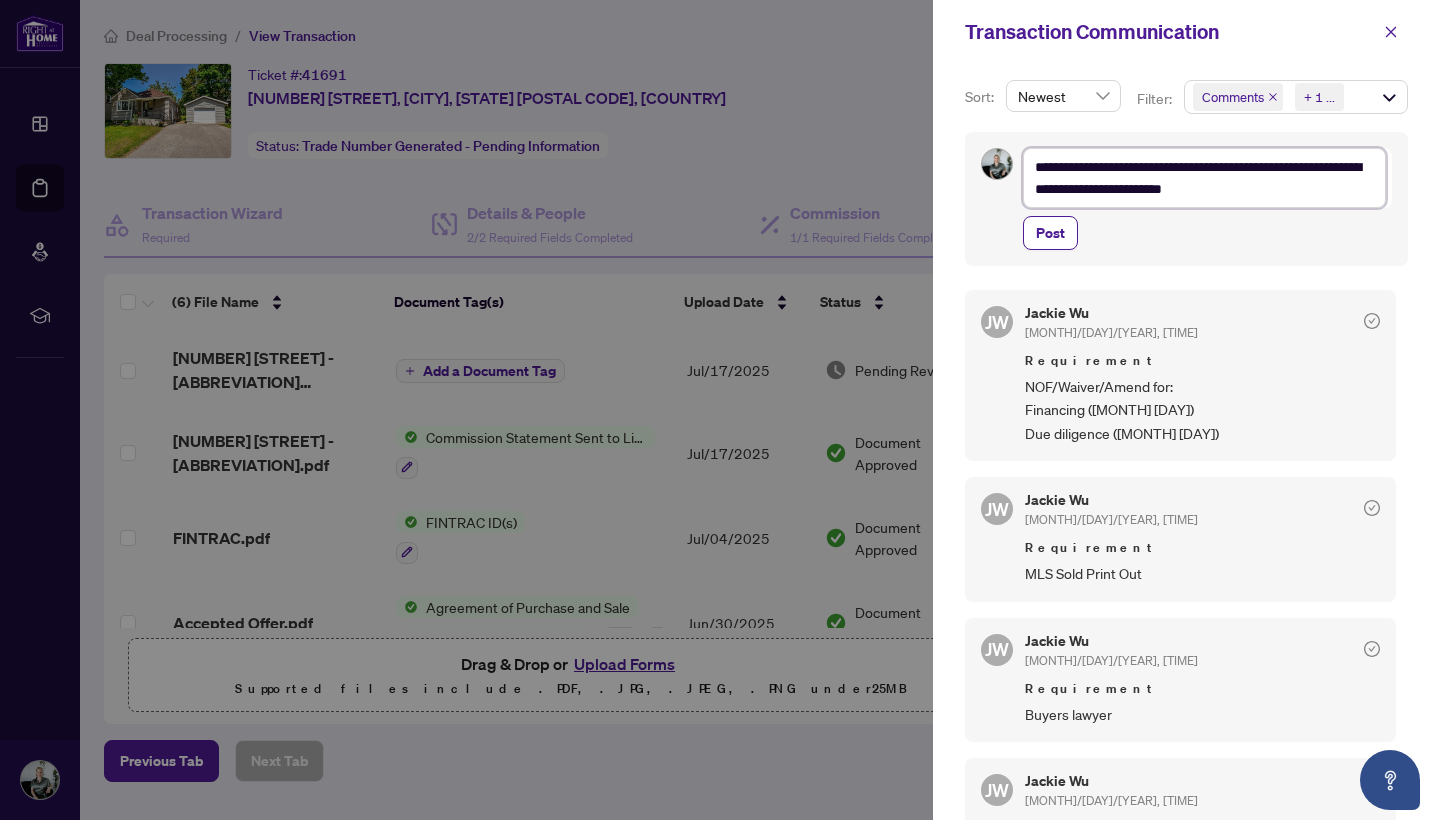 type on "**********" 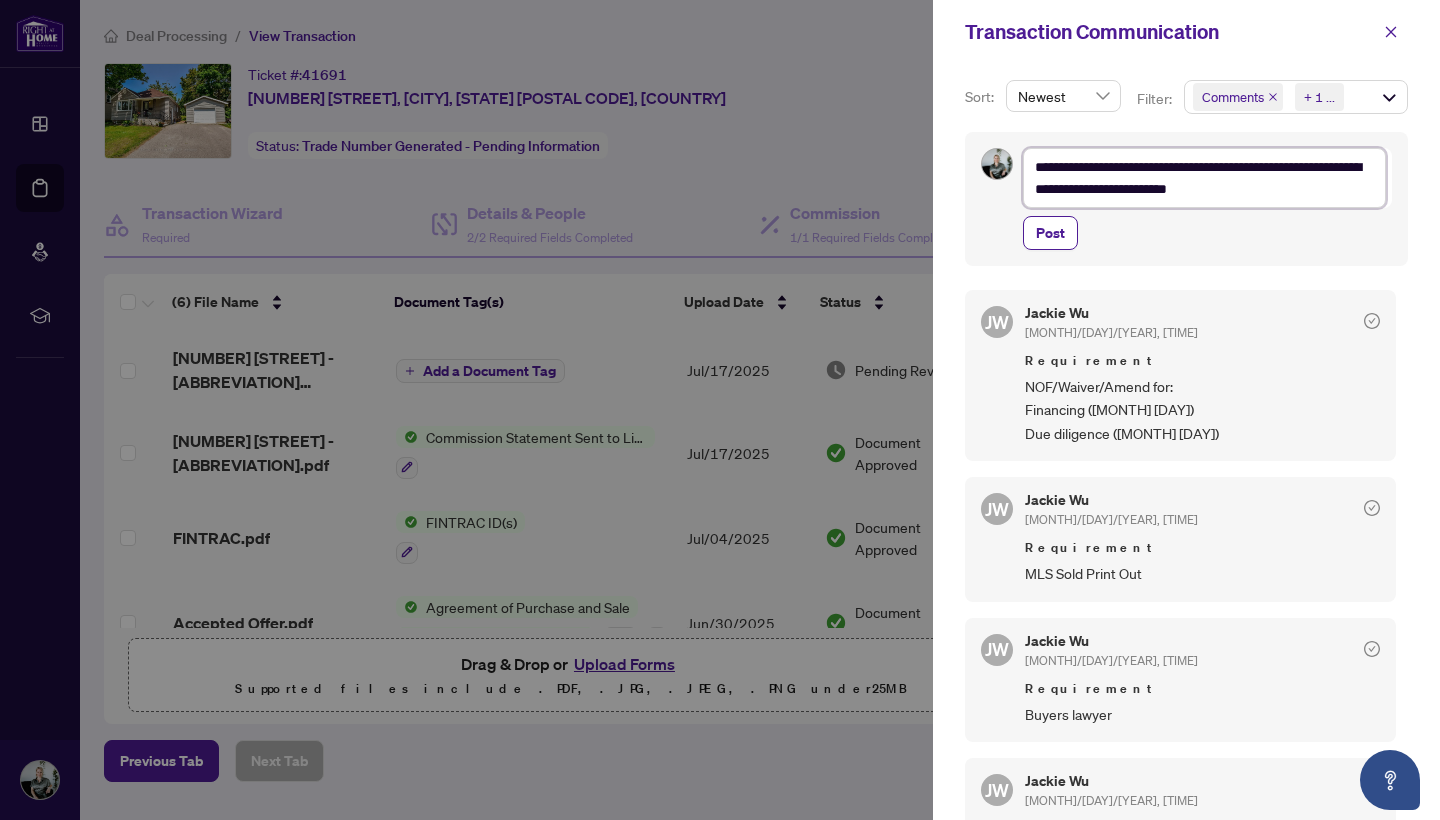 type on "**********" 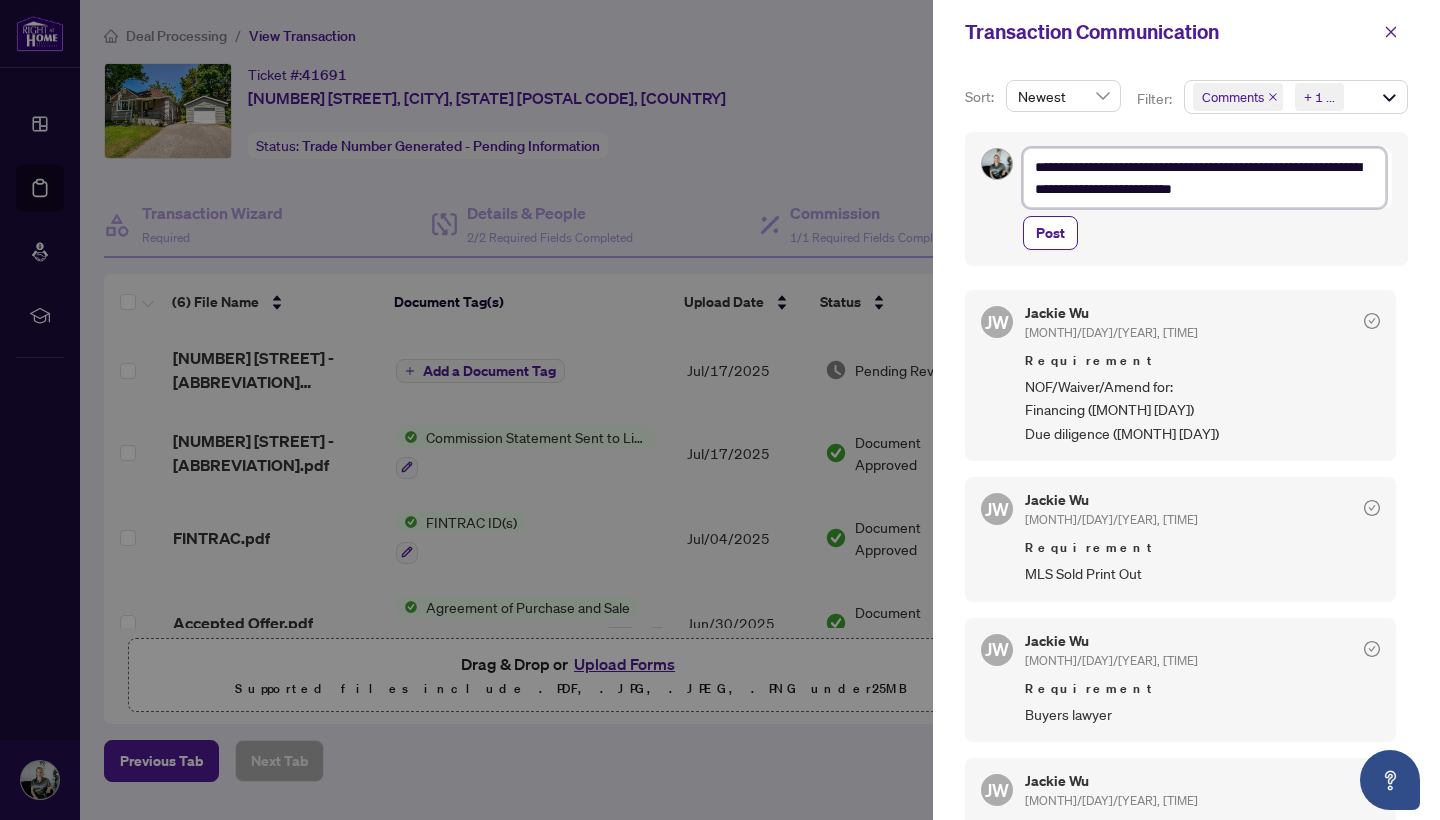 type on "**********" 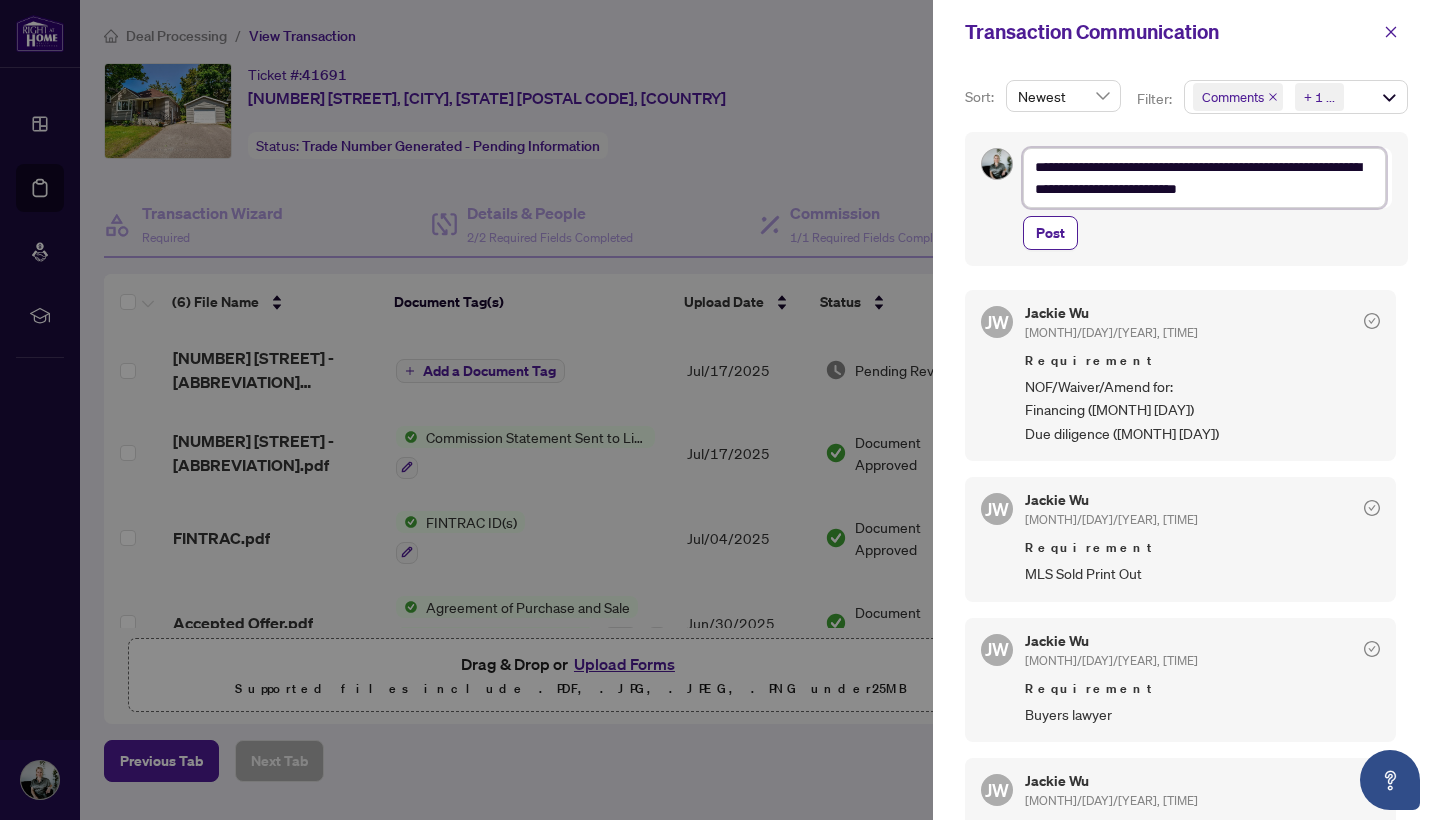 type on "**********" 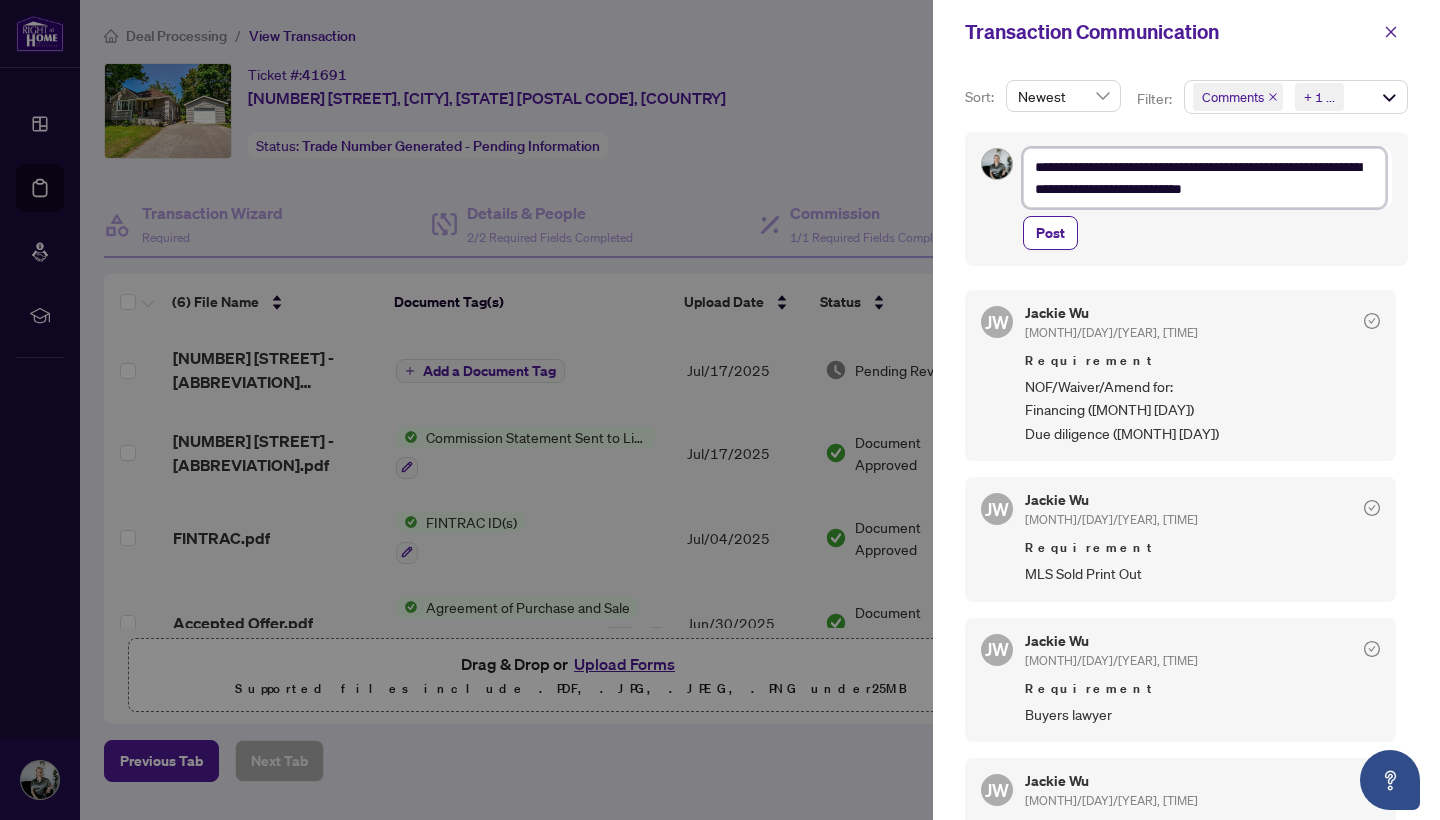 type on "**********" 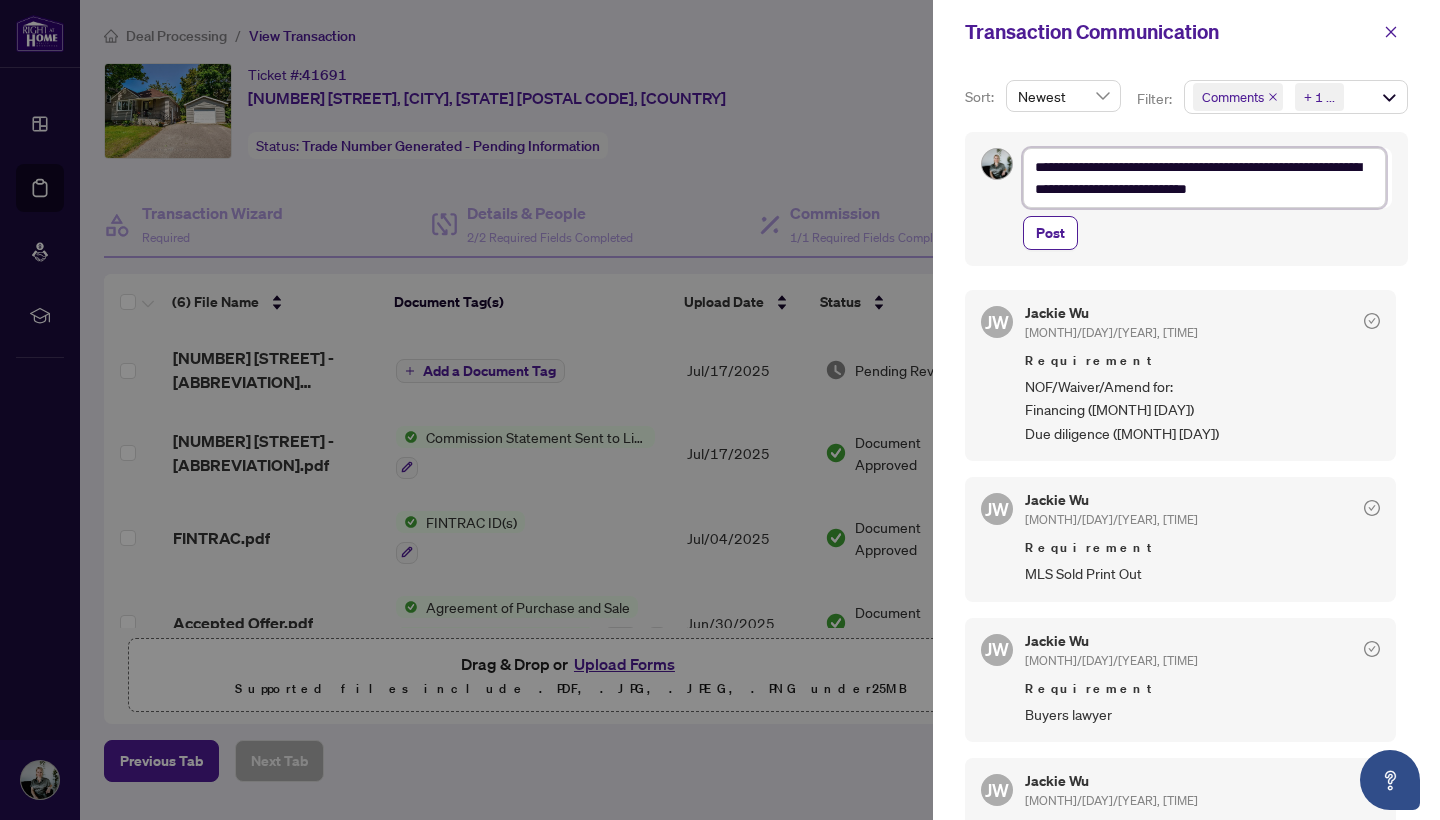 type on "**********" 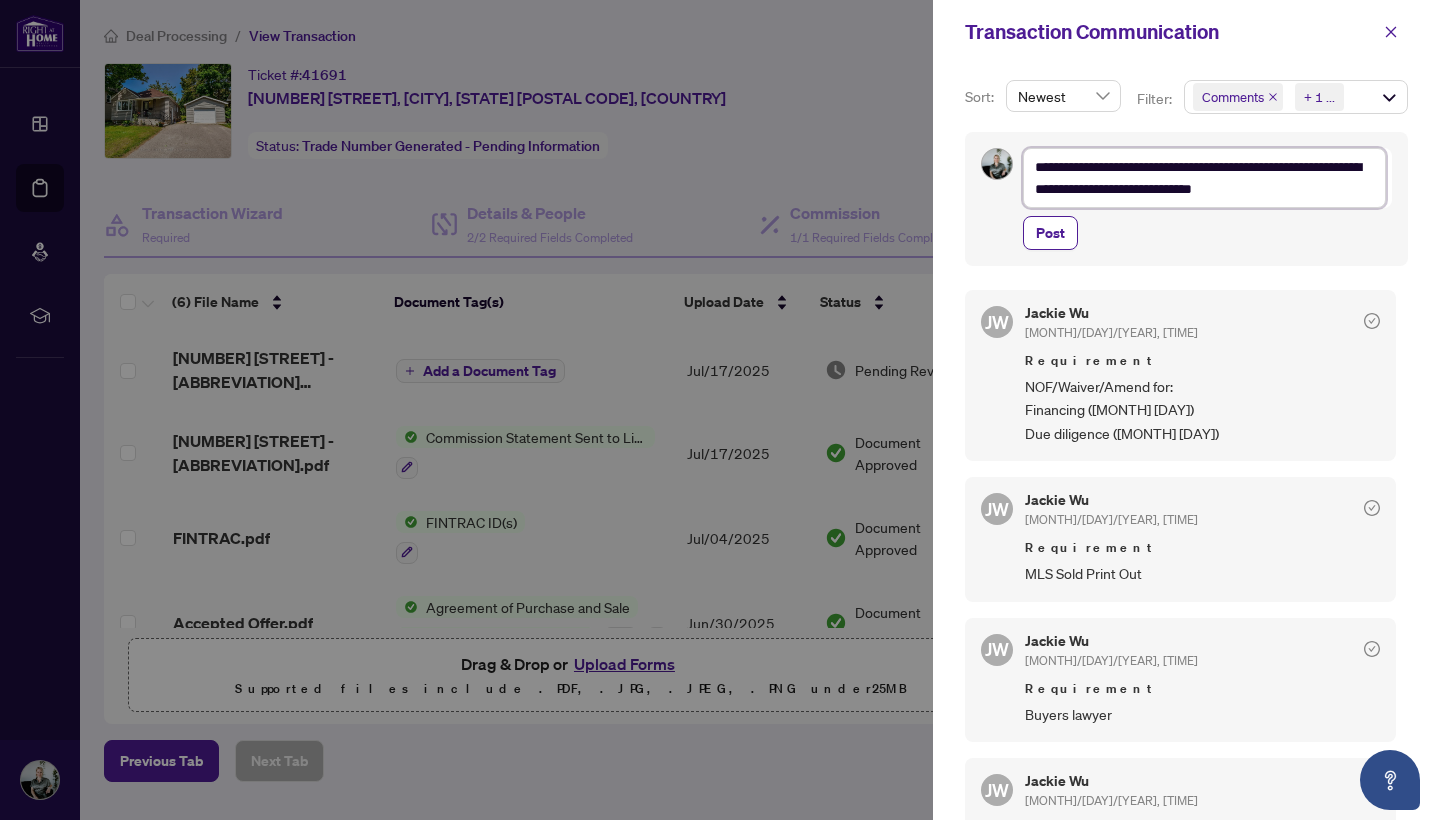 type on "**********" 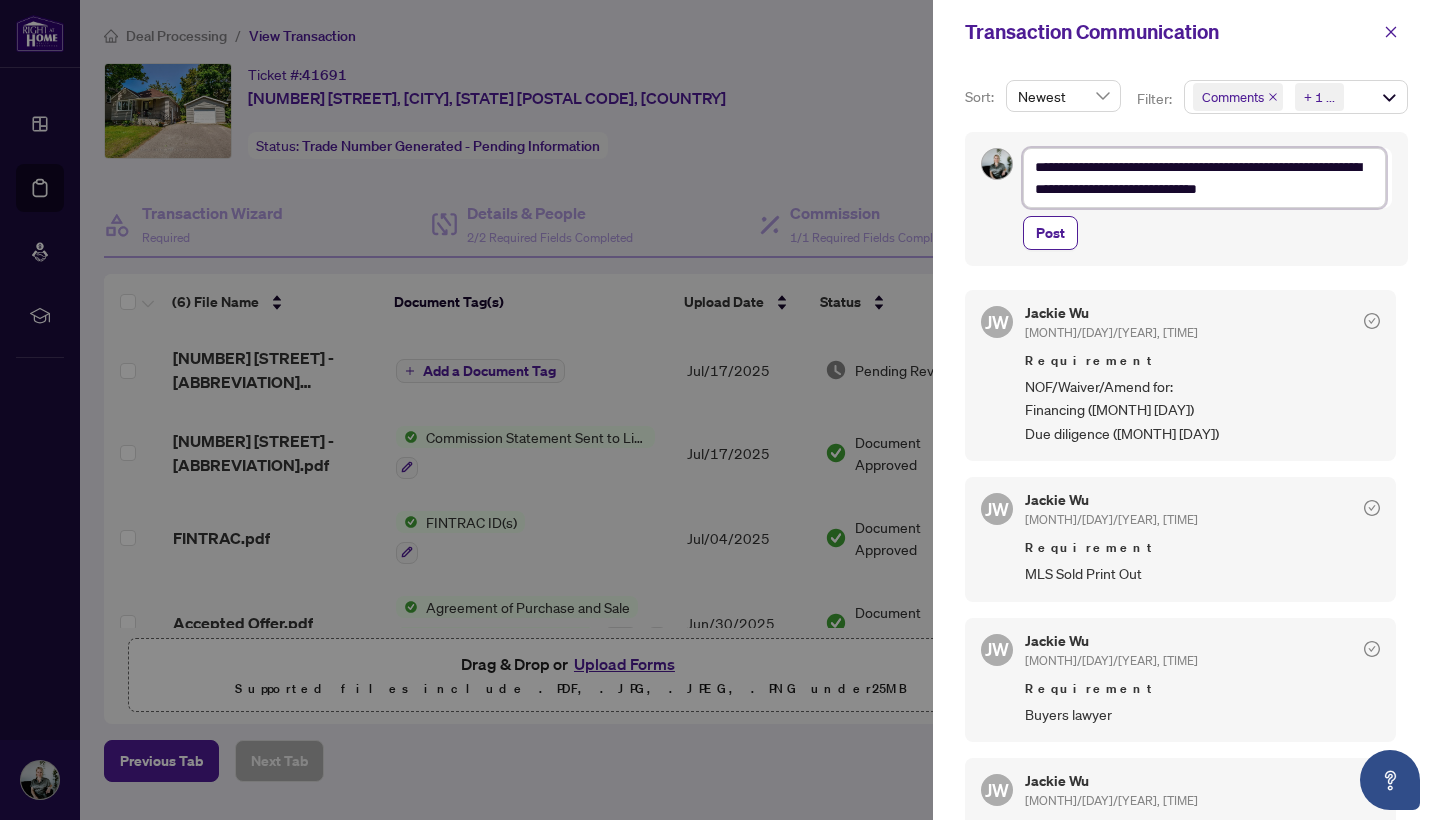type on "**********" 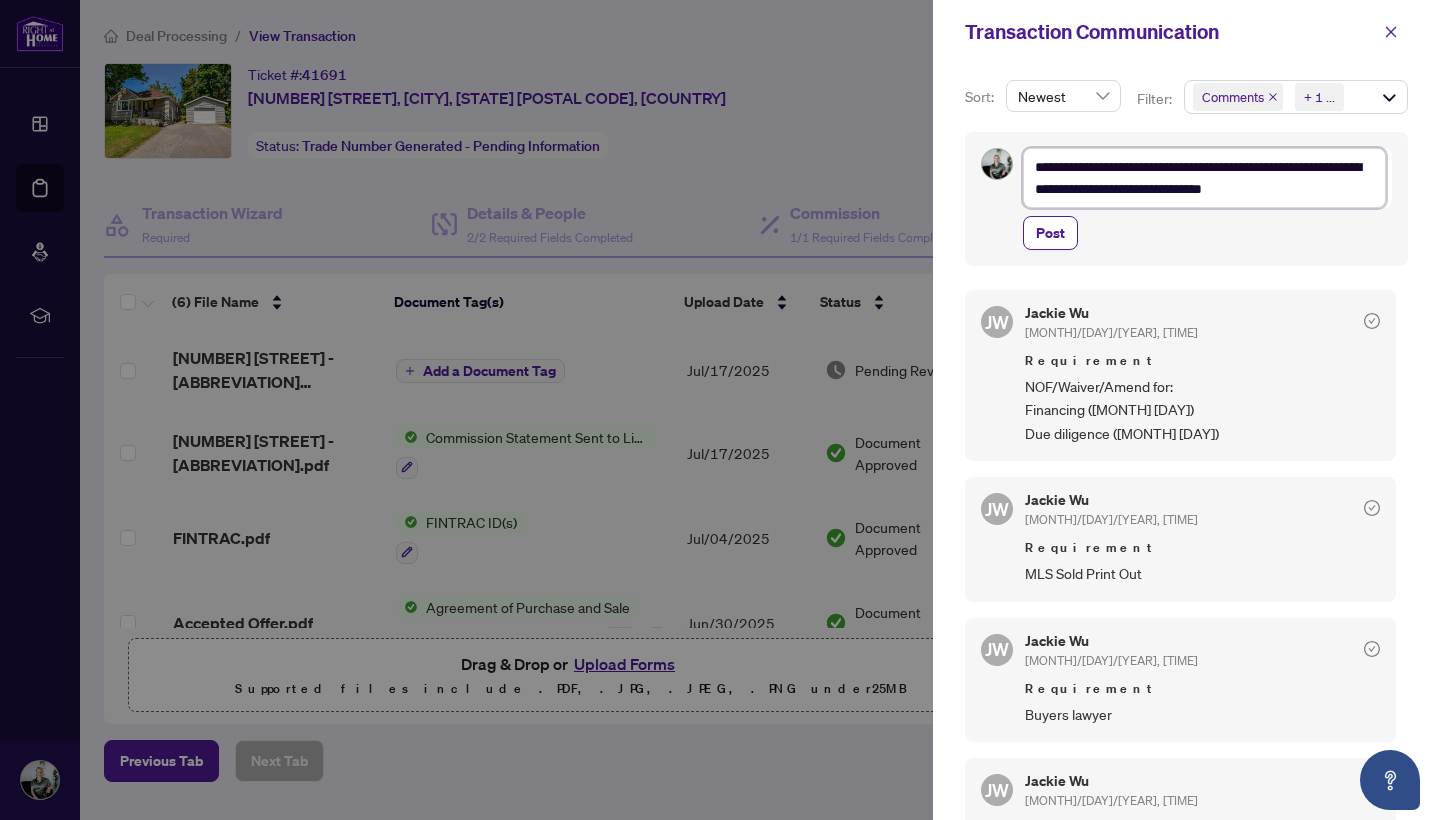 type 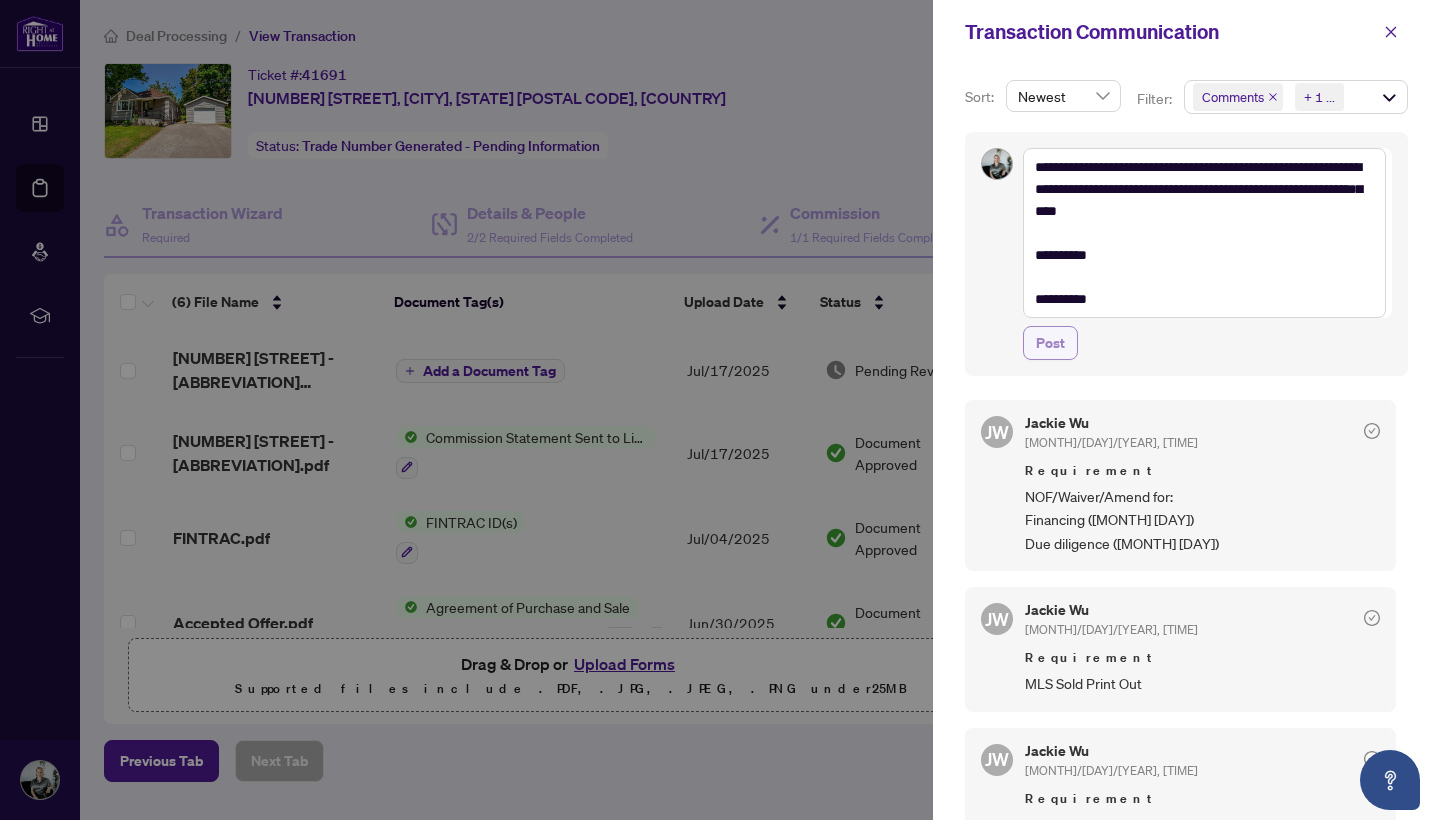 click on "Post" at bounding box center [1050, 343] 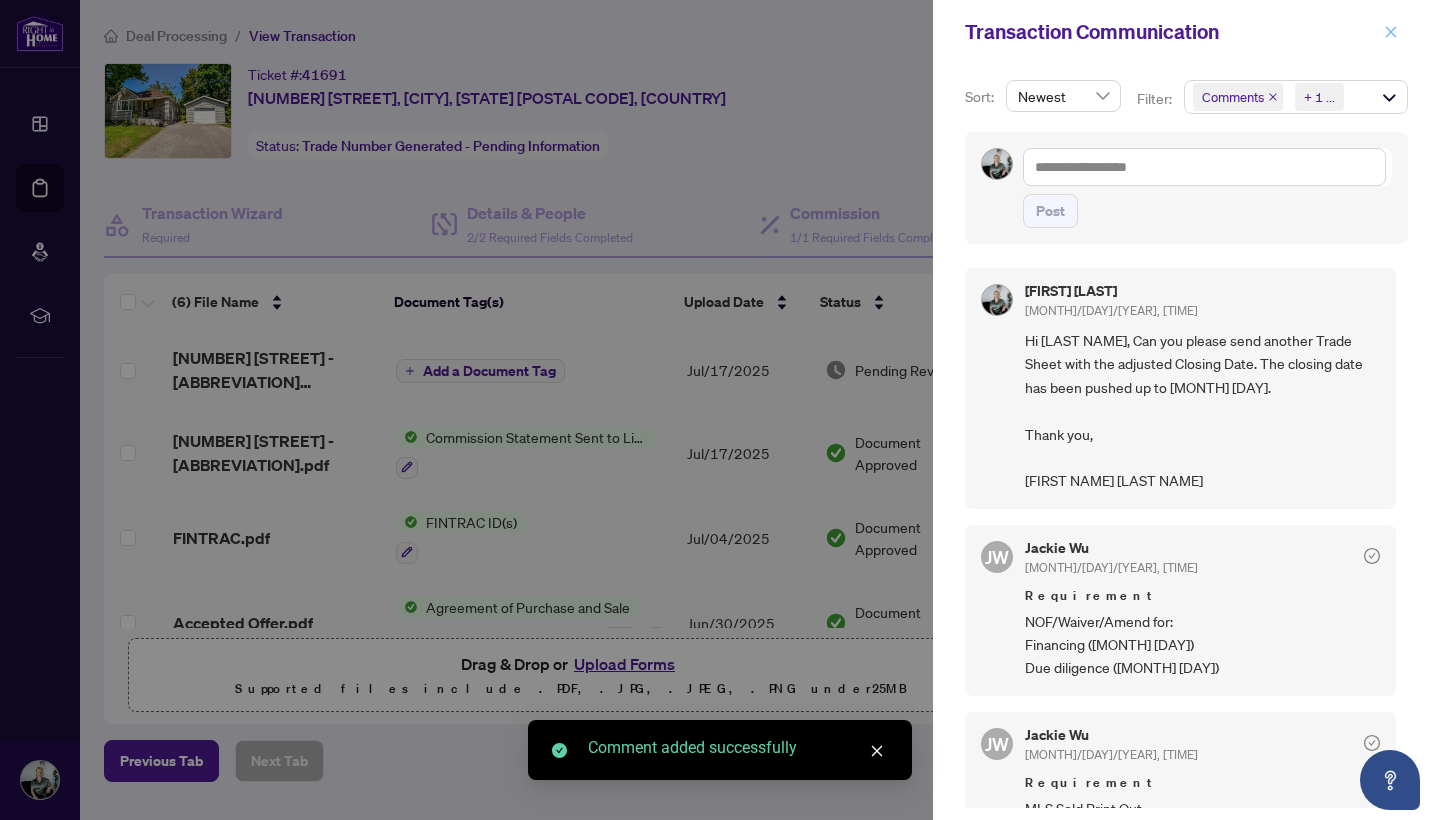 click 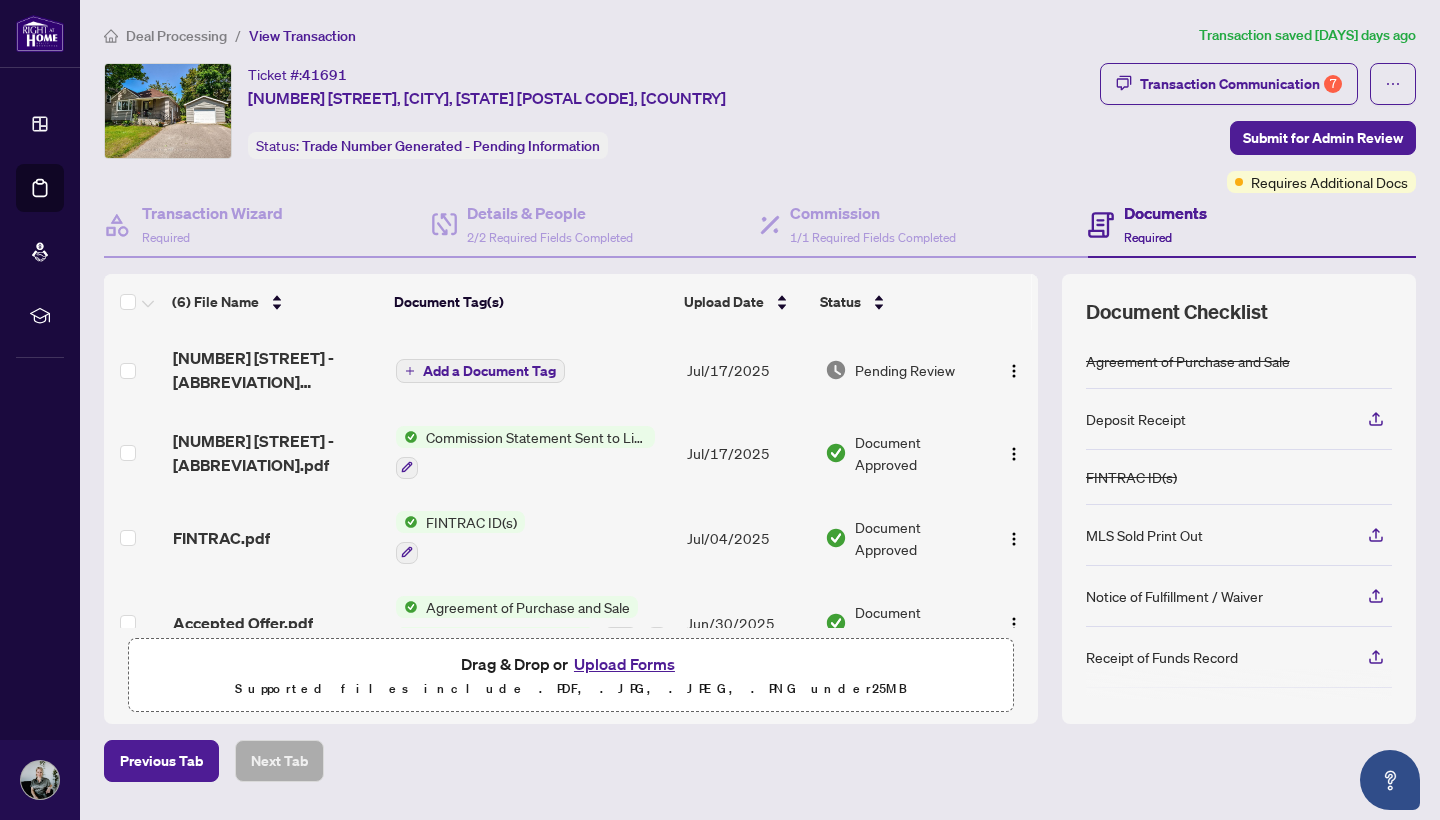 scroll, scrollTop: 0, scrollLeft: 0, axis: both 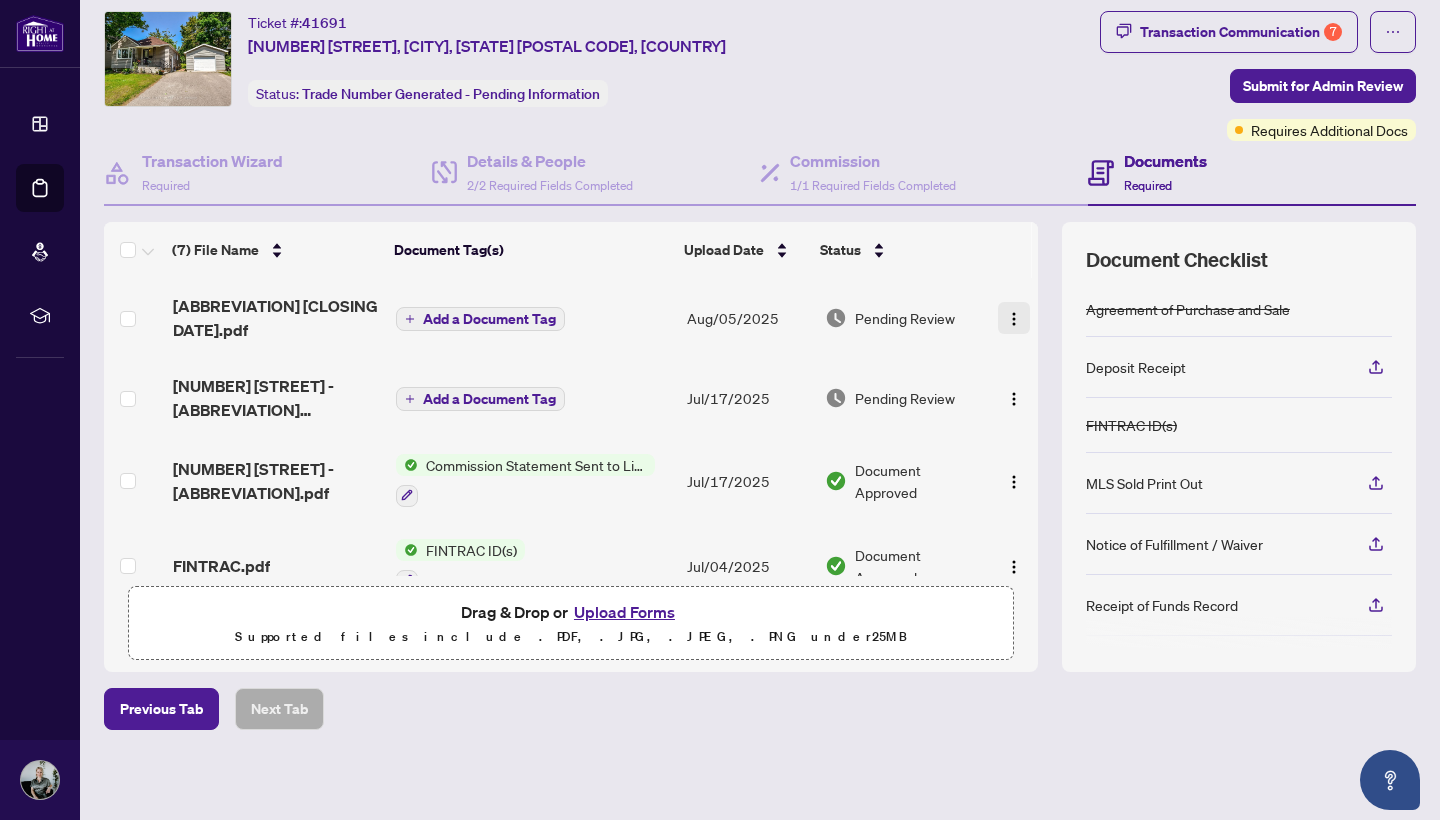 click at bounding box center [1014, 319] 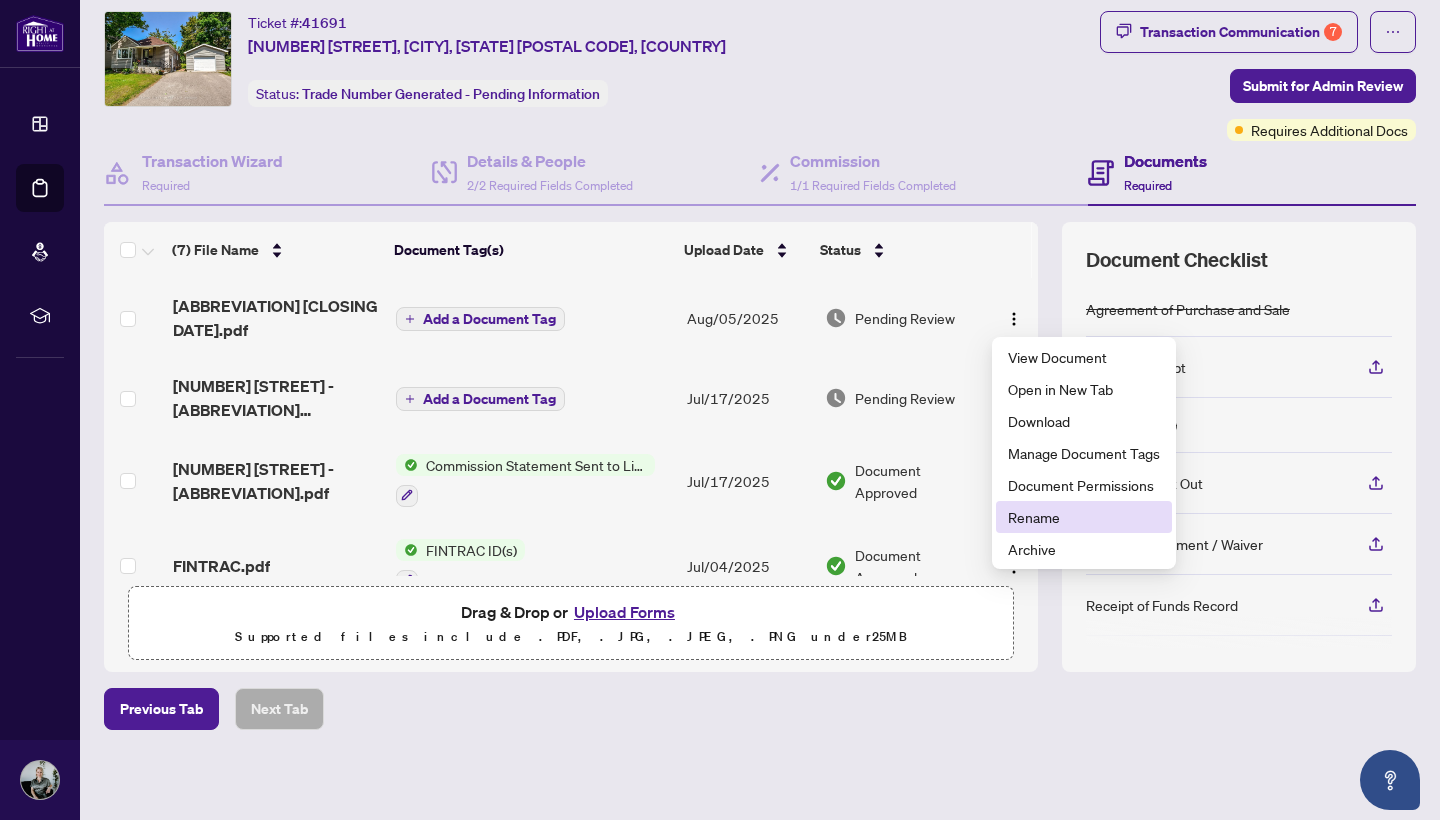 click on "Rename" at bounding box center (1084, 517) 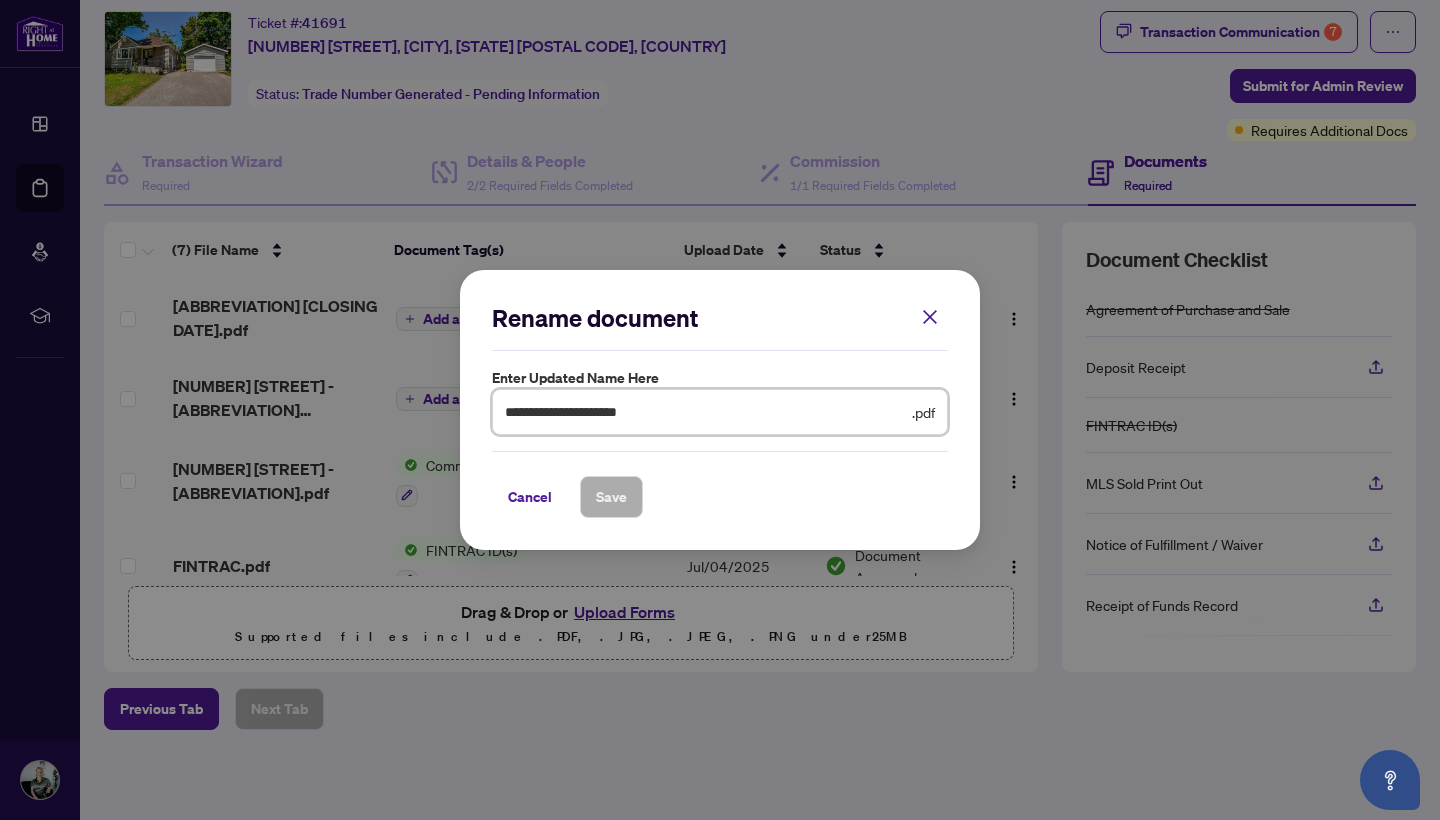 drag, startPoint x: 672, startPoint y: 405, endPoint x: 429, endPoint y: 429, distance: 244.18231 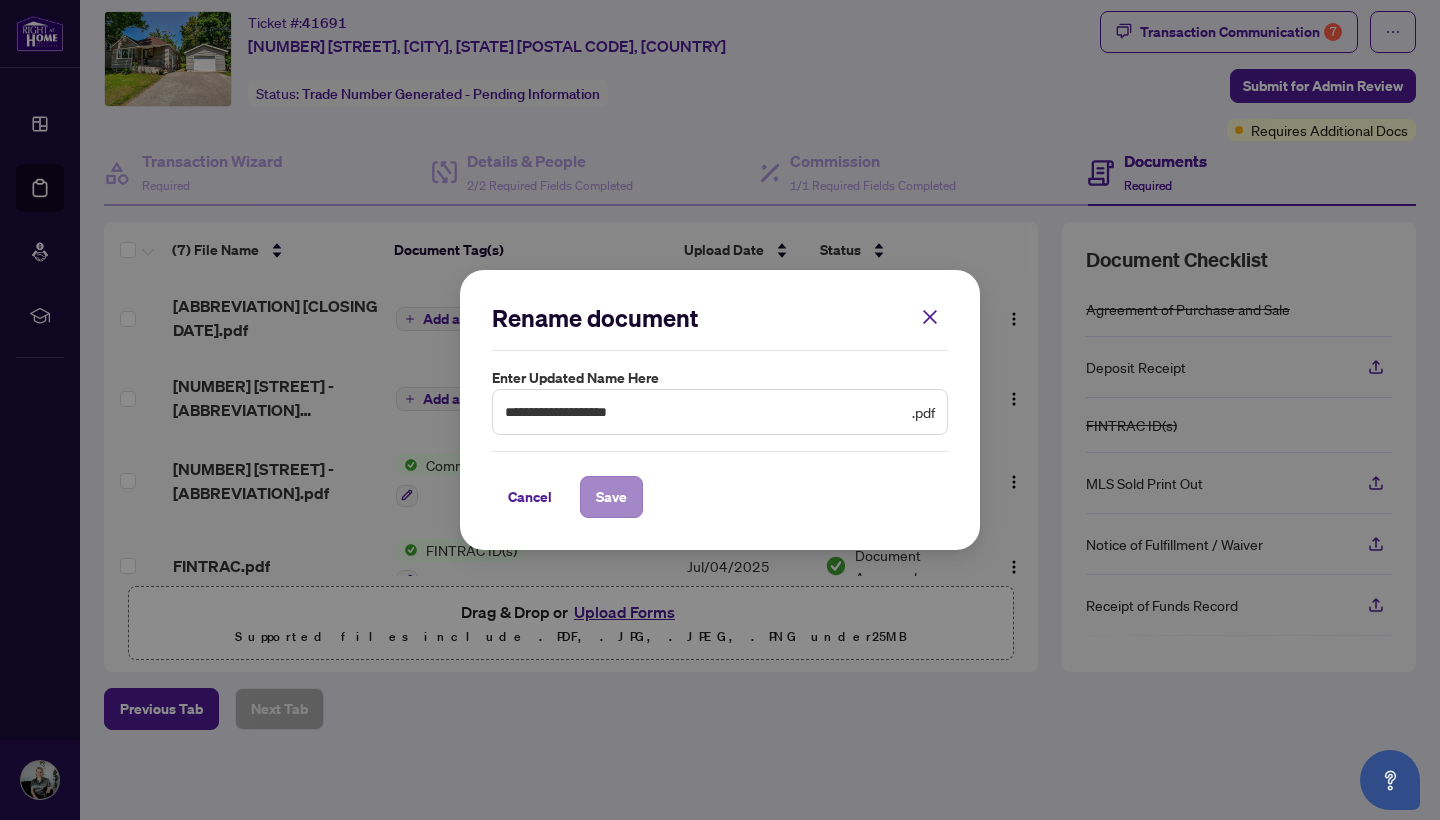 click on "Save" at bounding box center [611, 497] 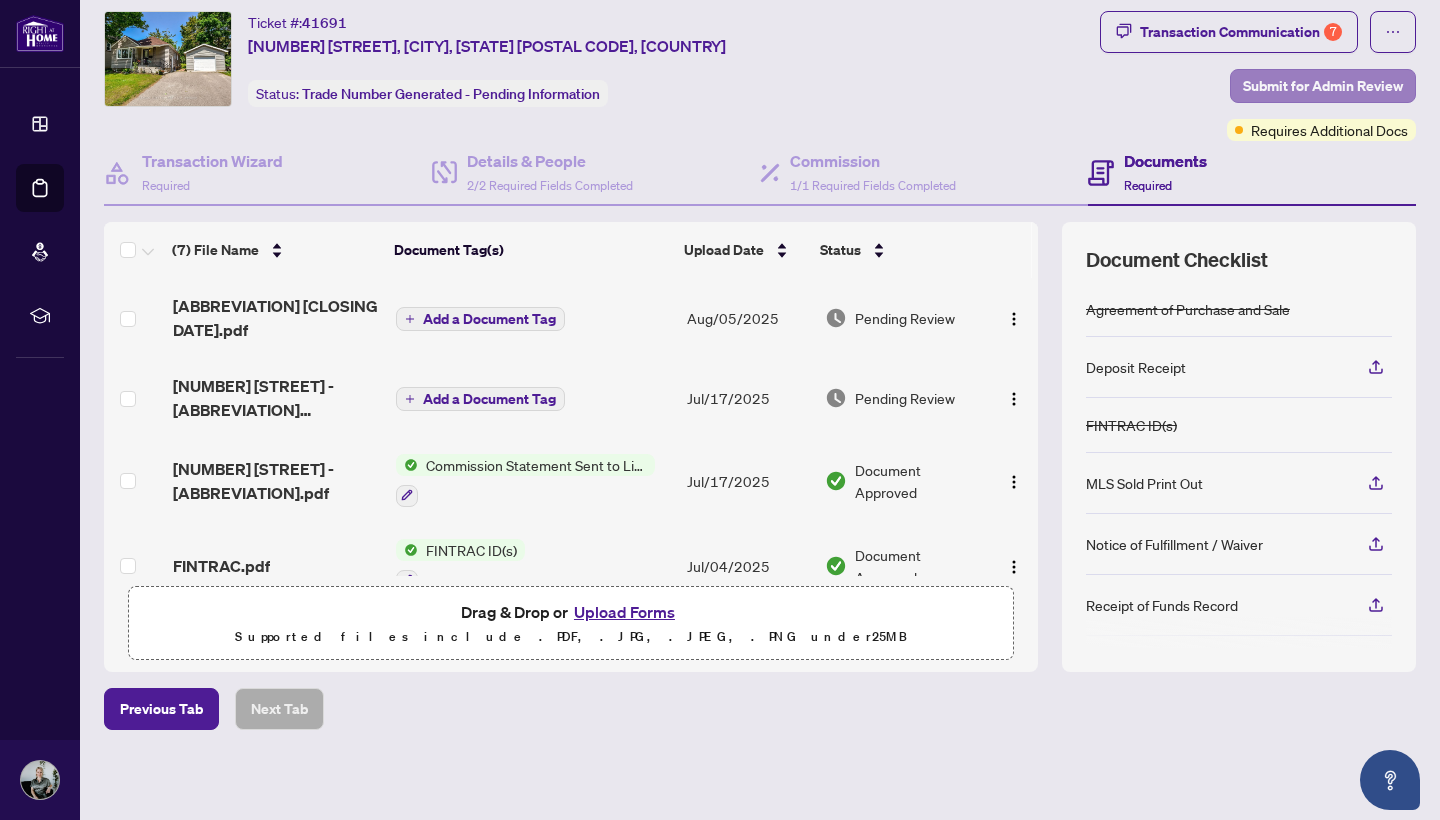 click on "Submit for Admin Review" at bounding box center [1323, 86] 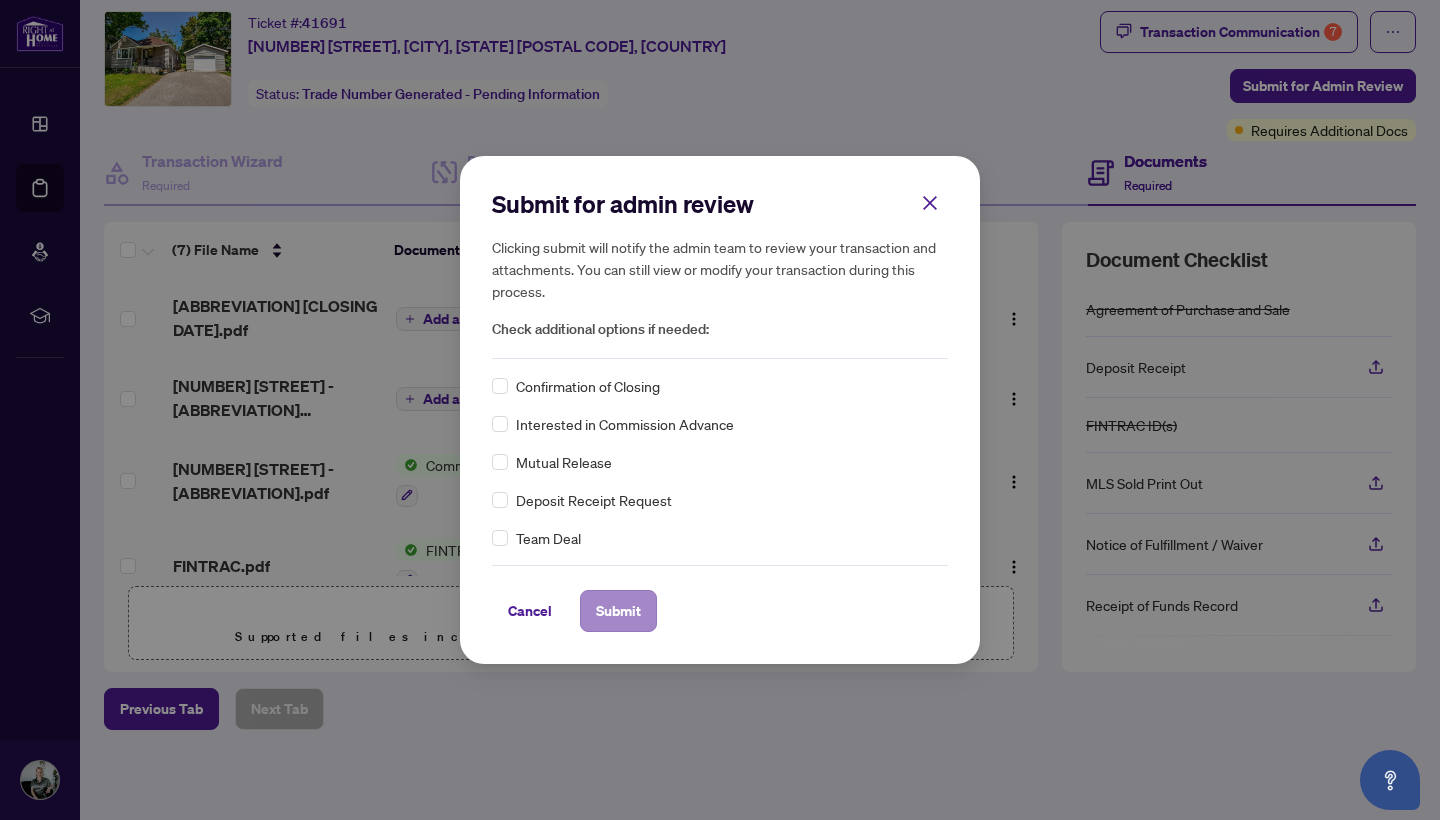 click on "Submit" at bounding box center [618, 611] 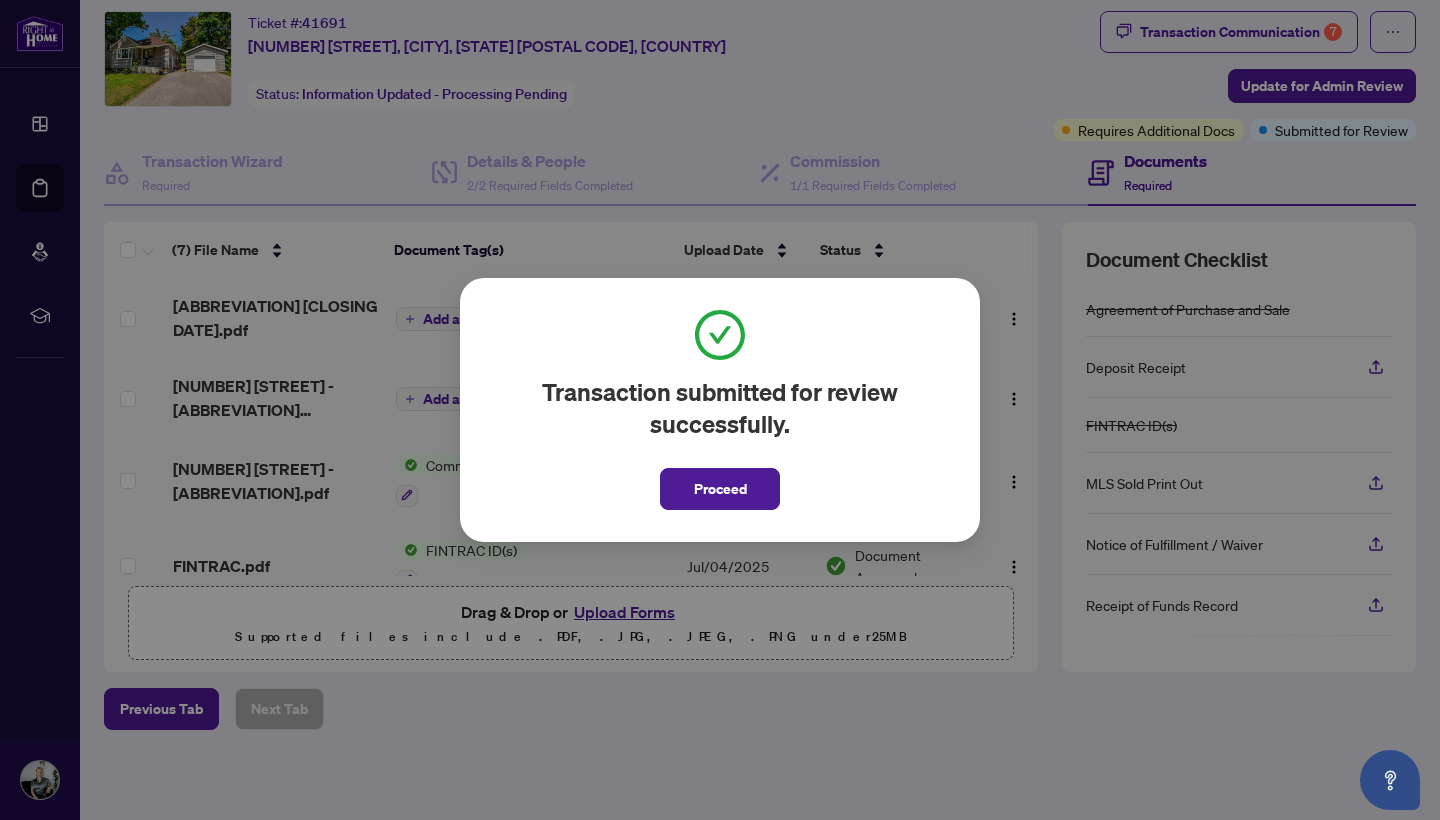 scroll, scrollTop: 0, scrollLeft: 0, axis: both 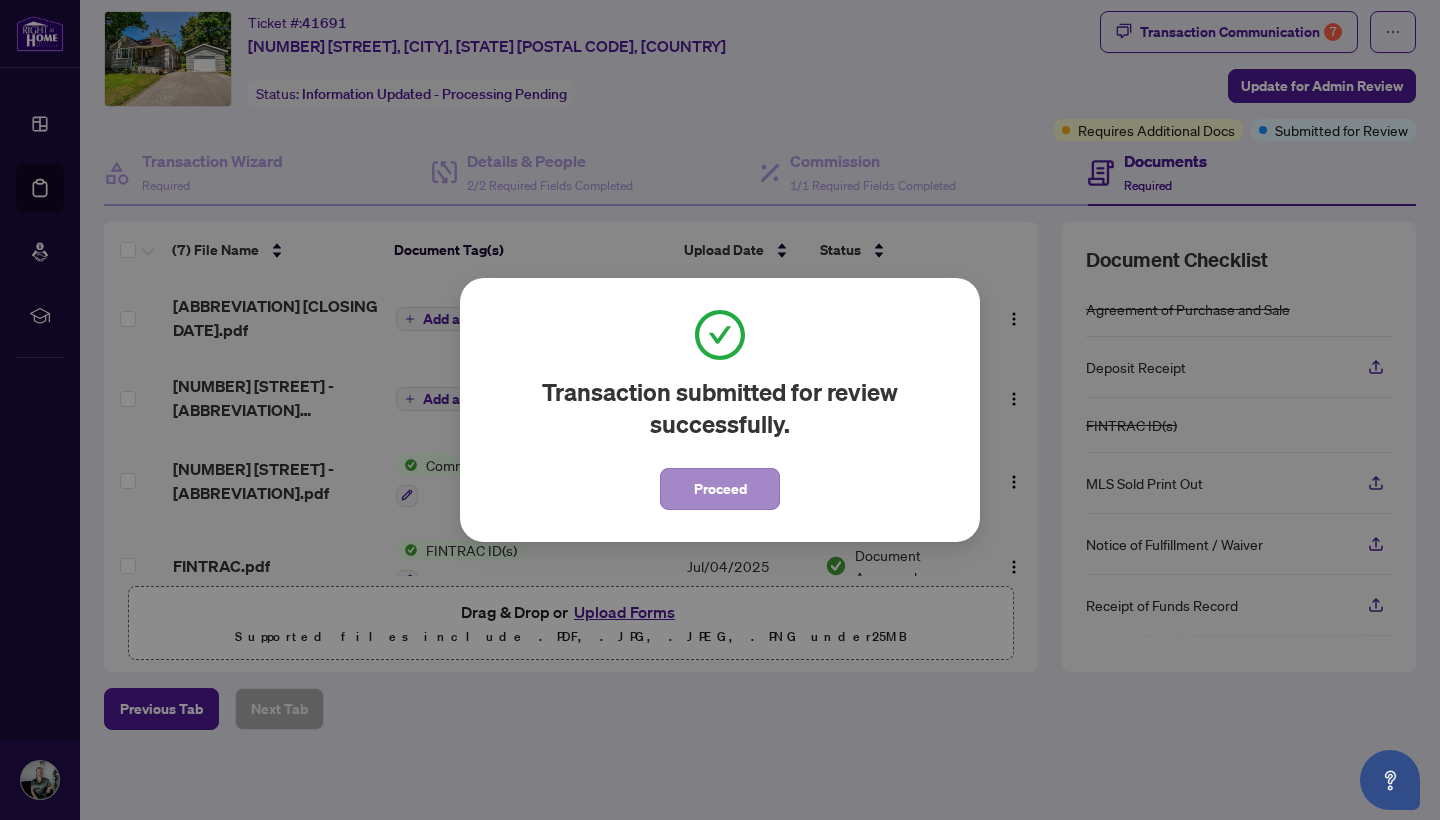 click on "Proceed" at bounding box center (720, 489) 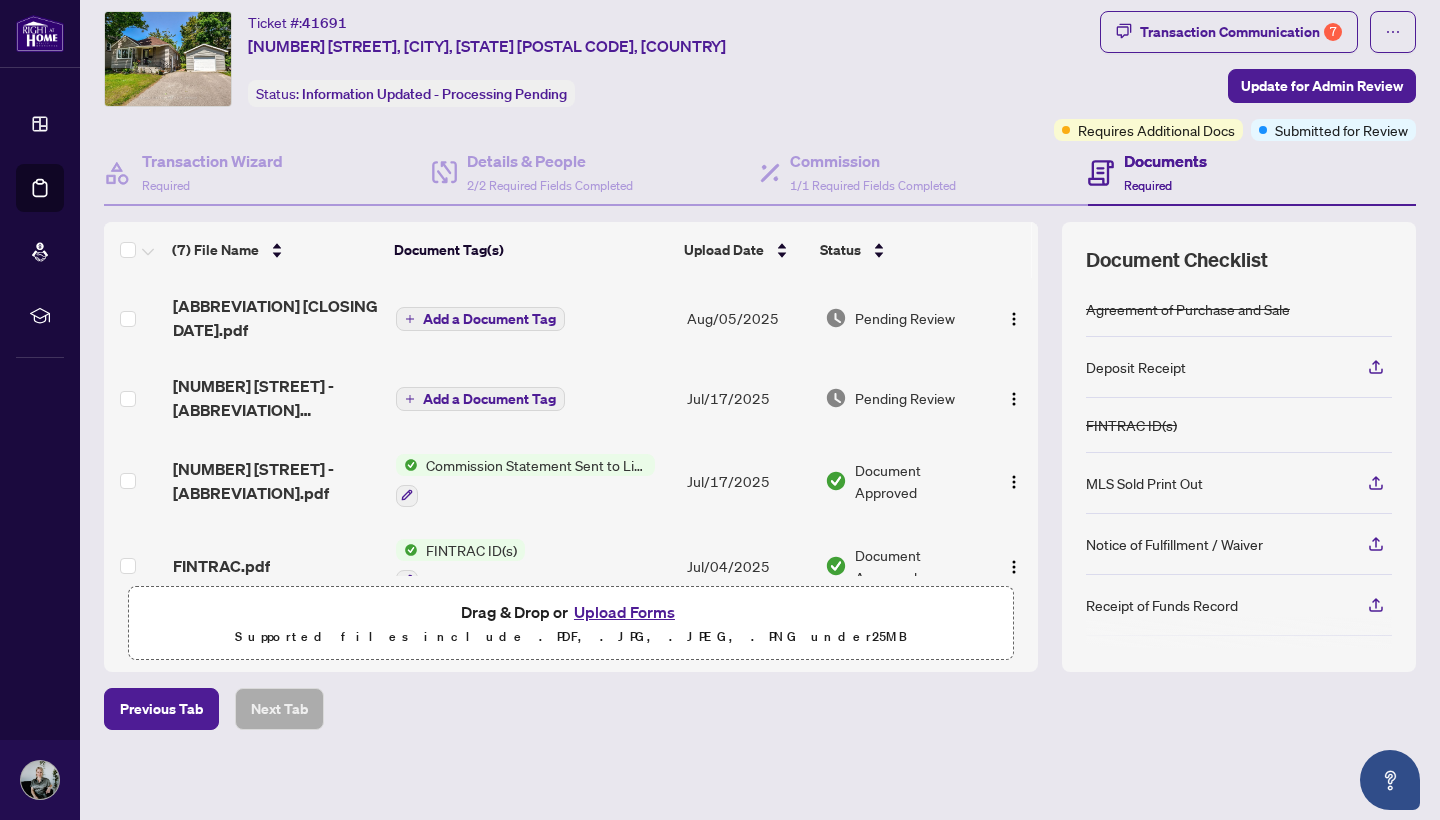 scroll, scrollTop: 0, scrollLeft: 0, axis: both 